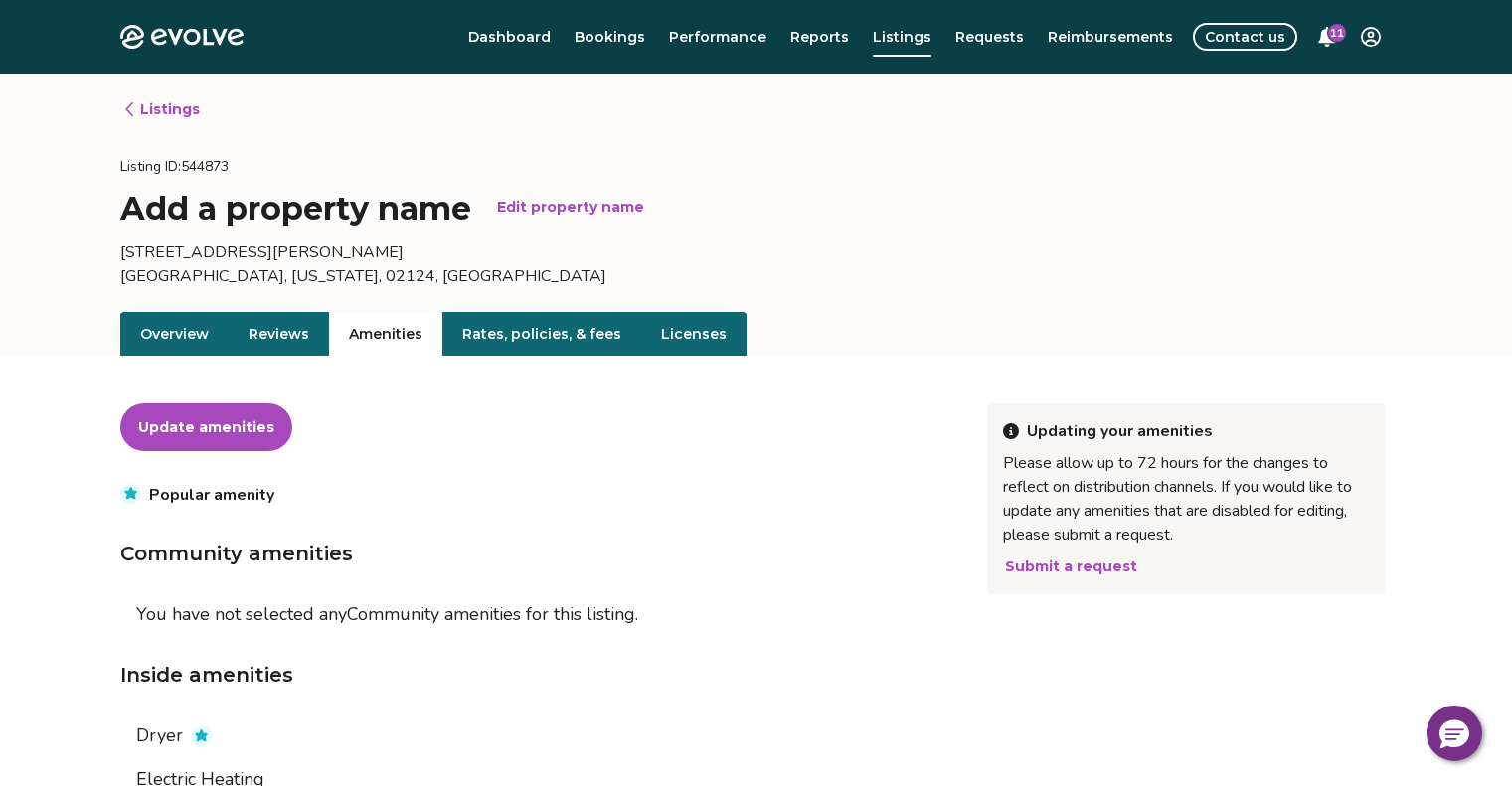 scroll, scrollTop: 0, scrollLeft: 0, axis: both 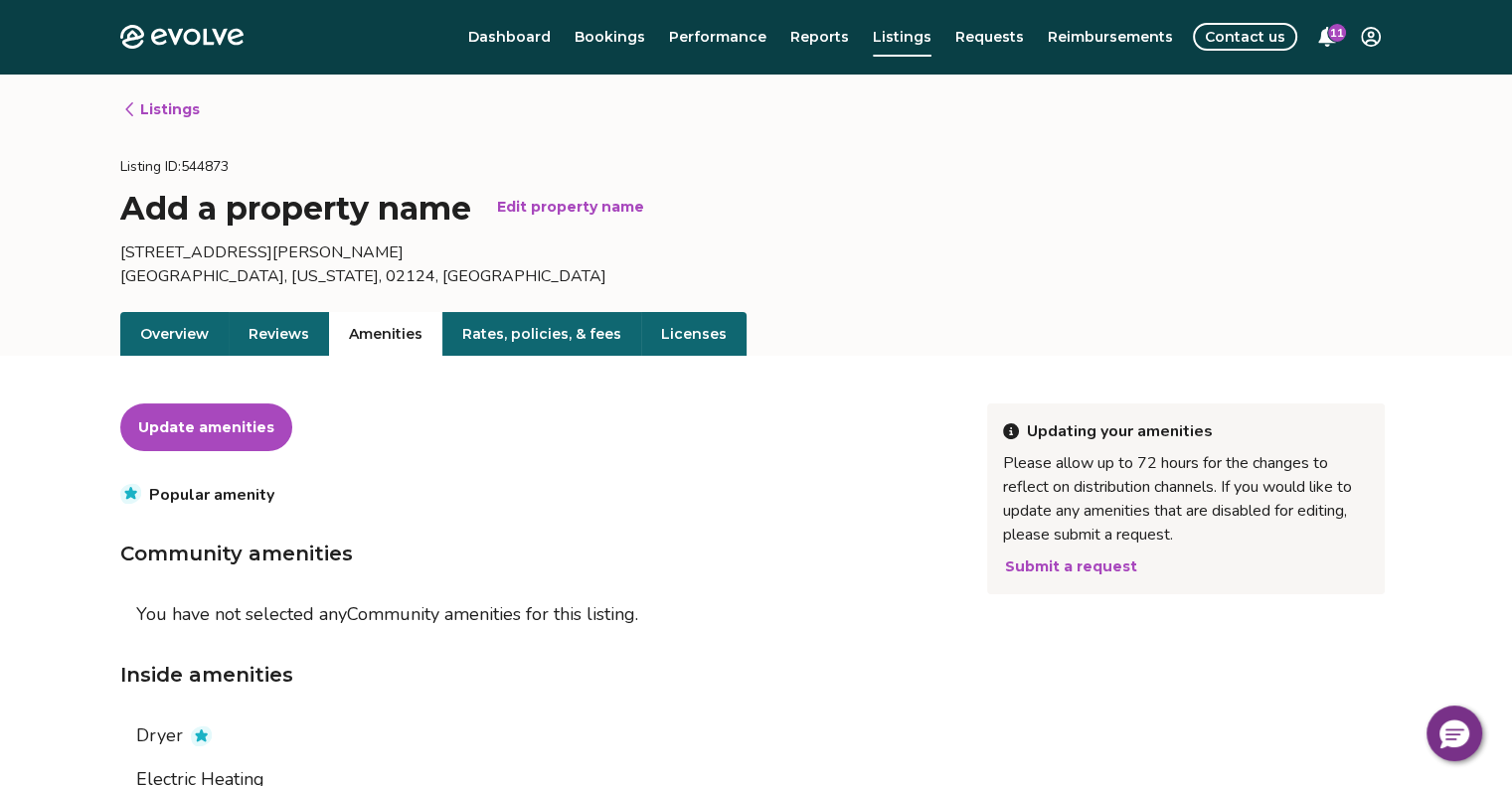 click on "Edit property name" at bounding box center (571, 207) 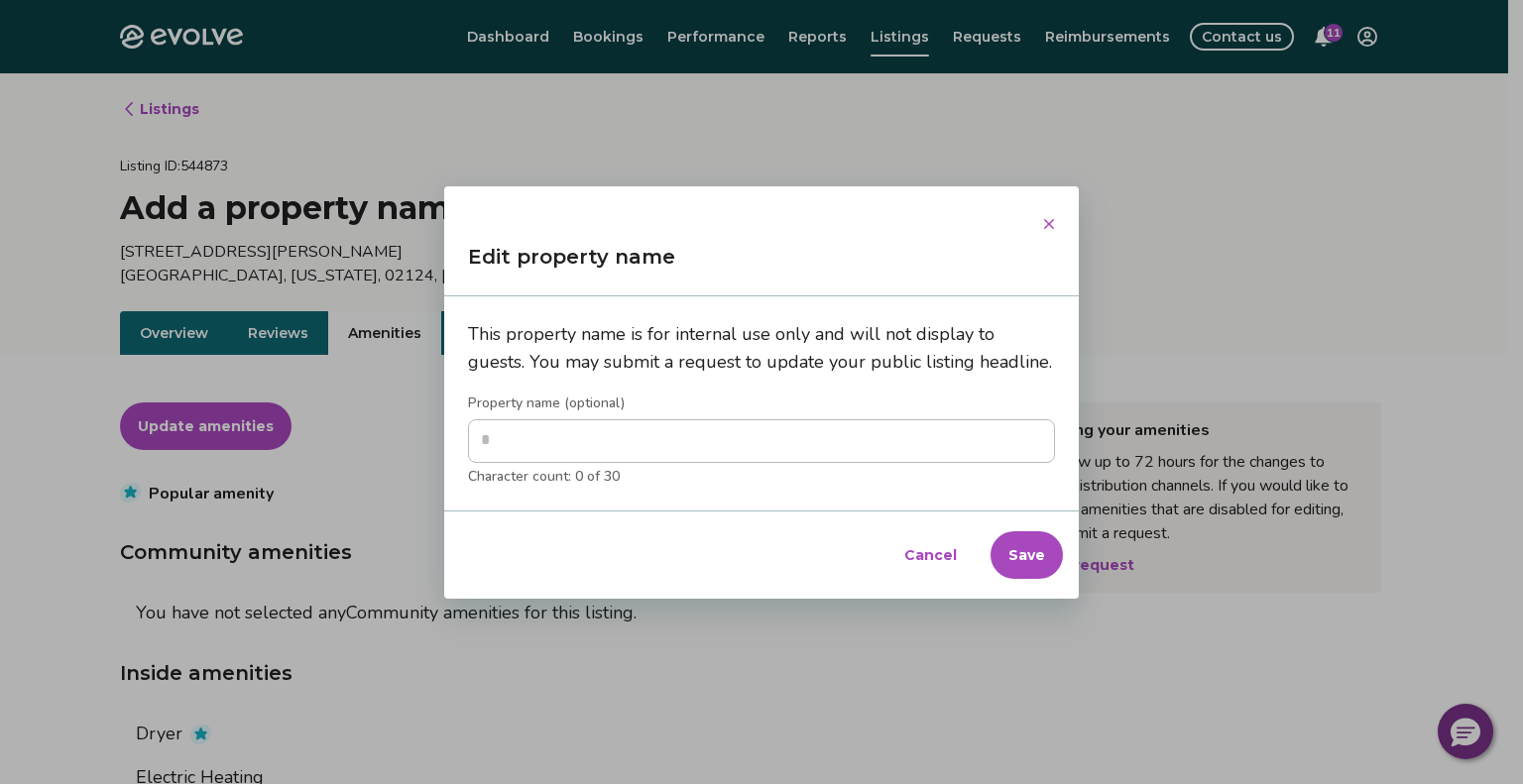 type on "*" 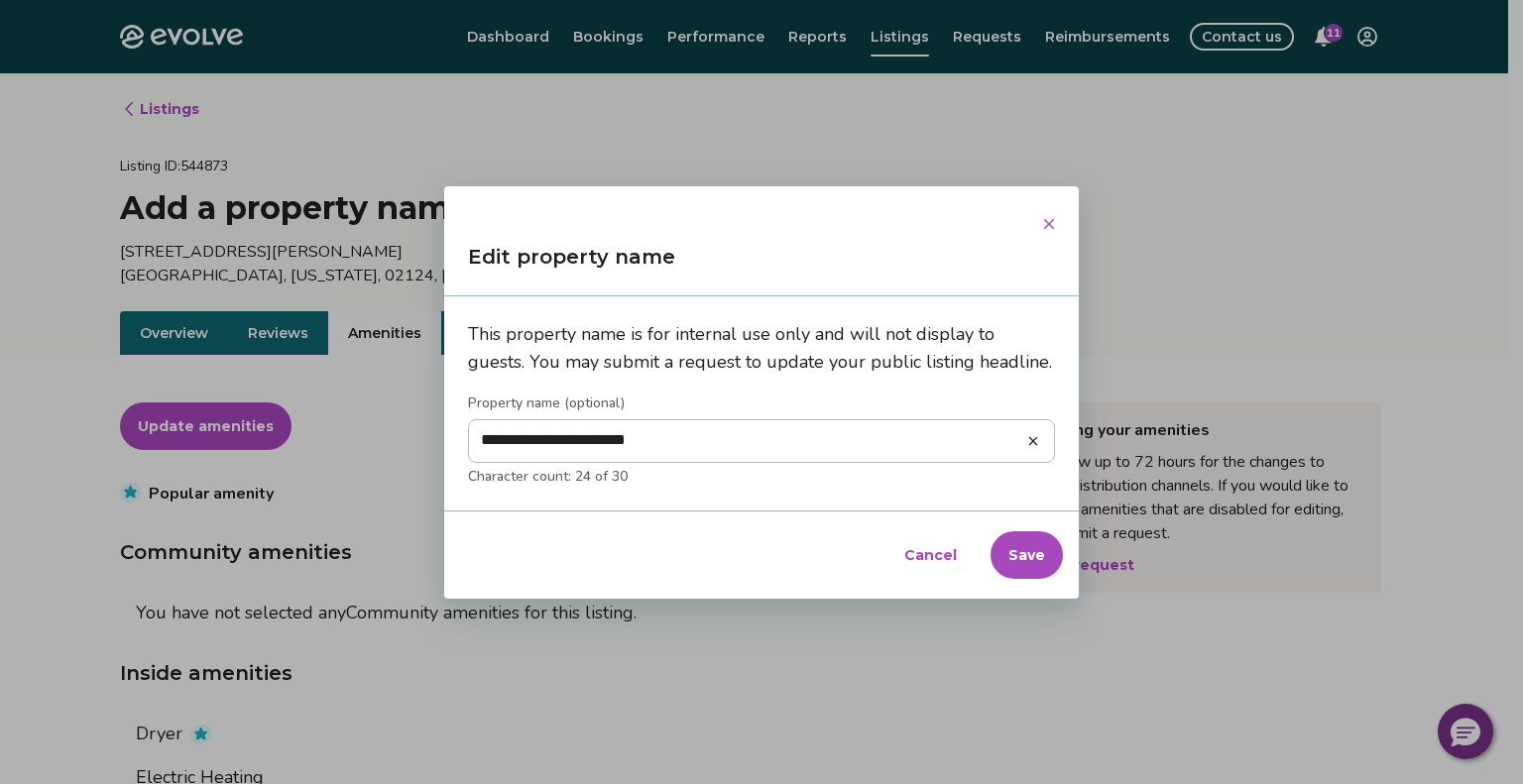 type on "**********" 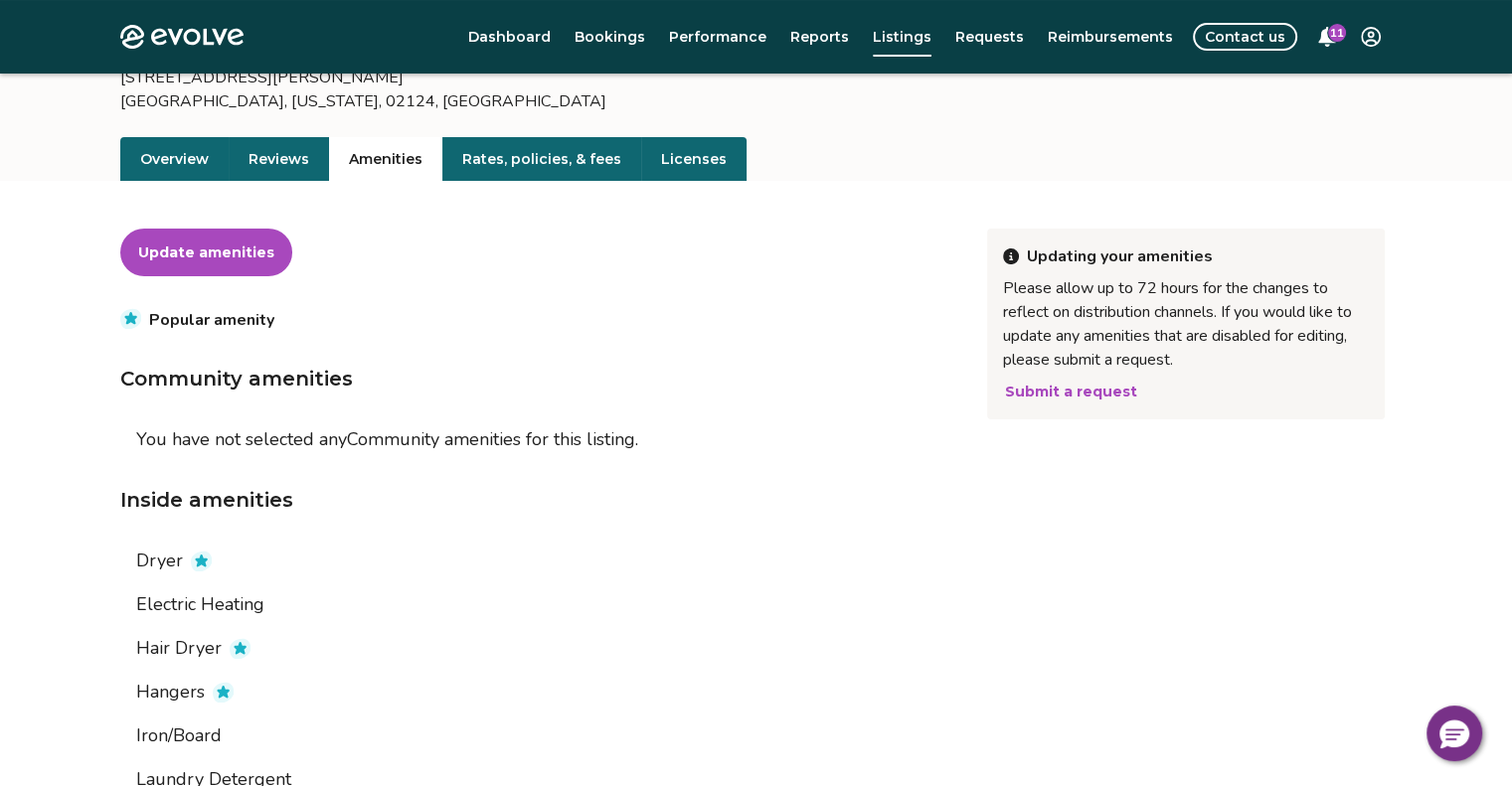 scroll, scrollTop: 84, scrollLeft: 0, axis: vertical 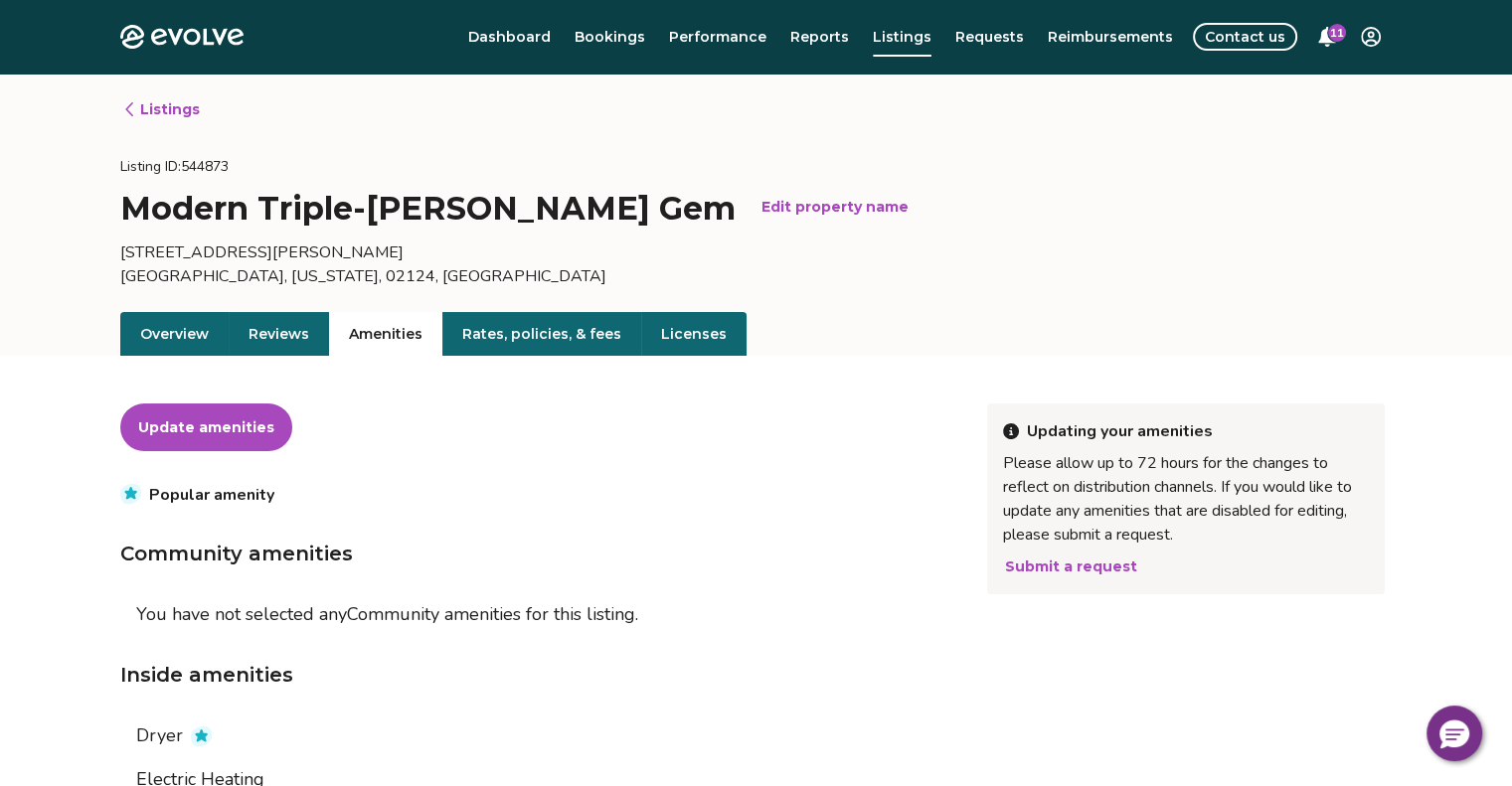 click on "11" at bounding box center (1337, 33) 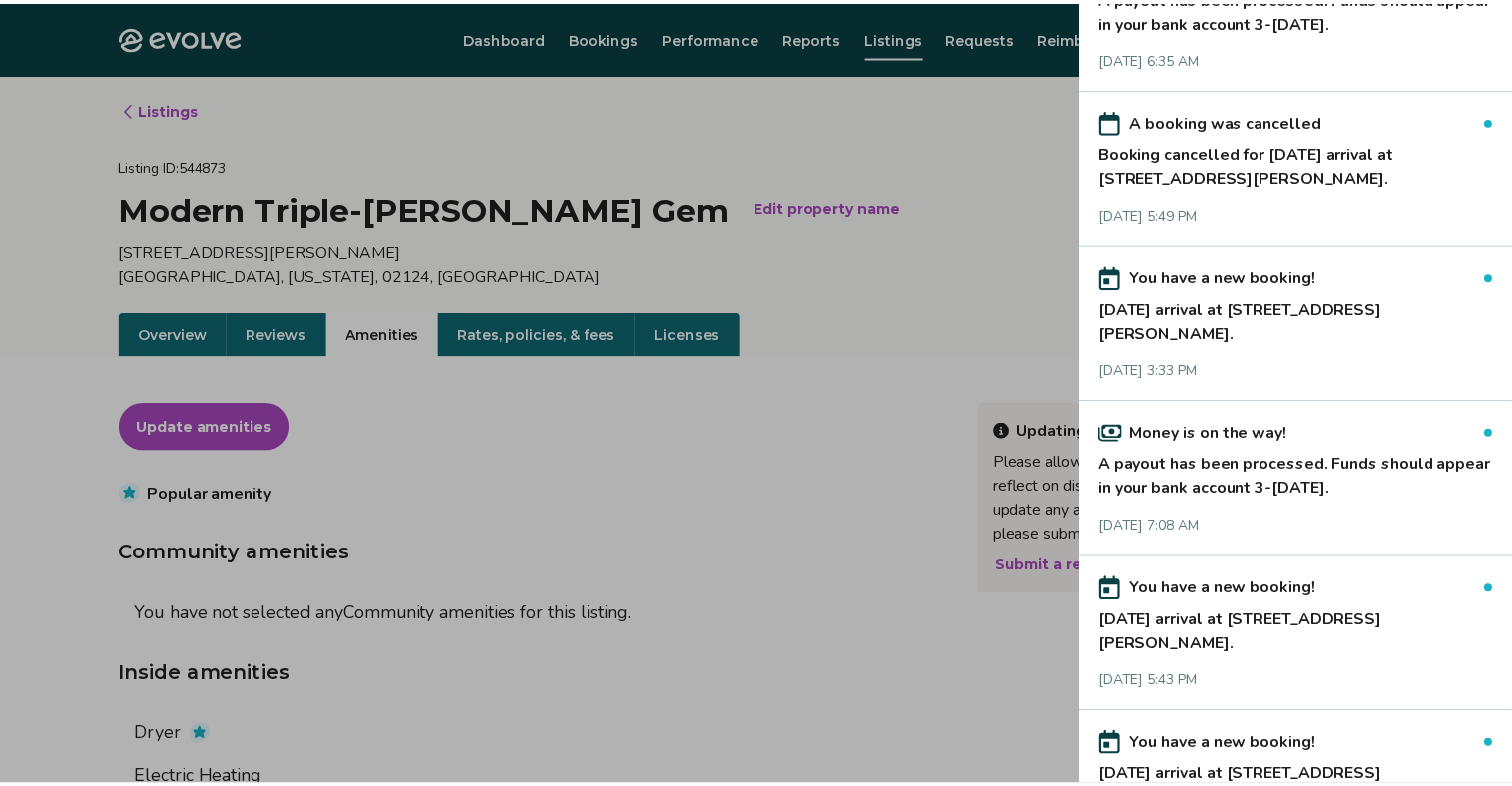 scroll, scrollTop: 0, scrollLeft: 0, axis: both 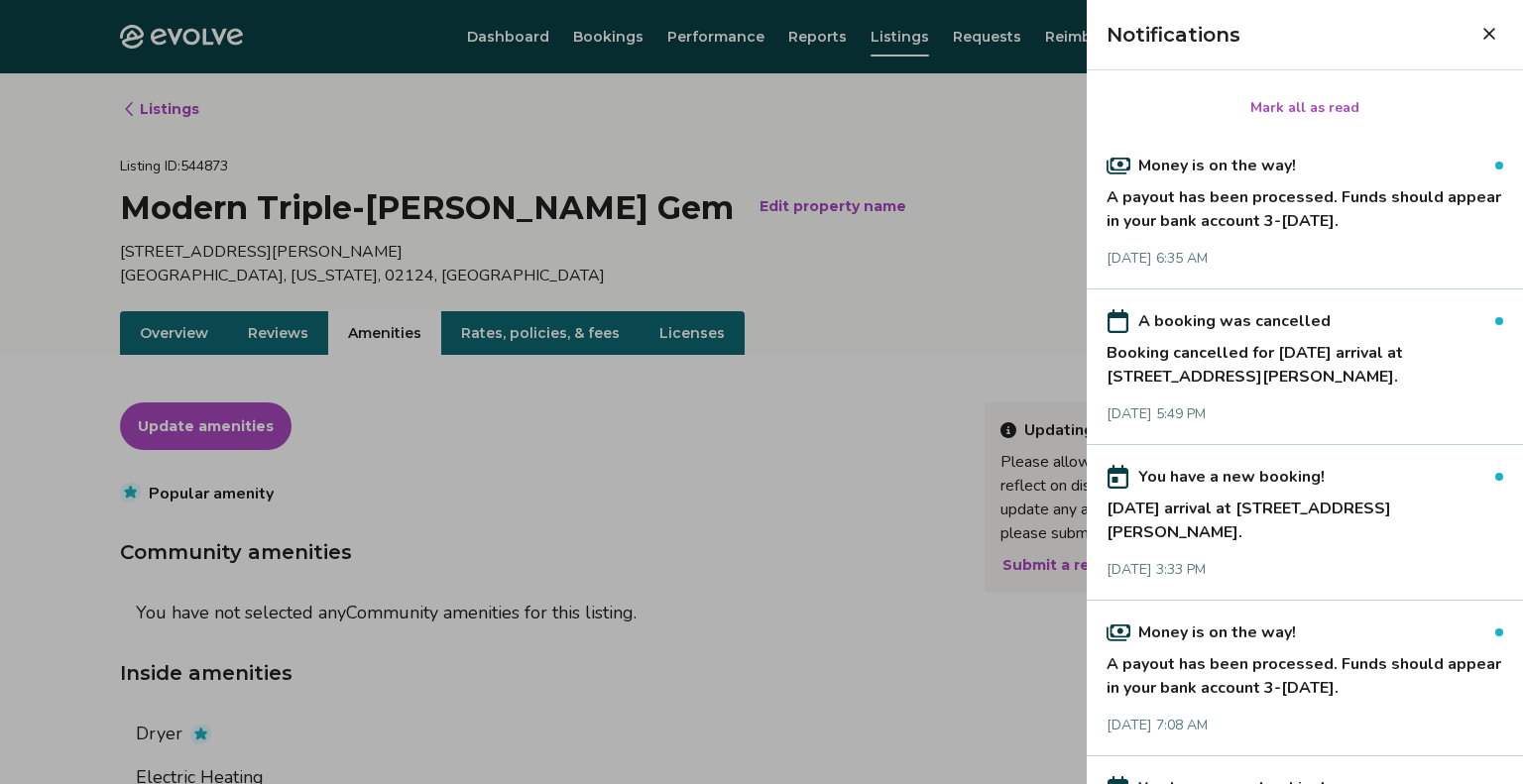 click at bounding box center (762, 392) 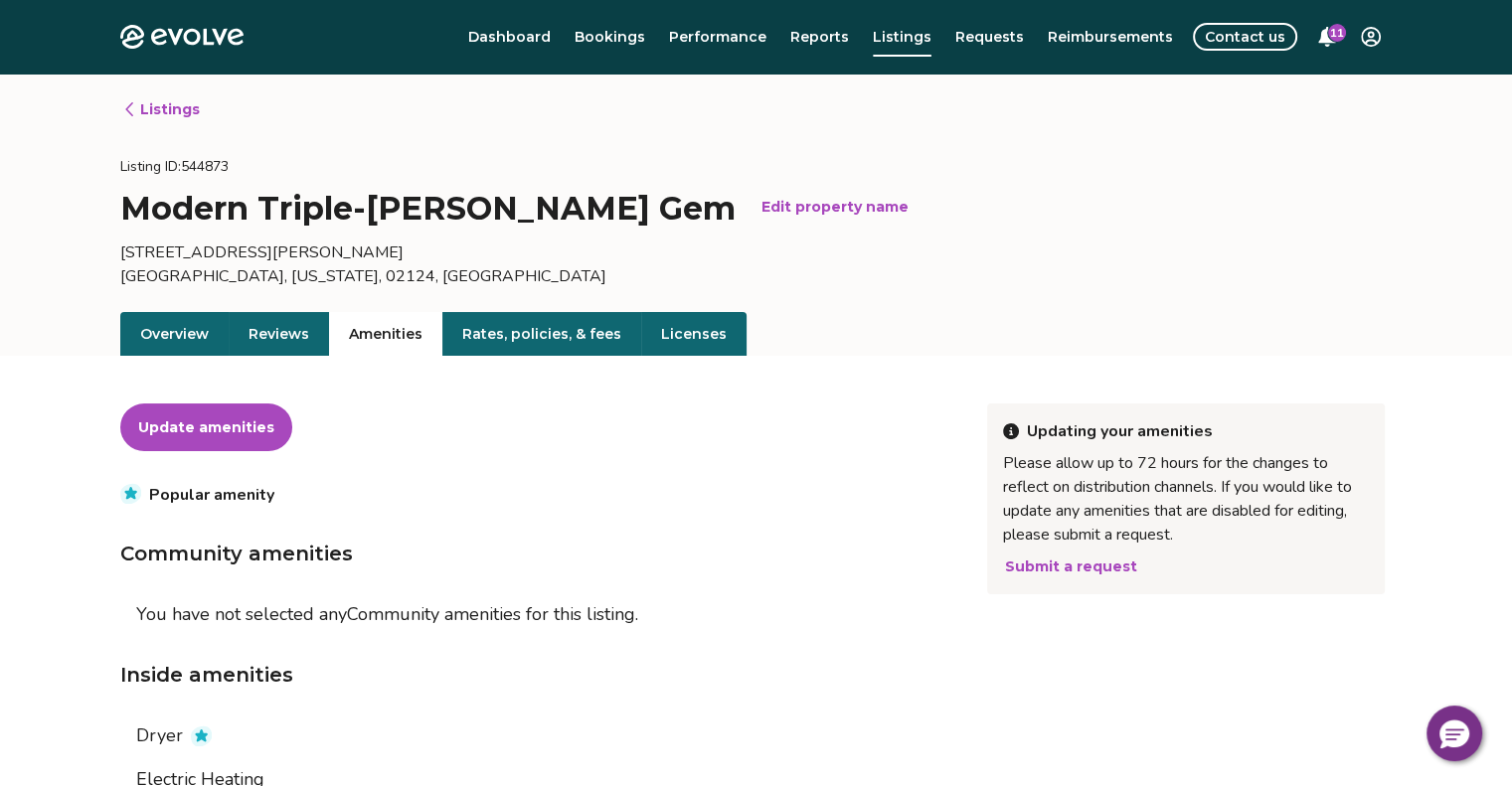 click on "Dashboard Bookings Performance Reports Listings Requests Reimbursements Contact us 11" at bounding box center (830, 37) 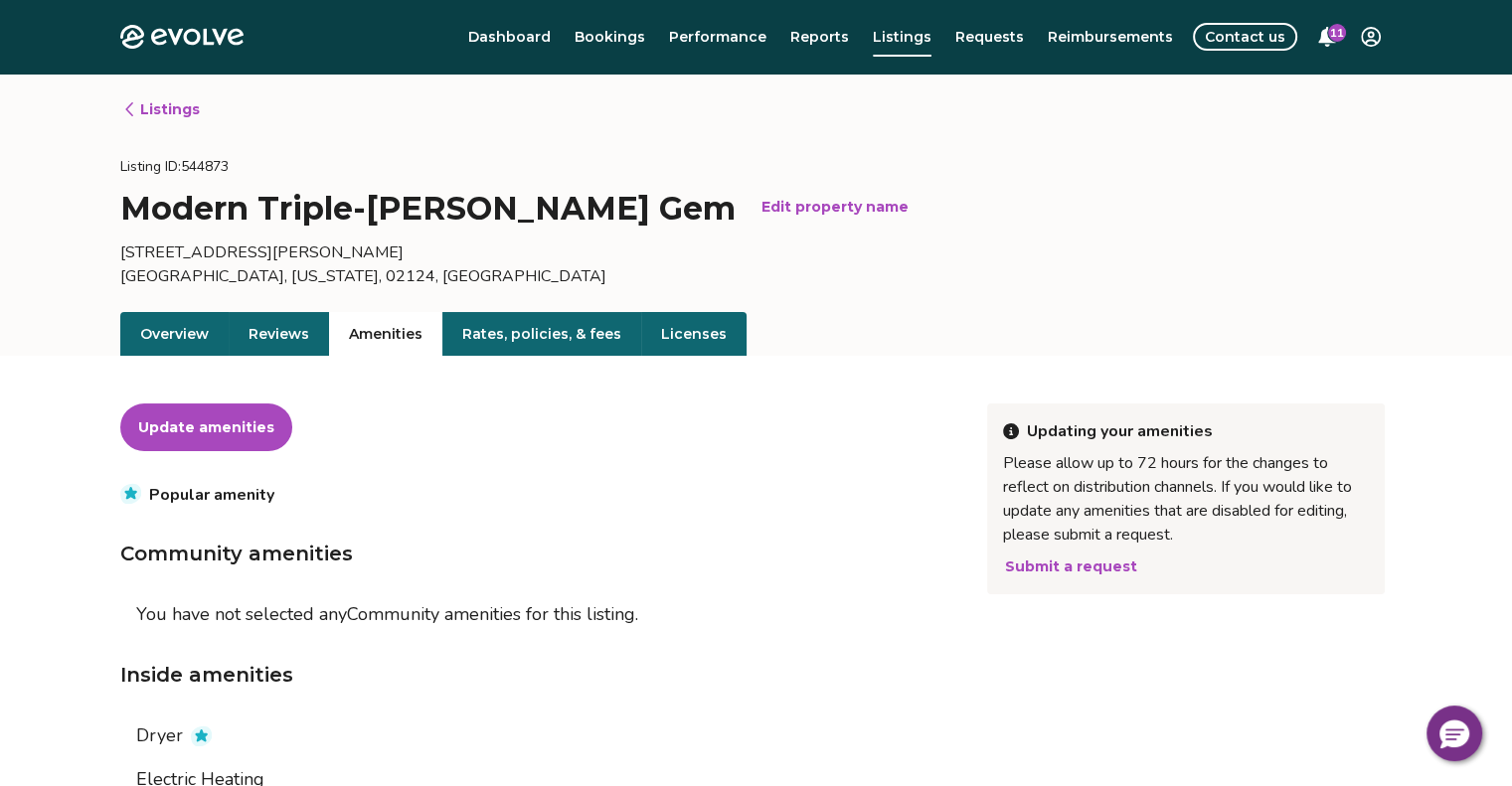 click on "Dashboard Bookings Performance Reports Listings Requests Reimbursements Contact us 11" at bounding box center [830, 37] 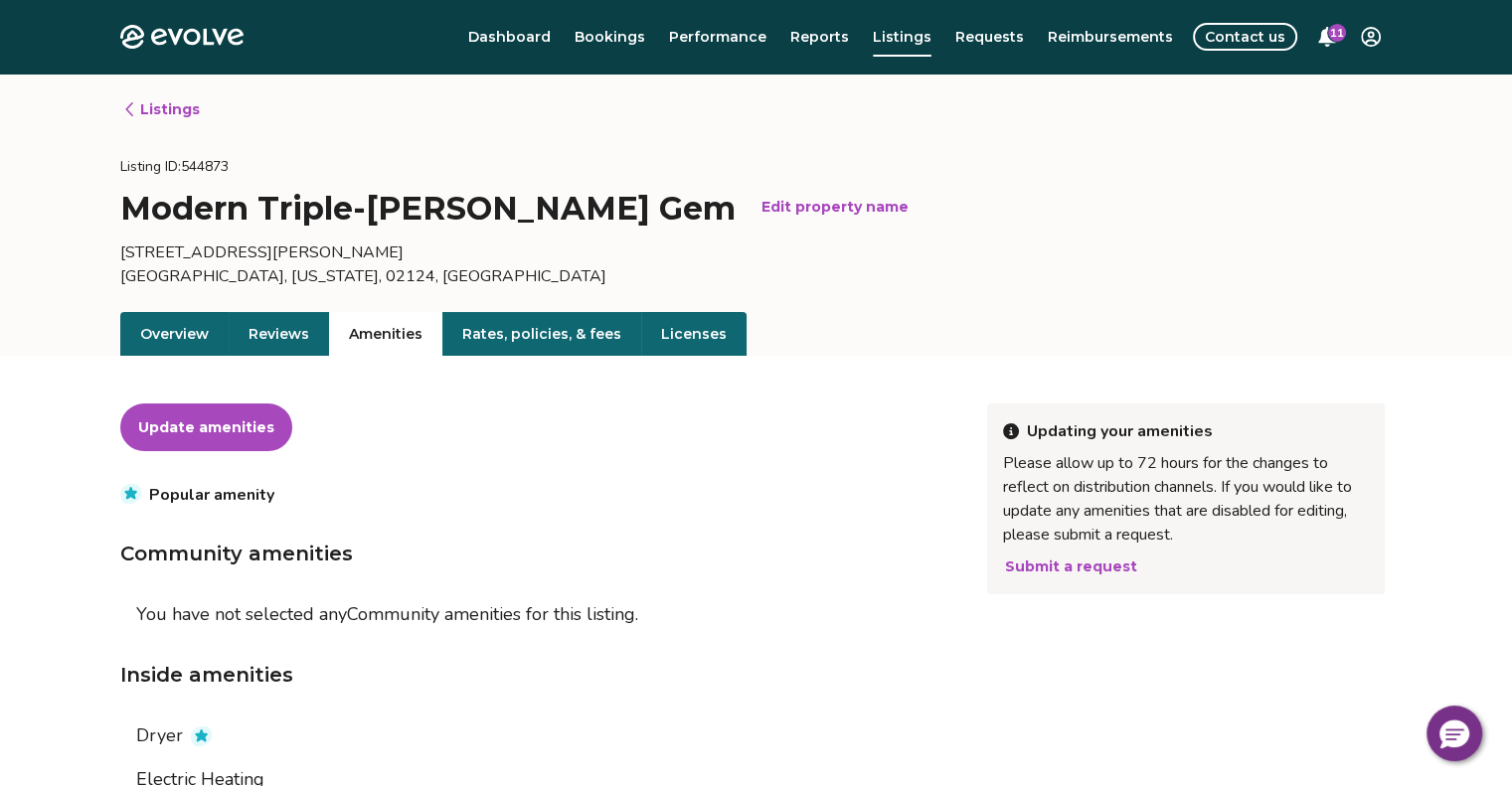 click on "Performance" at bounding box center (718, 37) 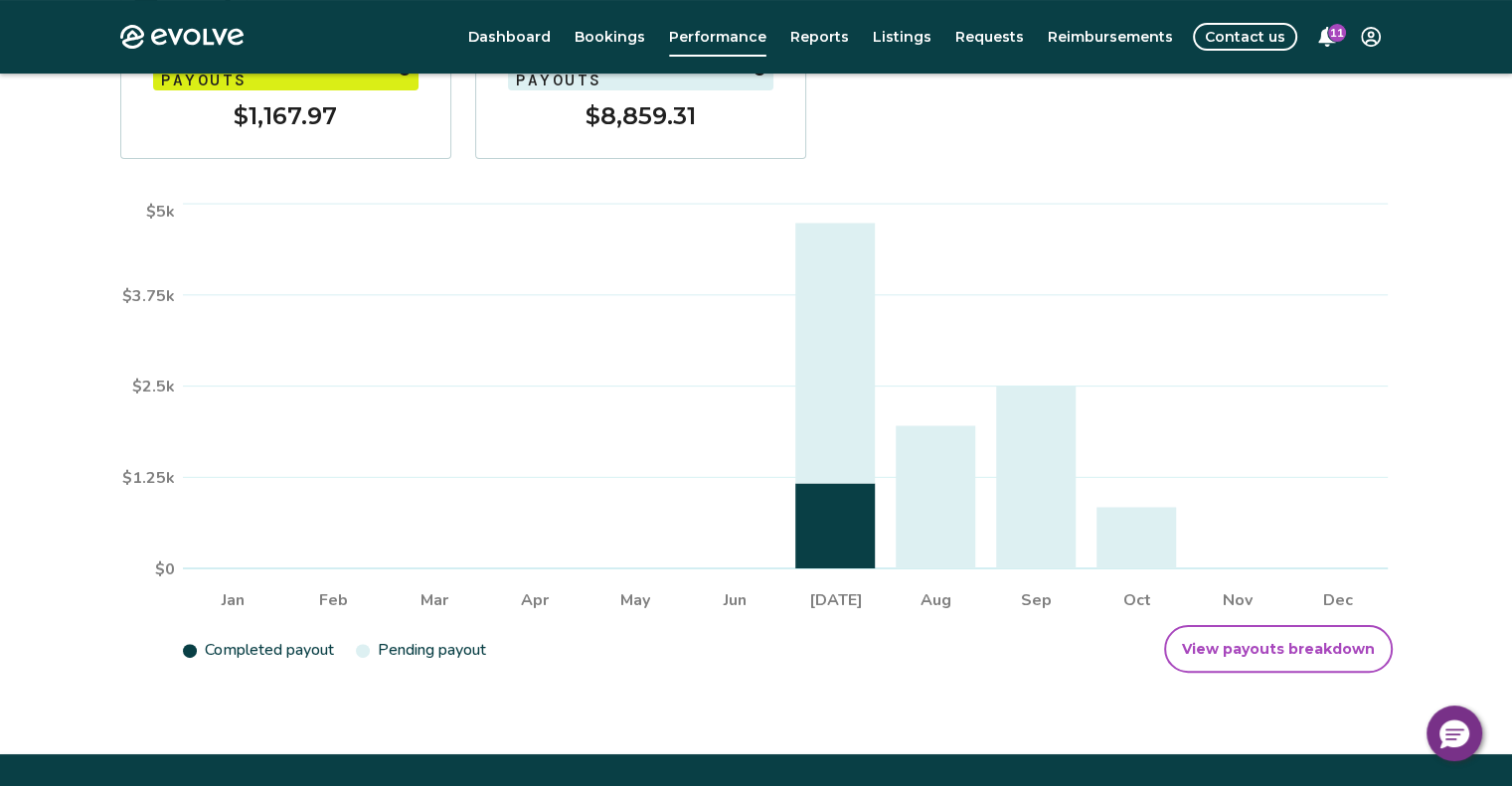 scroll, scrollTop: 351, scrollLeft: 0, axis: vertical 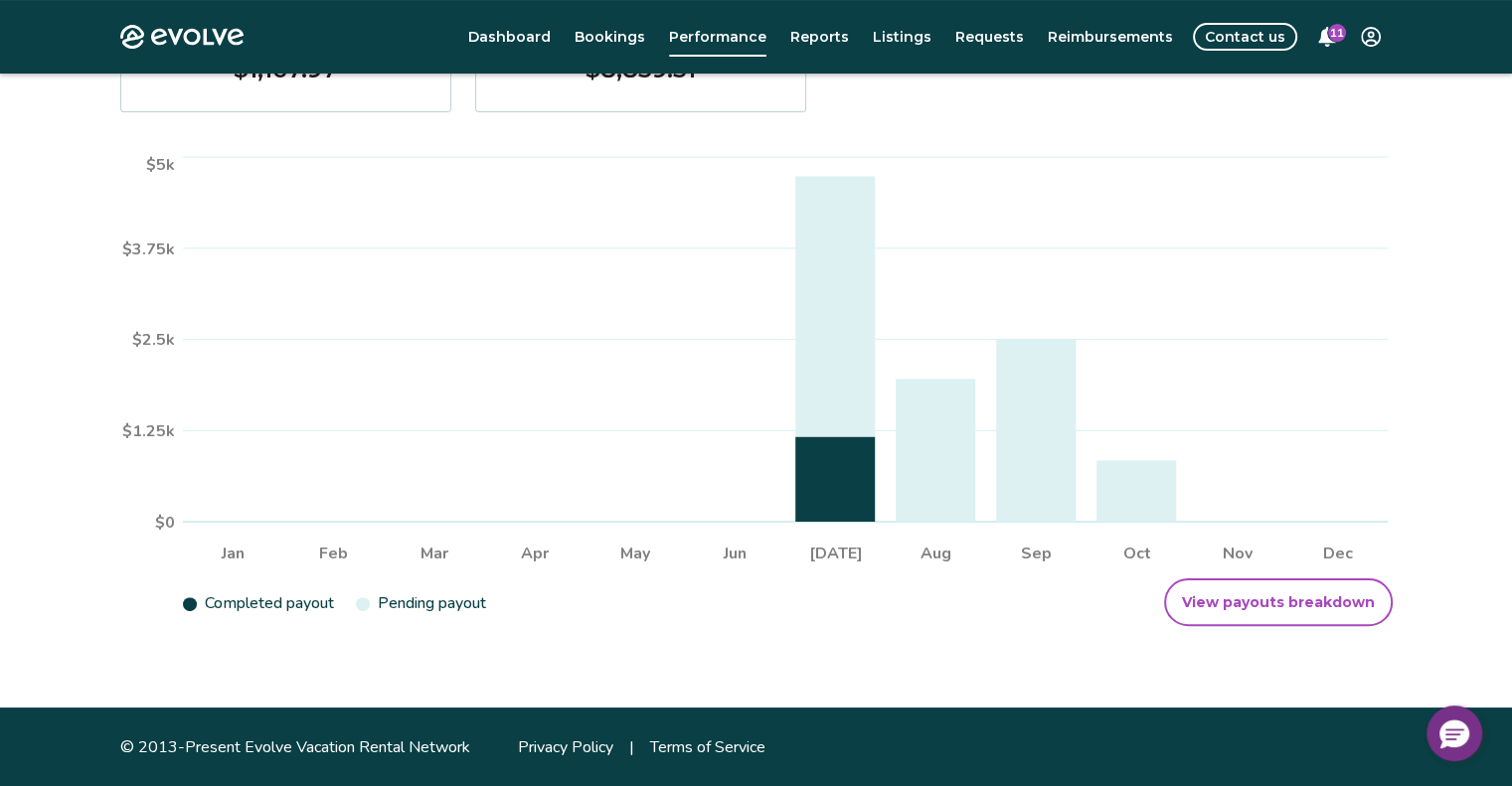 click on "View payouts breakdown" at bounding box center (1278, 602) 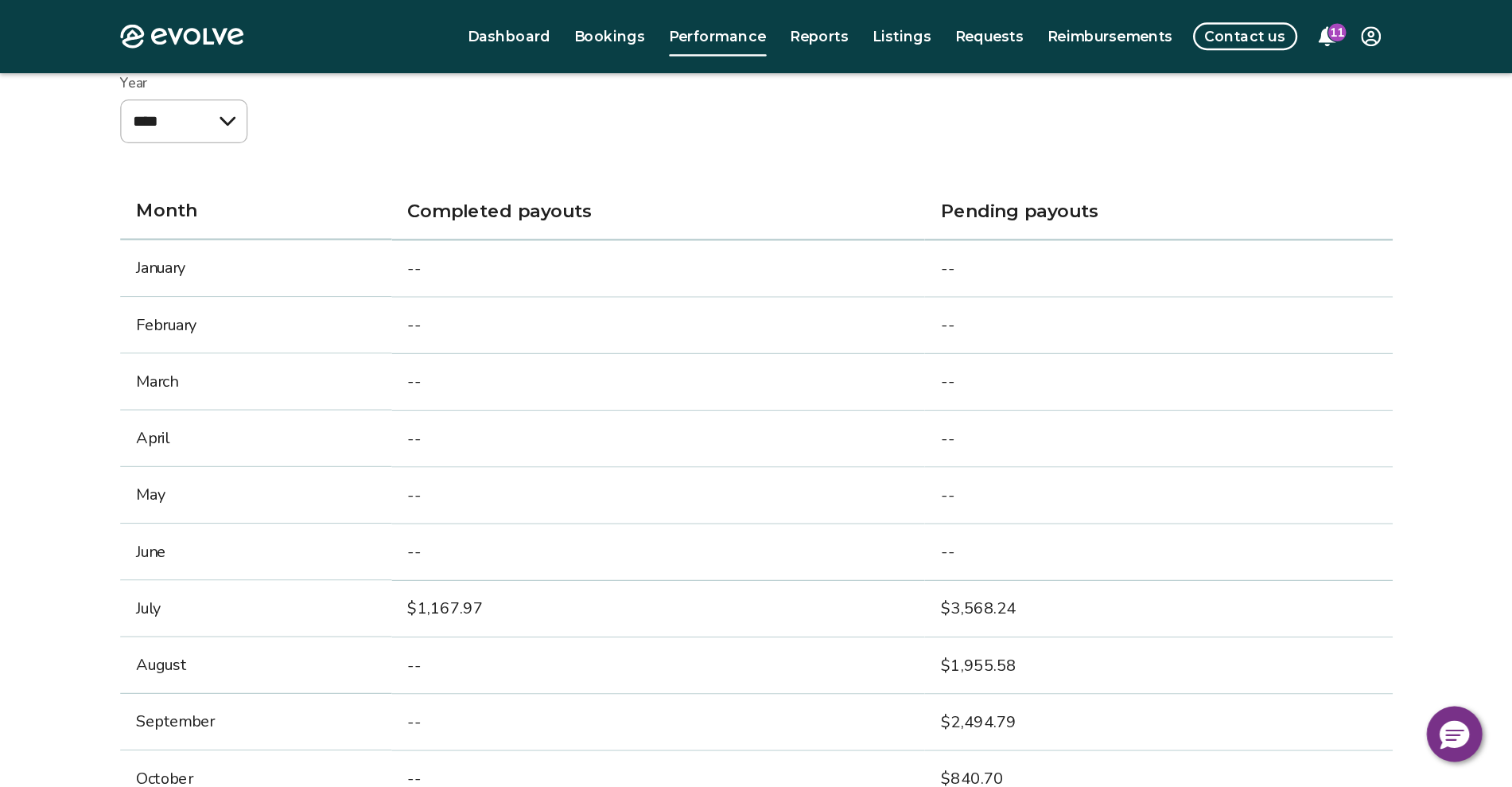 scroll, scrollTop: 0, scrollLeft: 0, axis: both 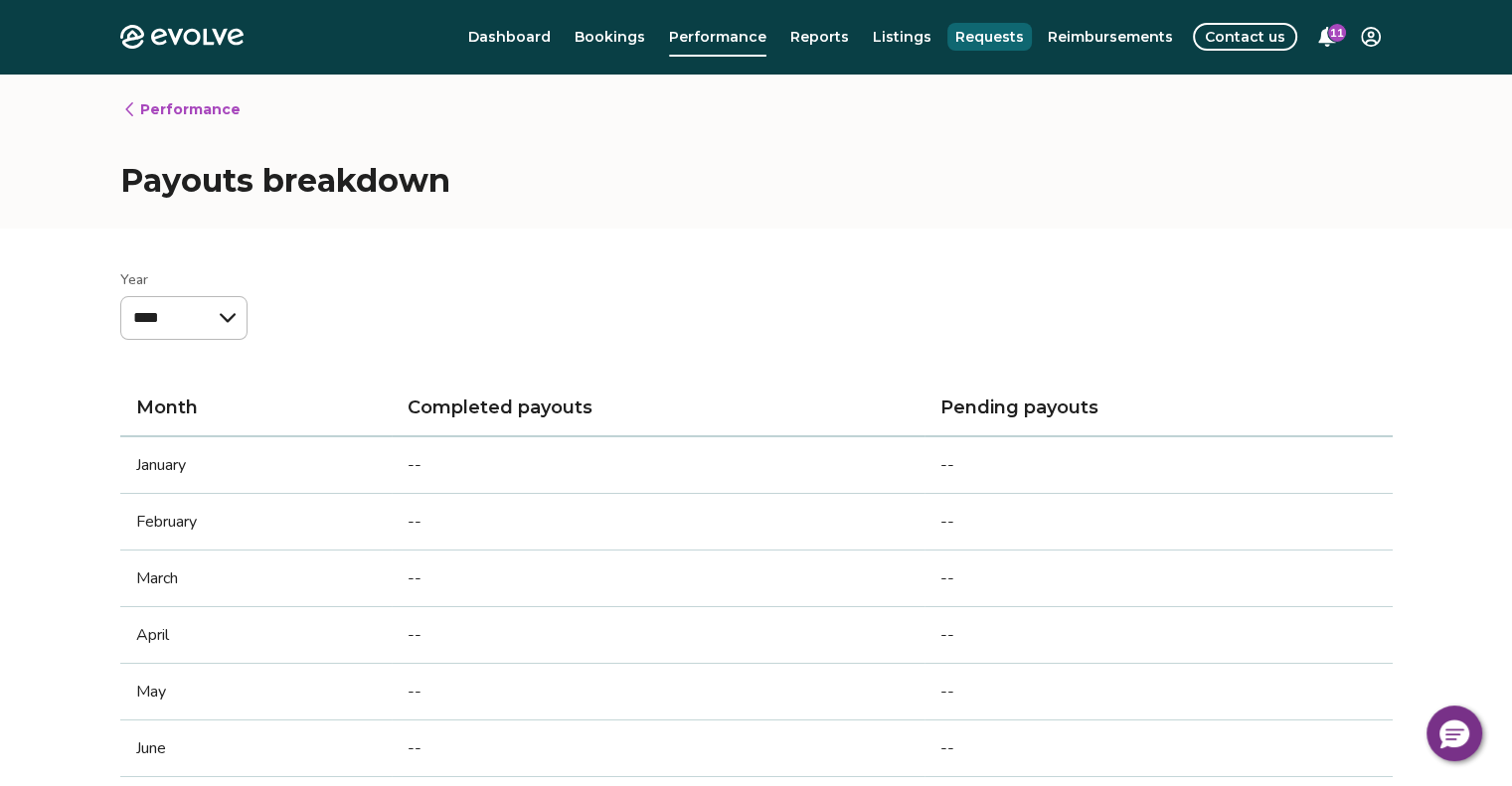 click on "Requests" at bounding box center (989, 37) 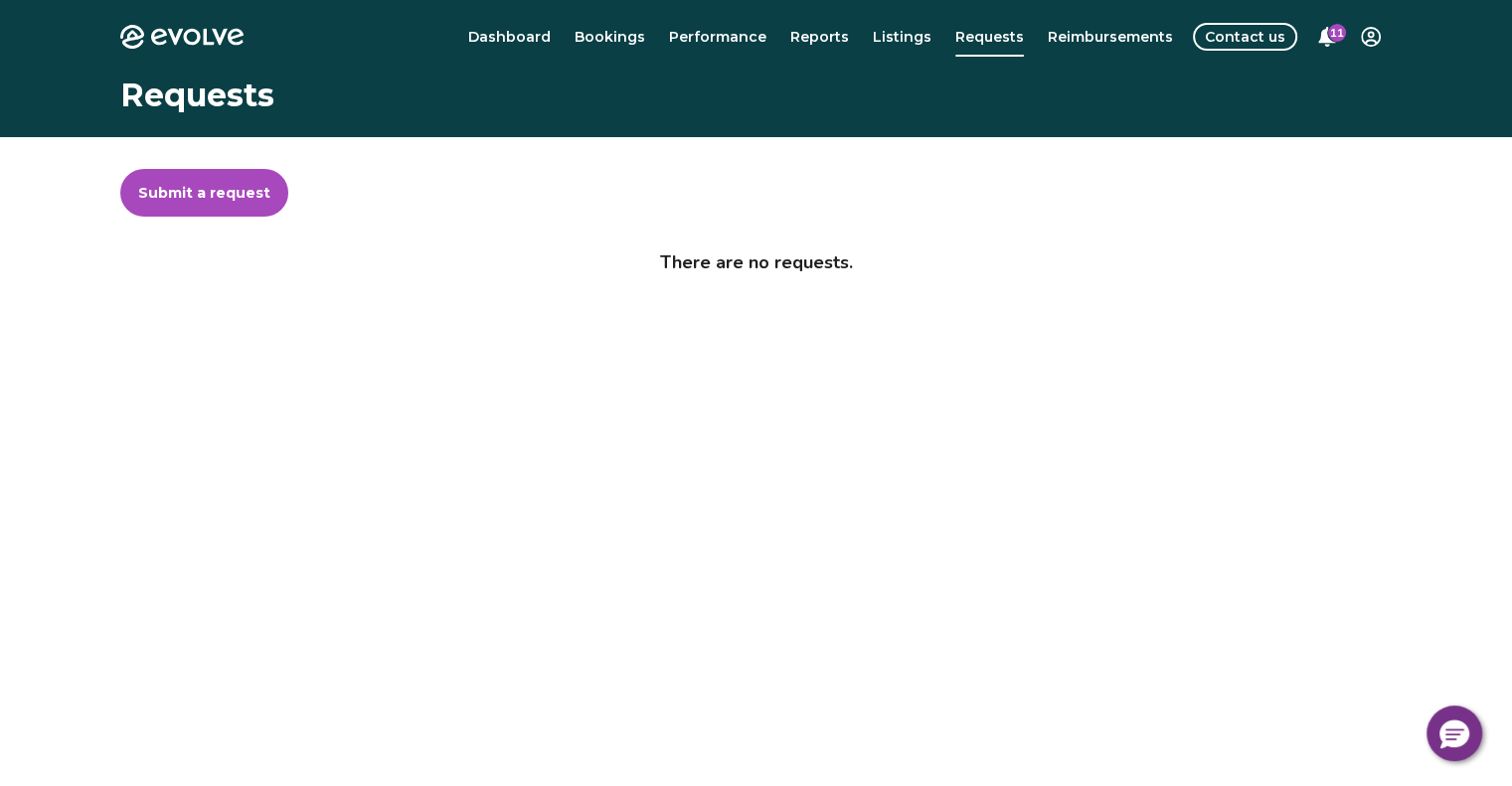 click on "Submit a request" at bounding box center (204, 193) 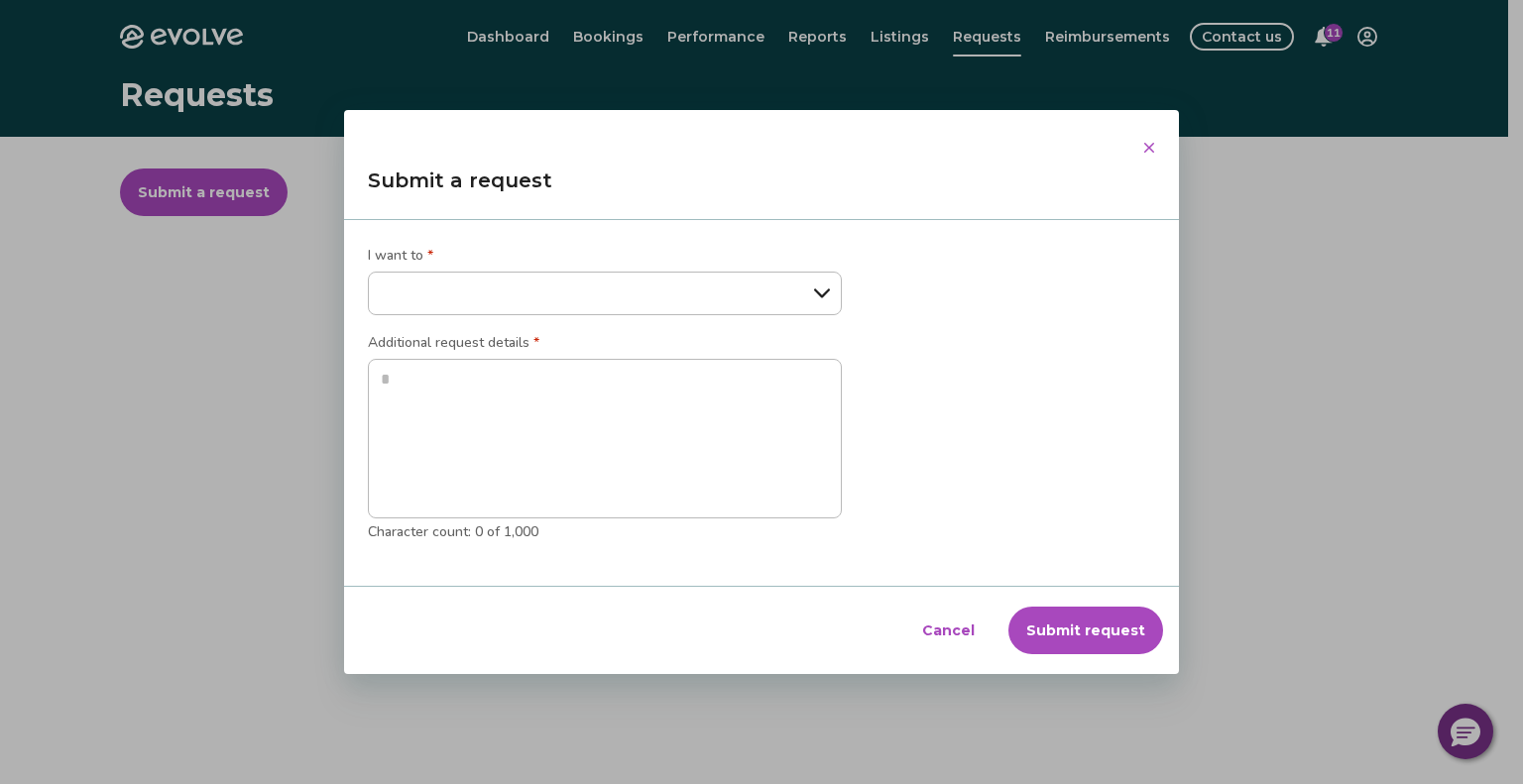 click on "**********" at bounding box center (605, 293) 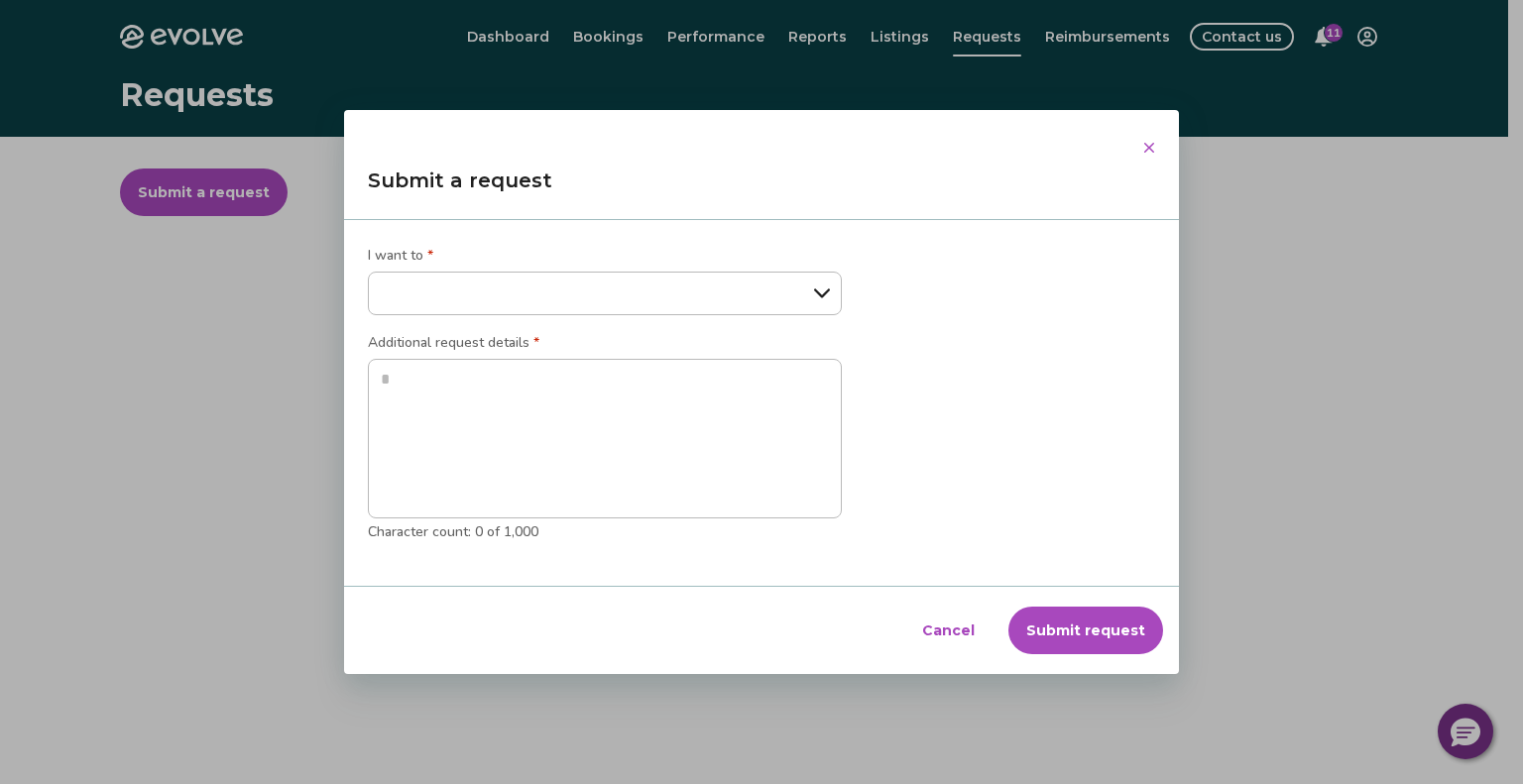 select on "**********" 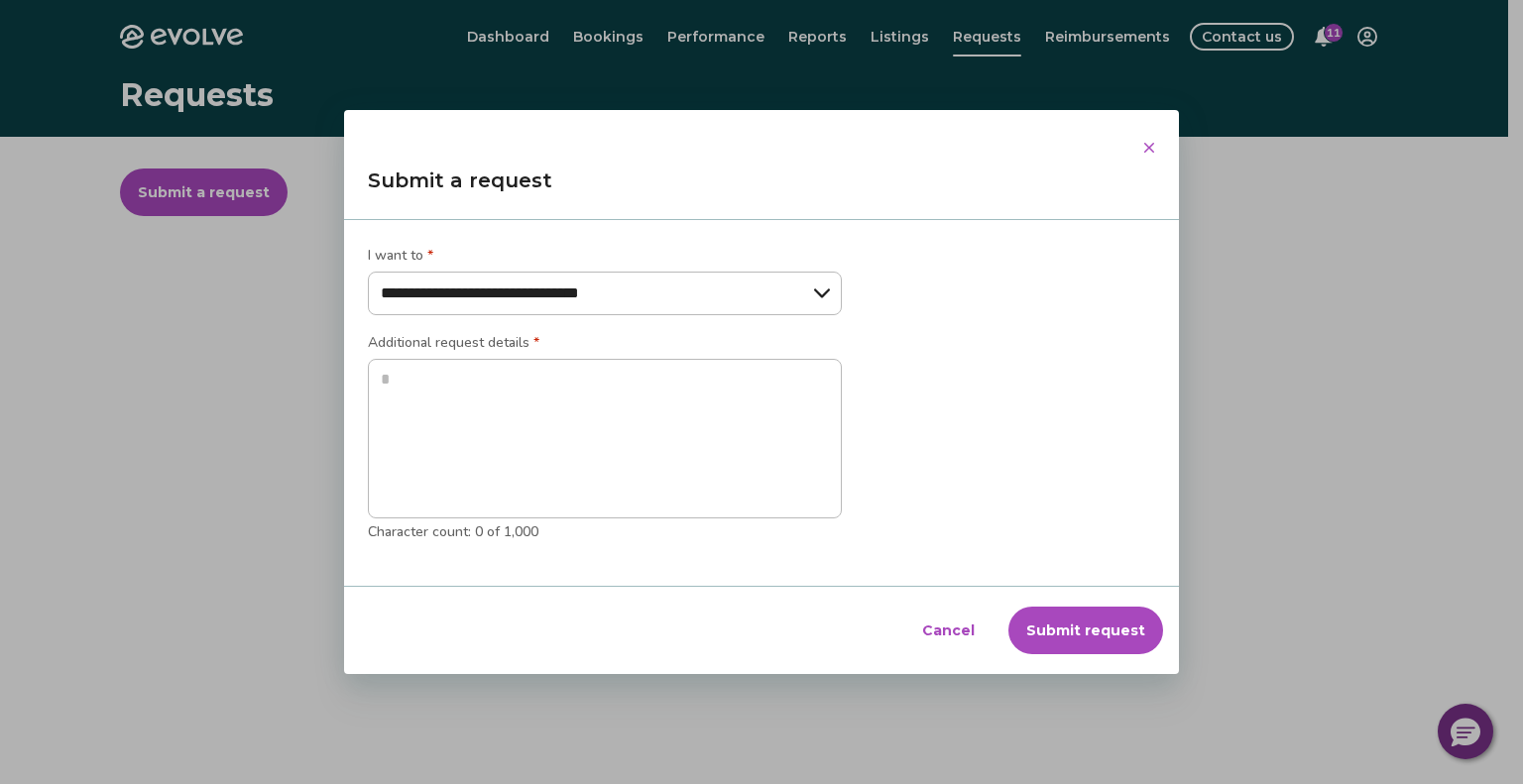 click on "**********" at bounding box center (605, 293) 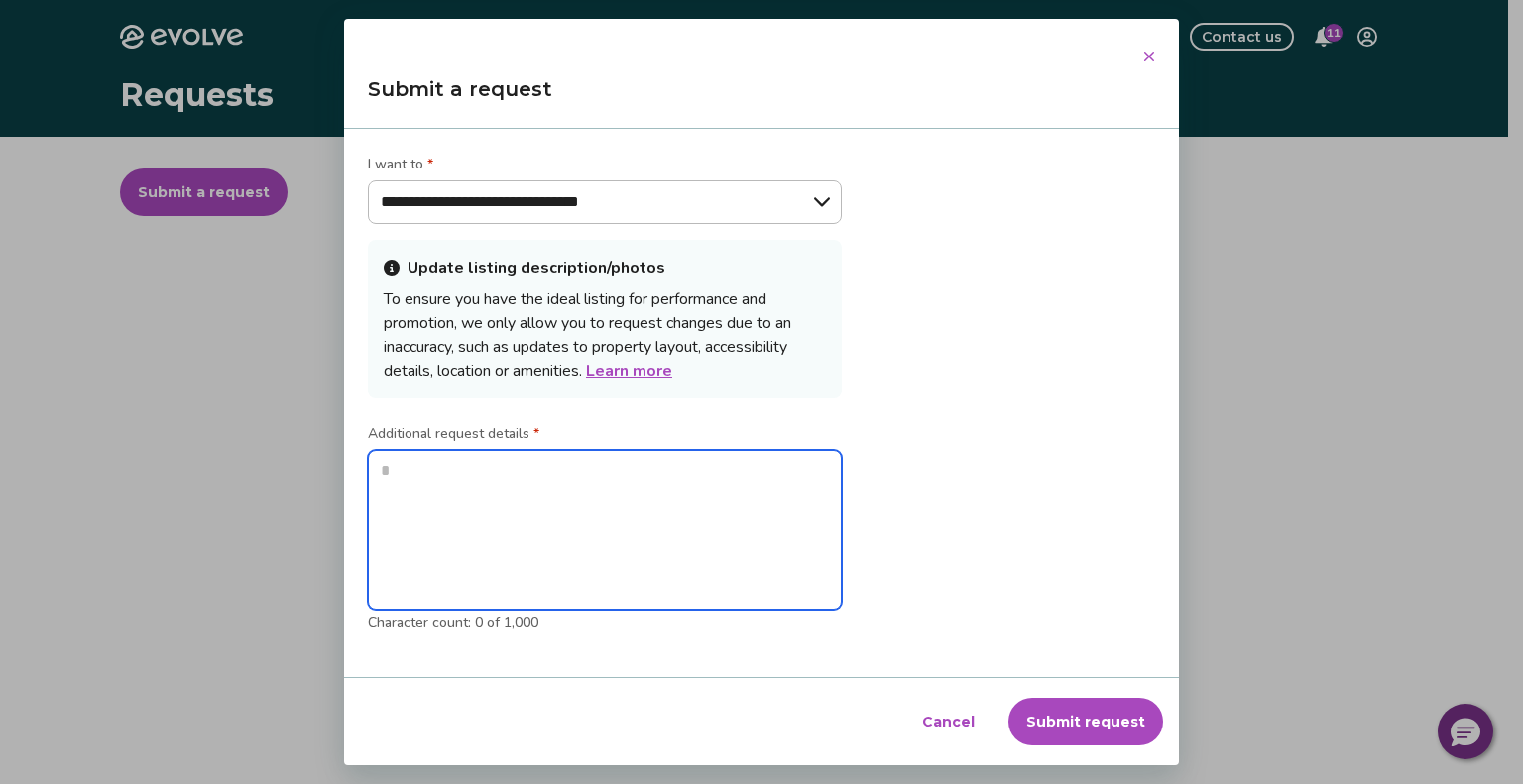 click at bounding box center [605, 530] 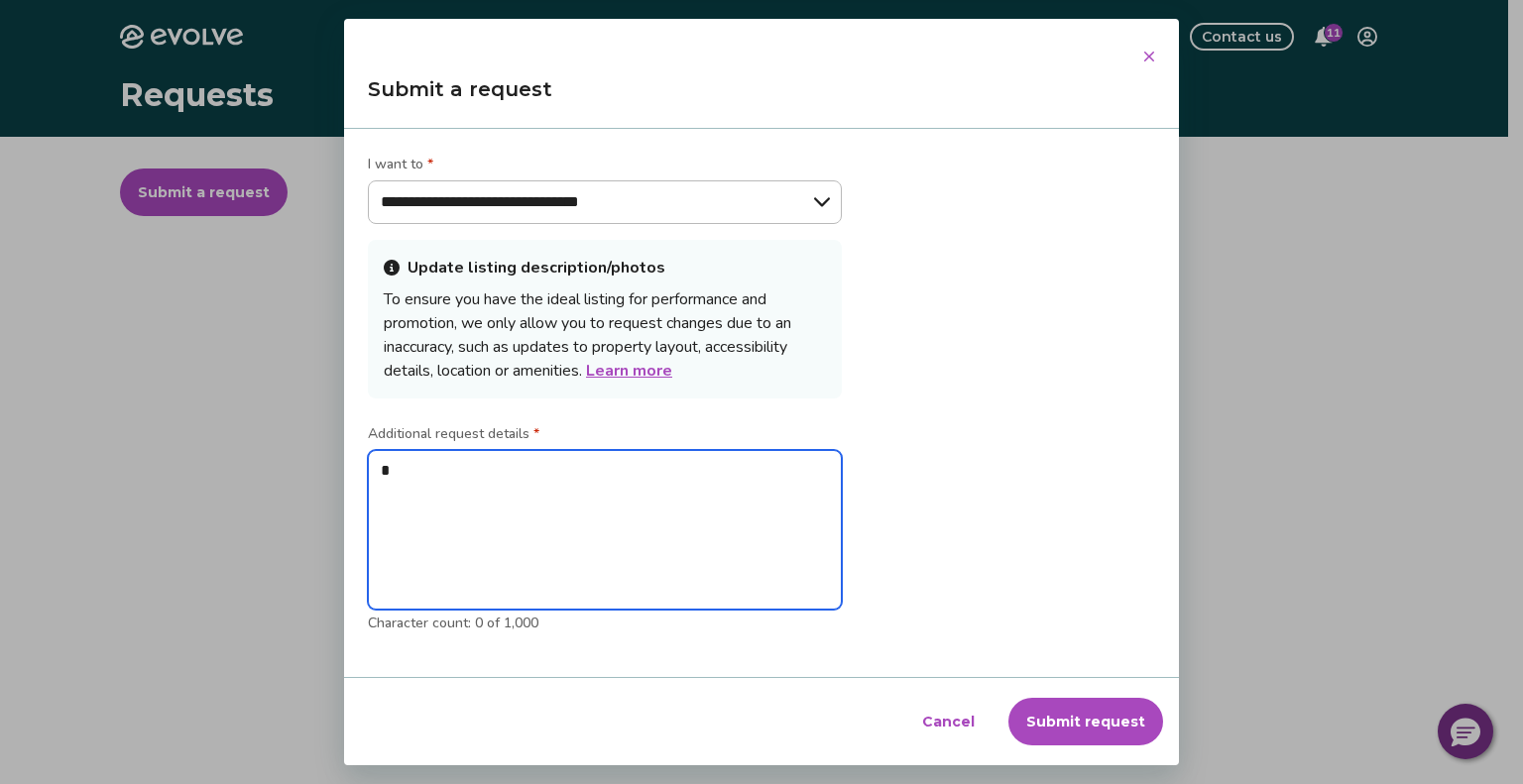 type on "*" 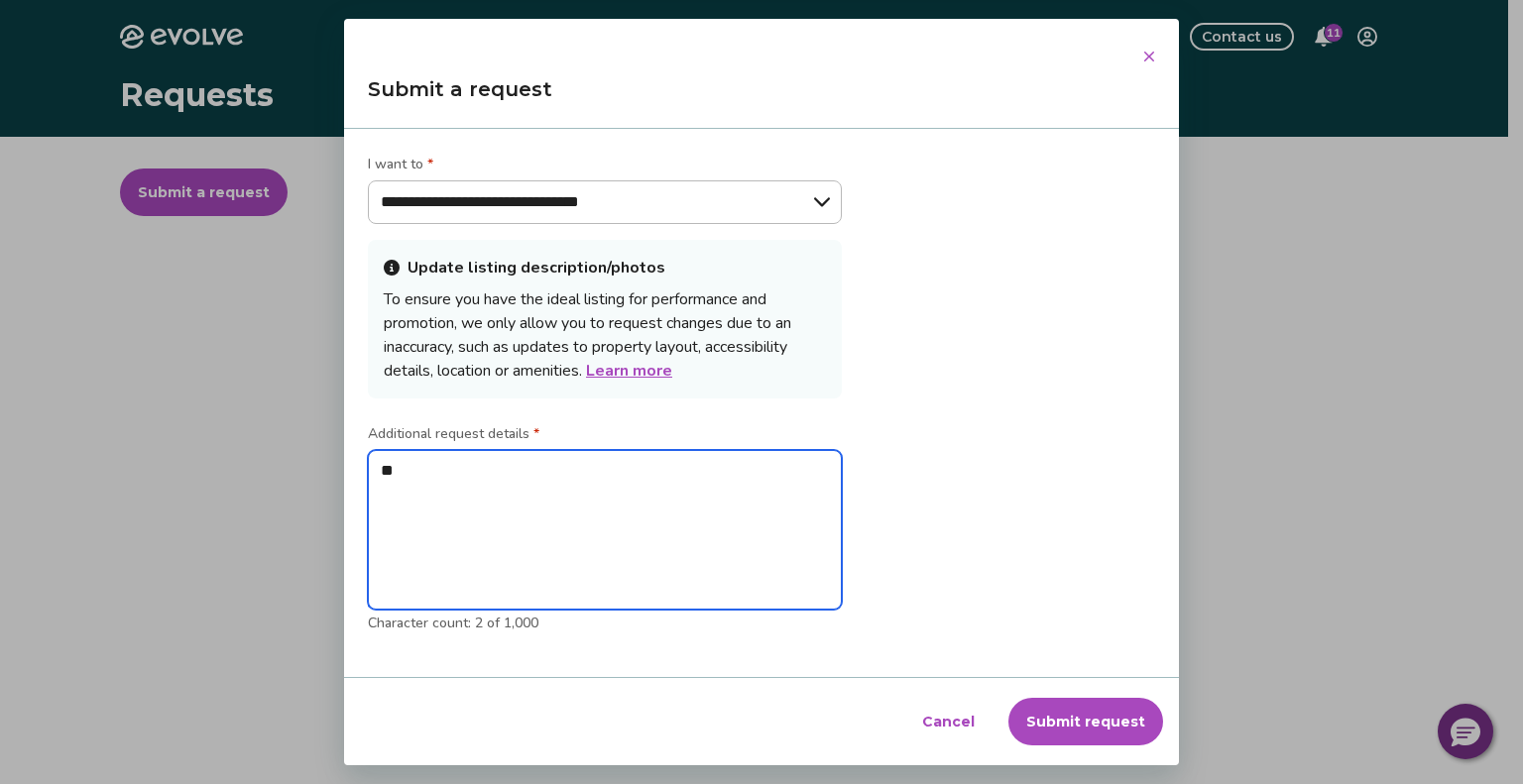 type on "*" 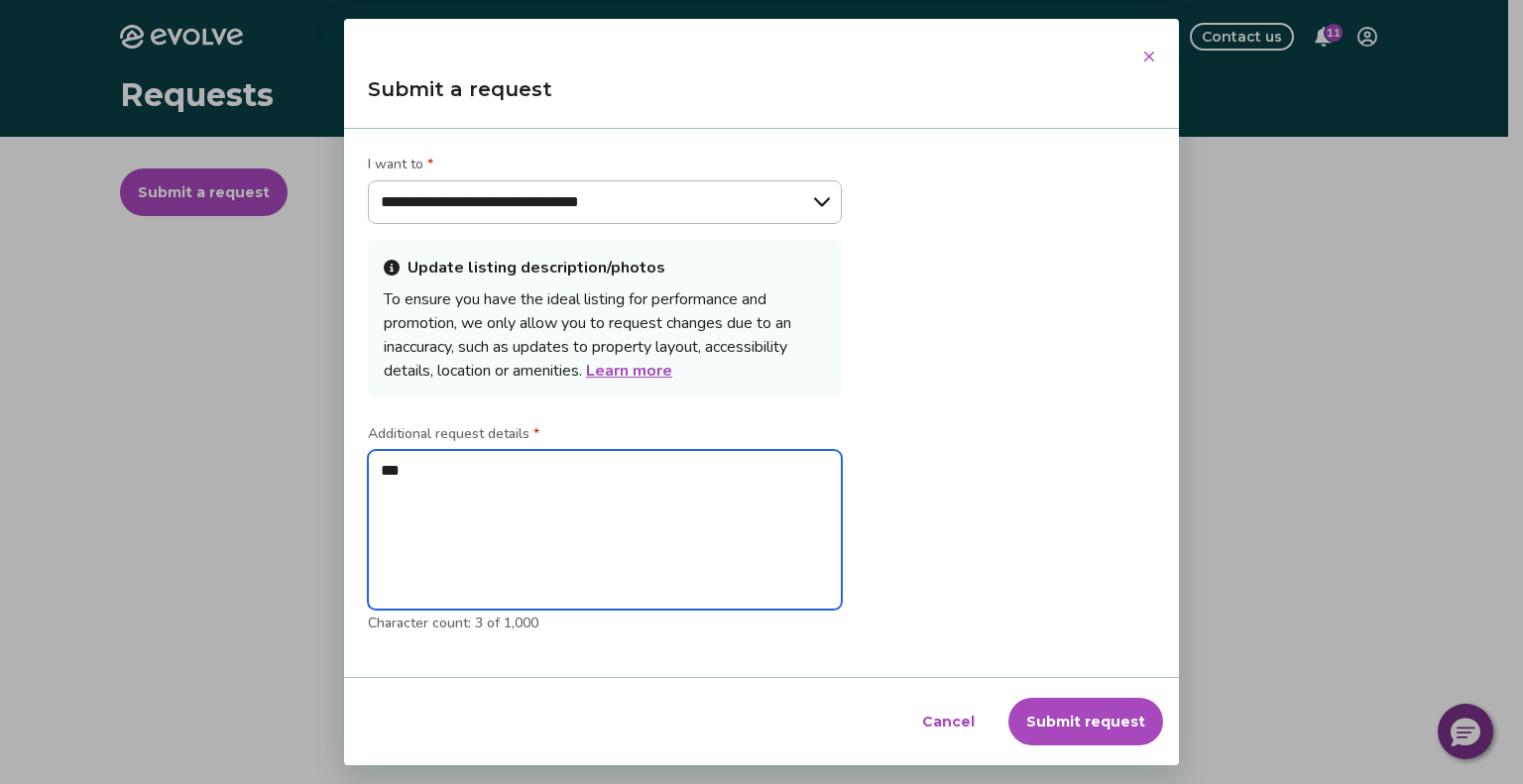 type on "*" 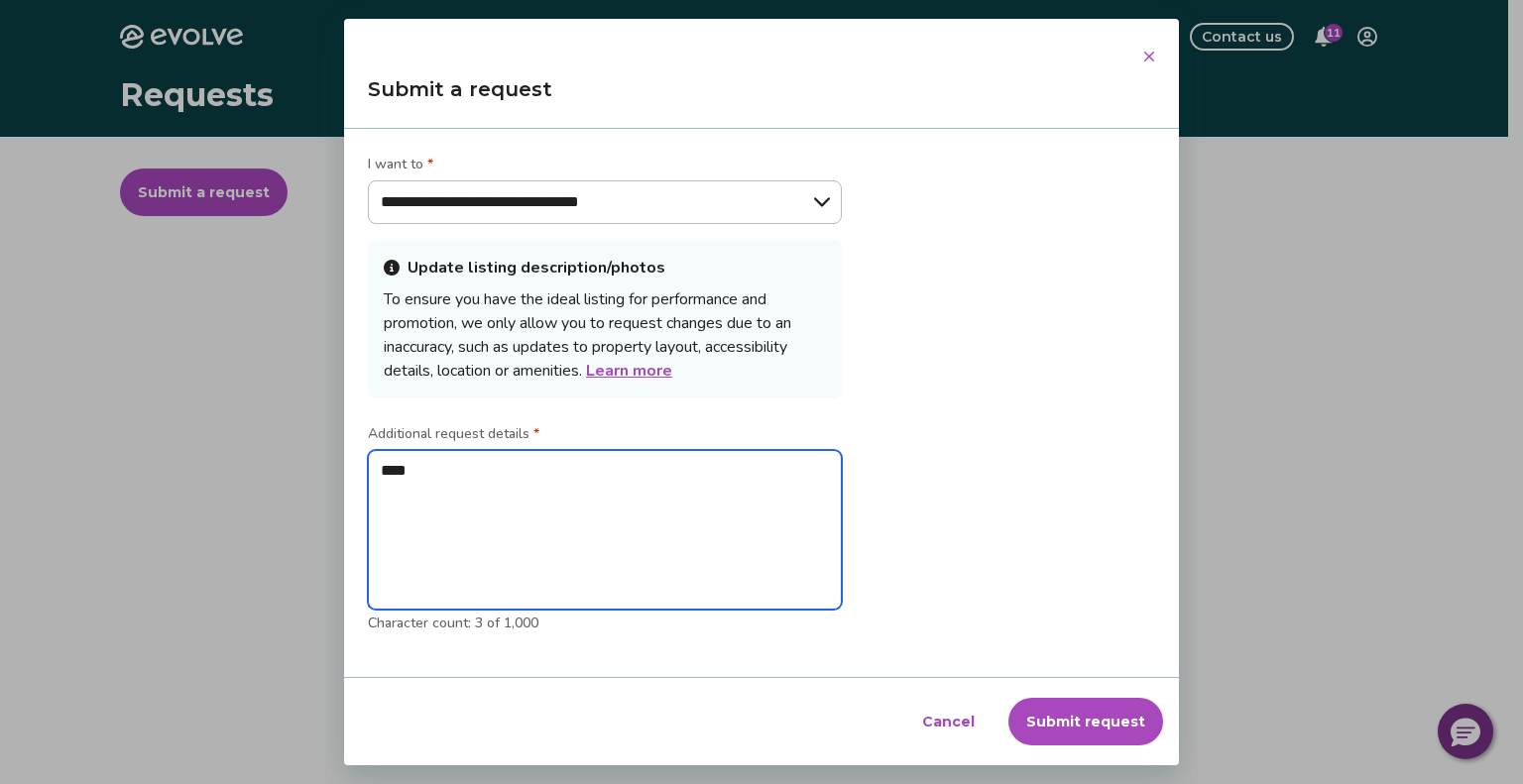type on "*" 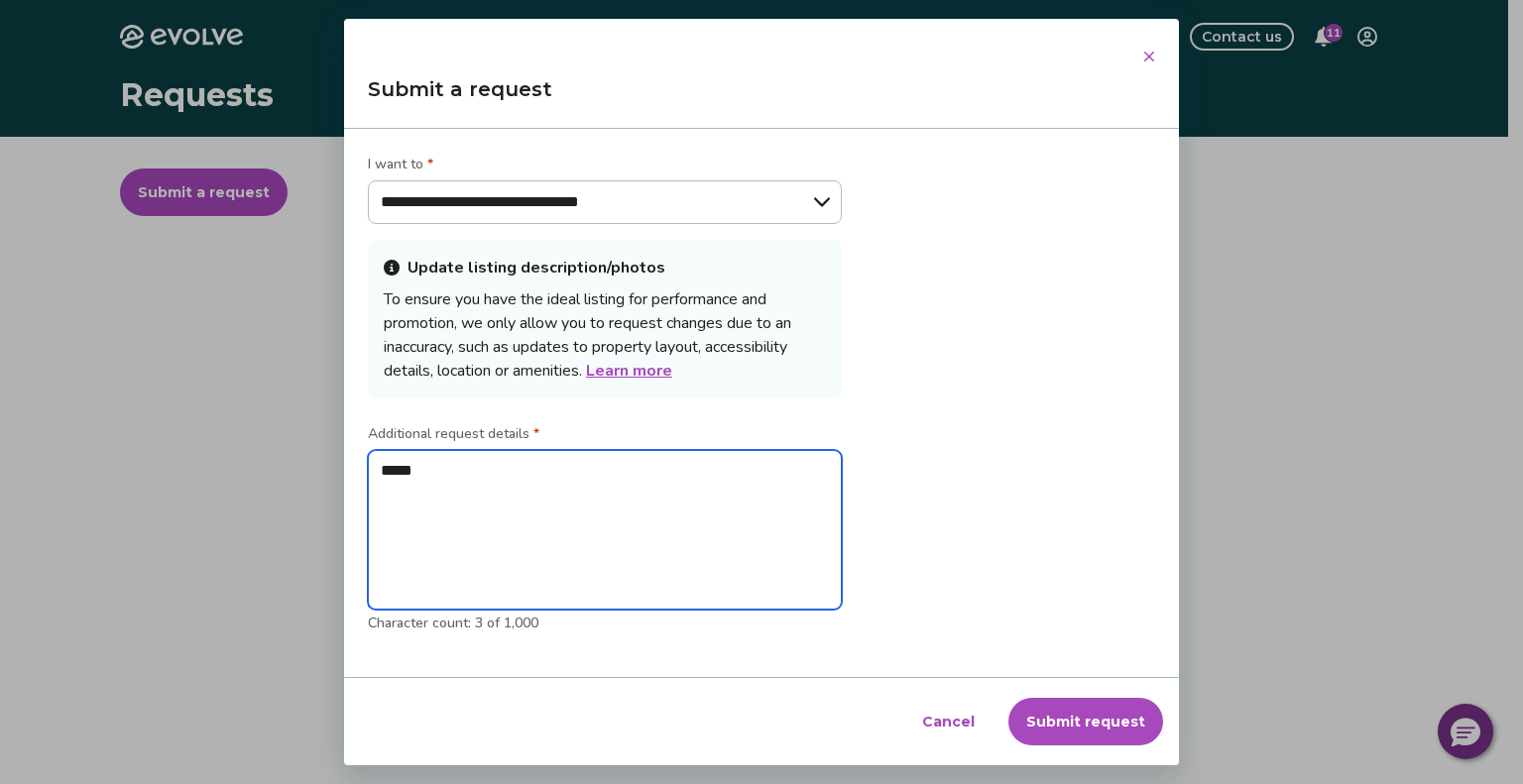 type on "*" 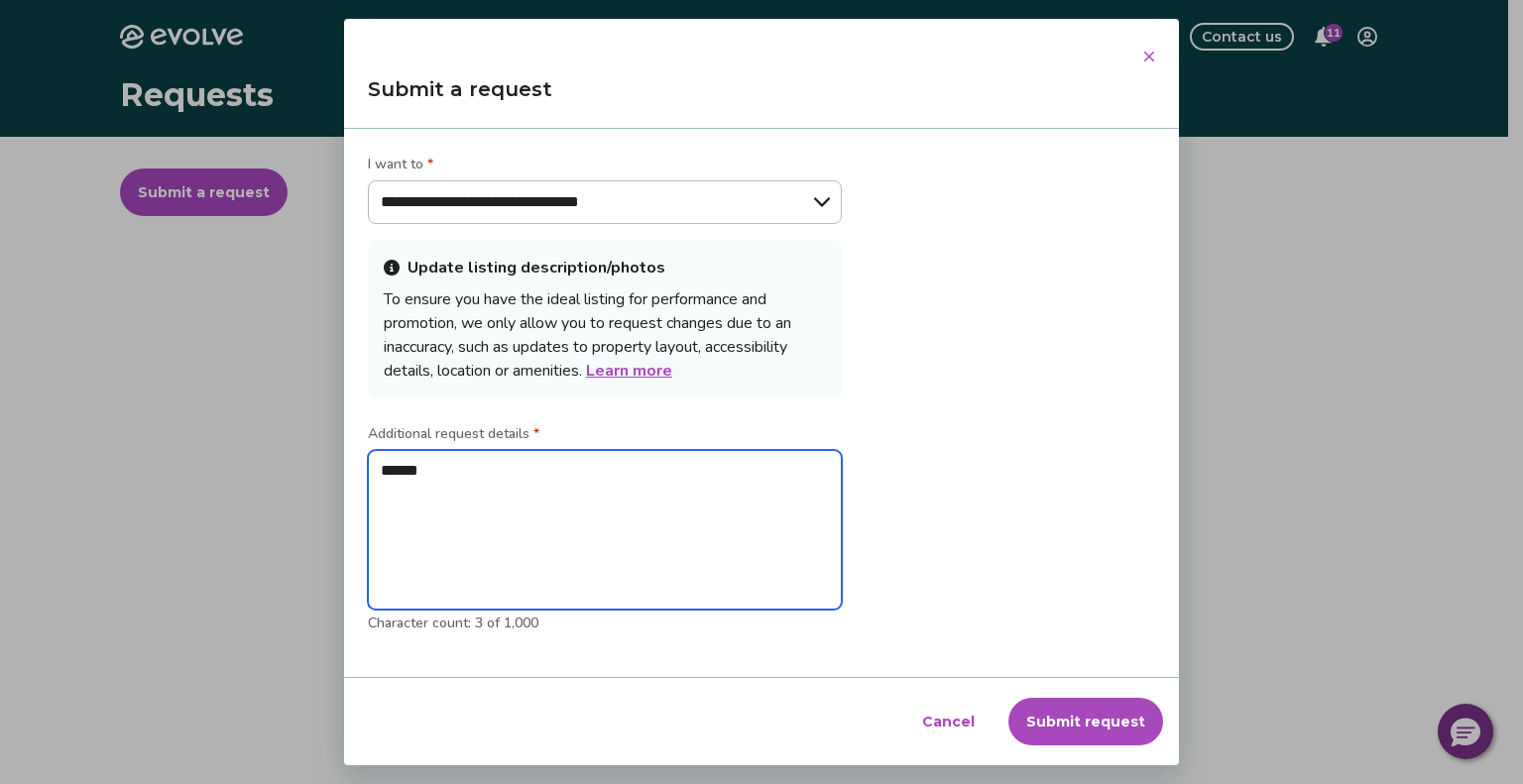 type on "******" 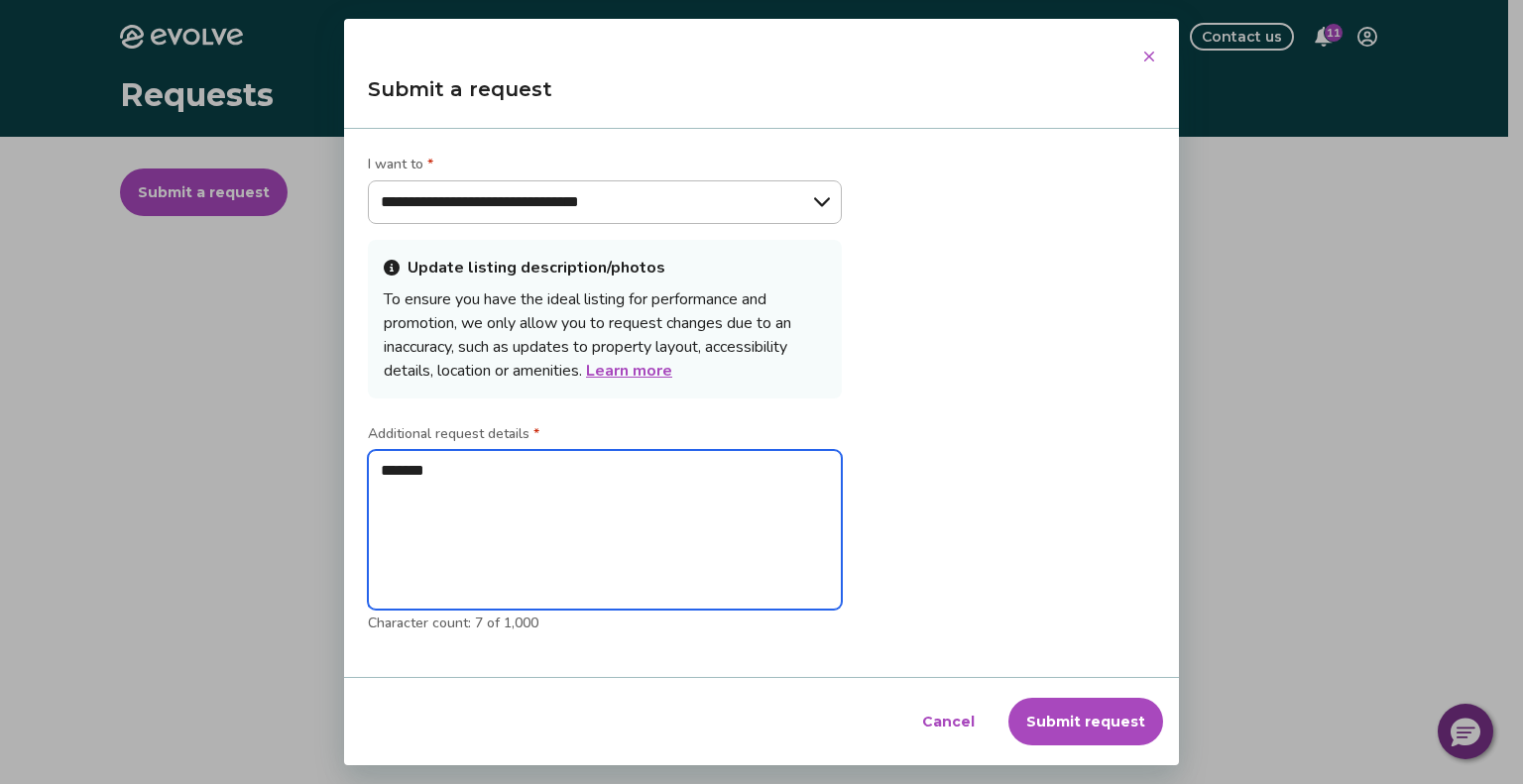 type on "*" 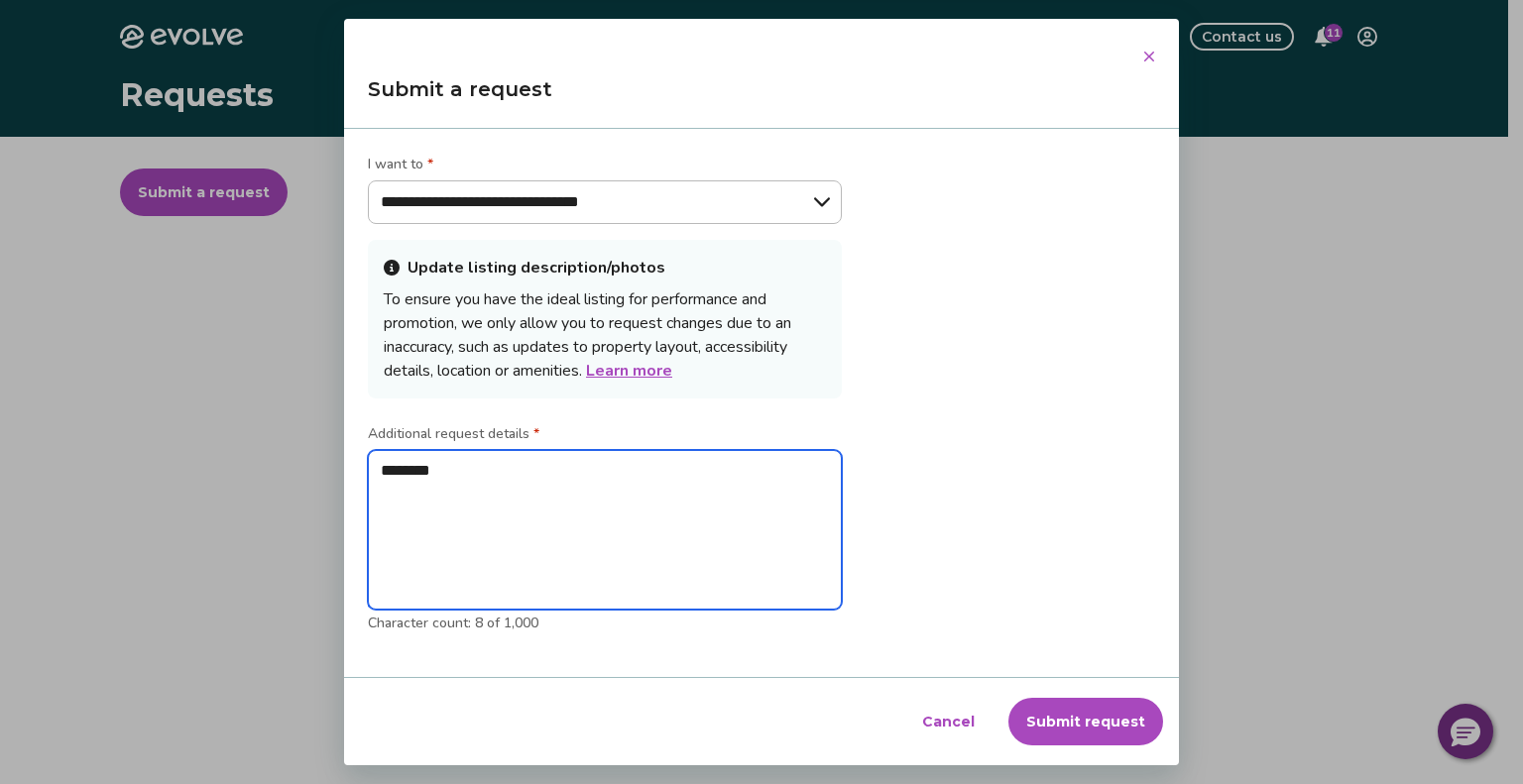 type on "*" 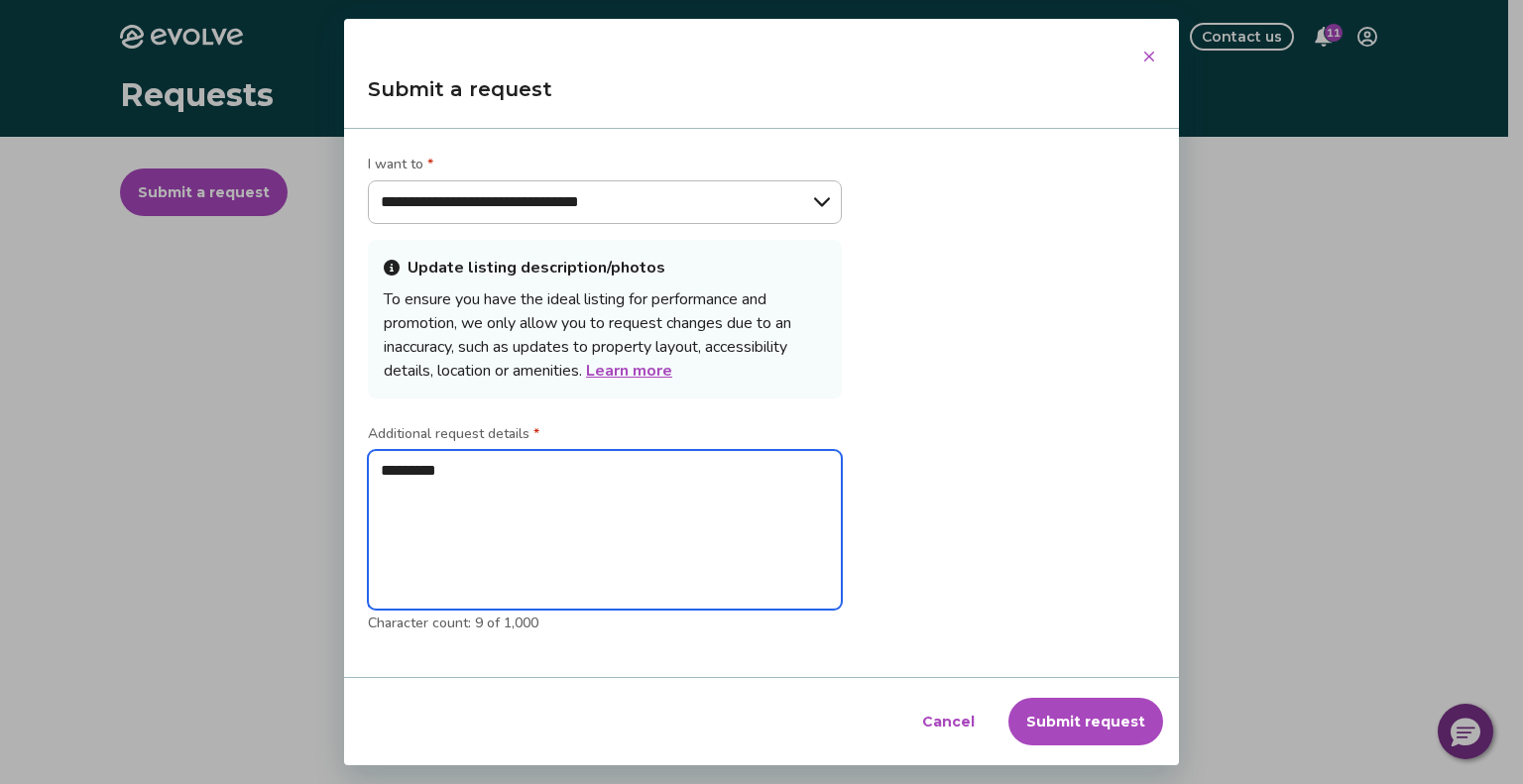 type on "*" 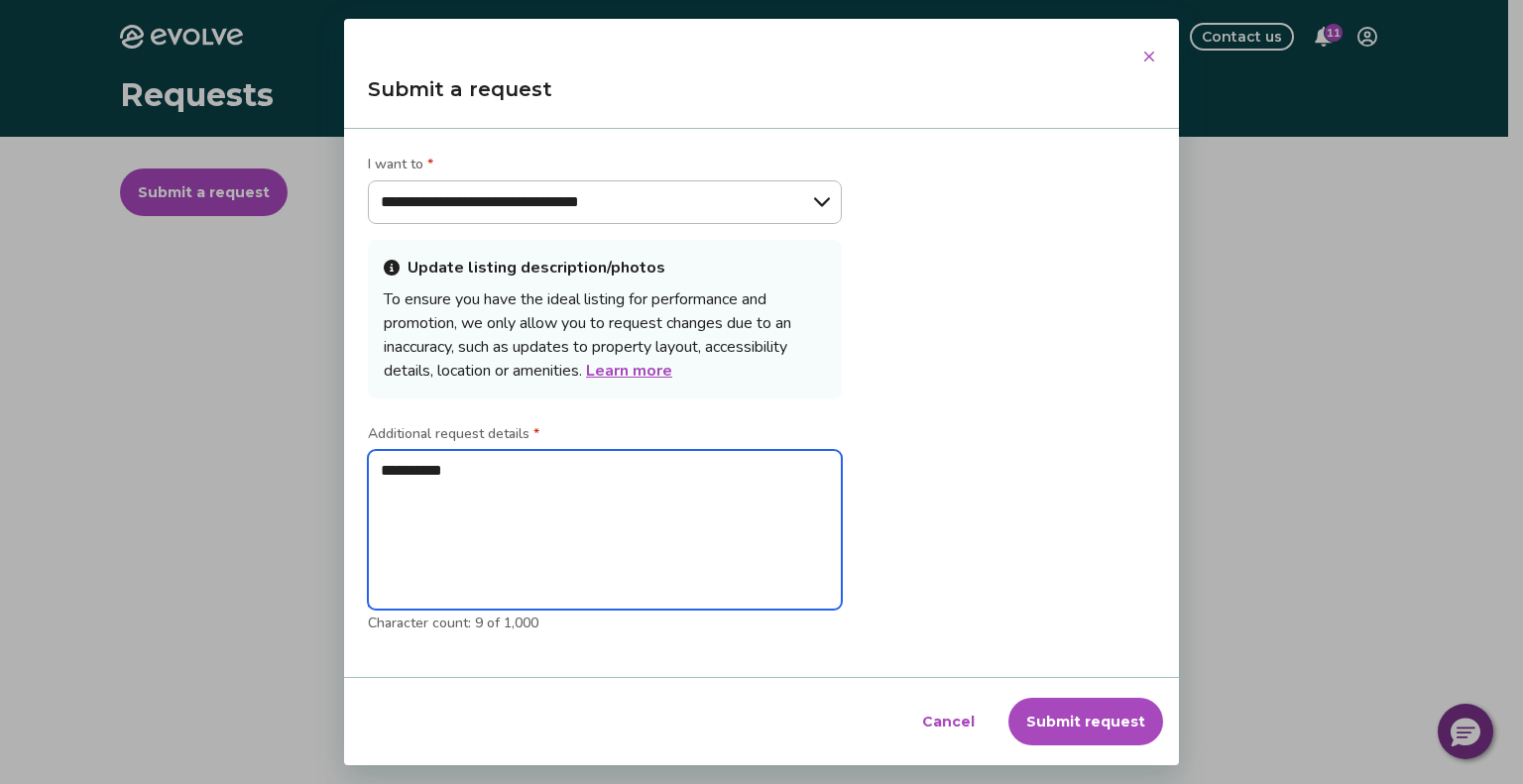 type on "*" 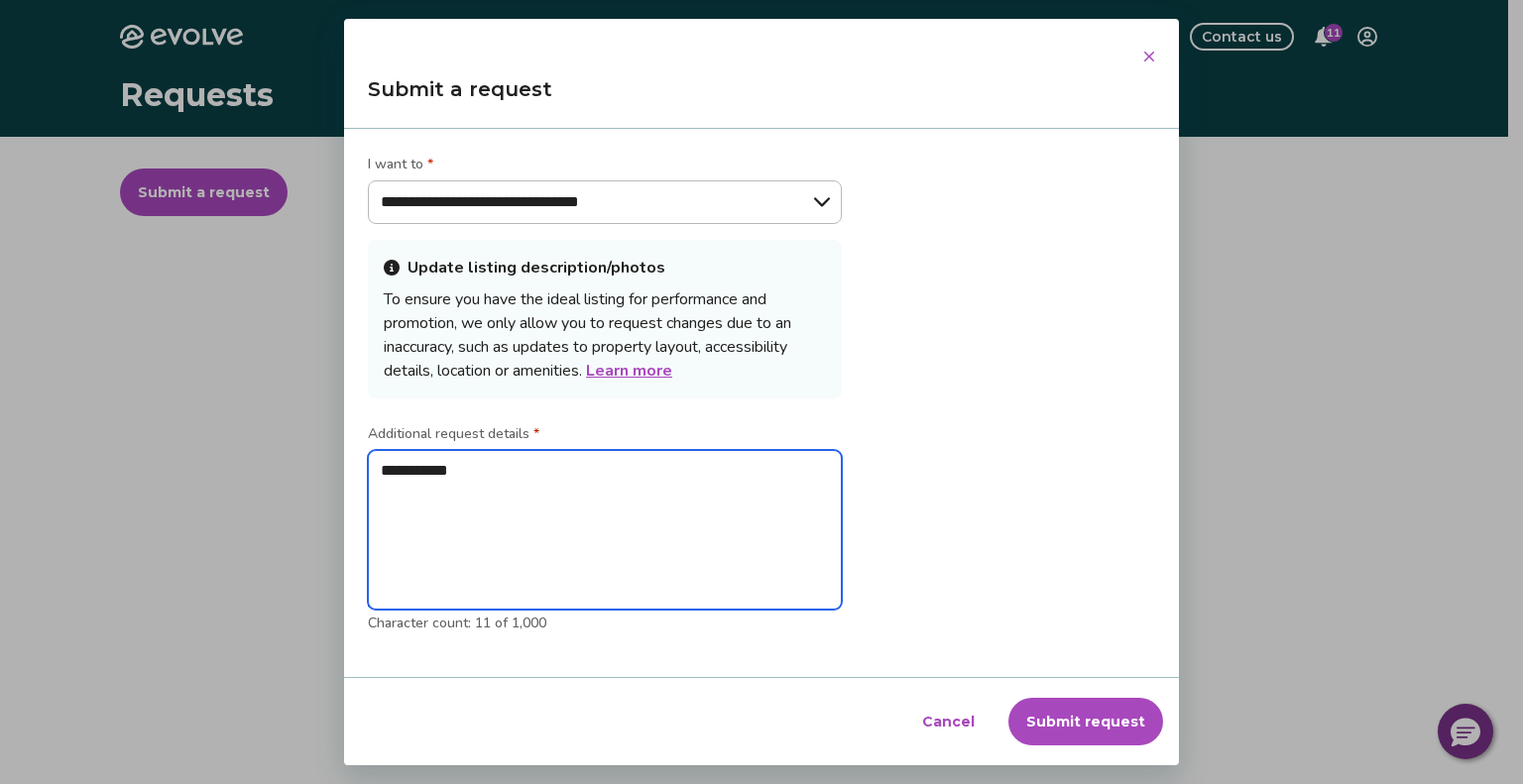 type on "*" 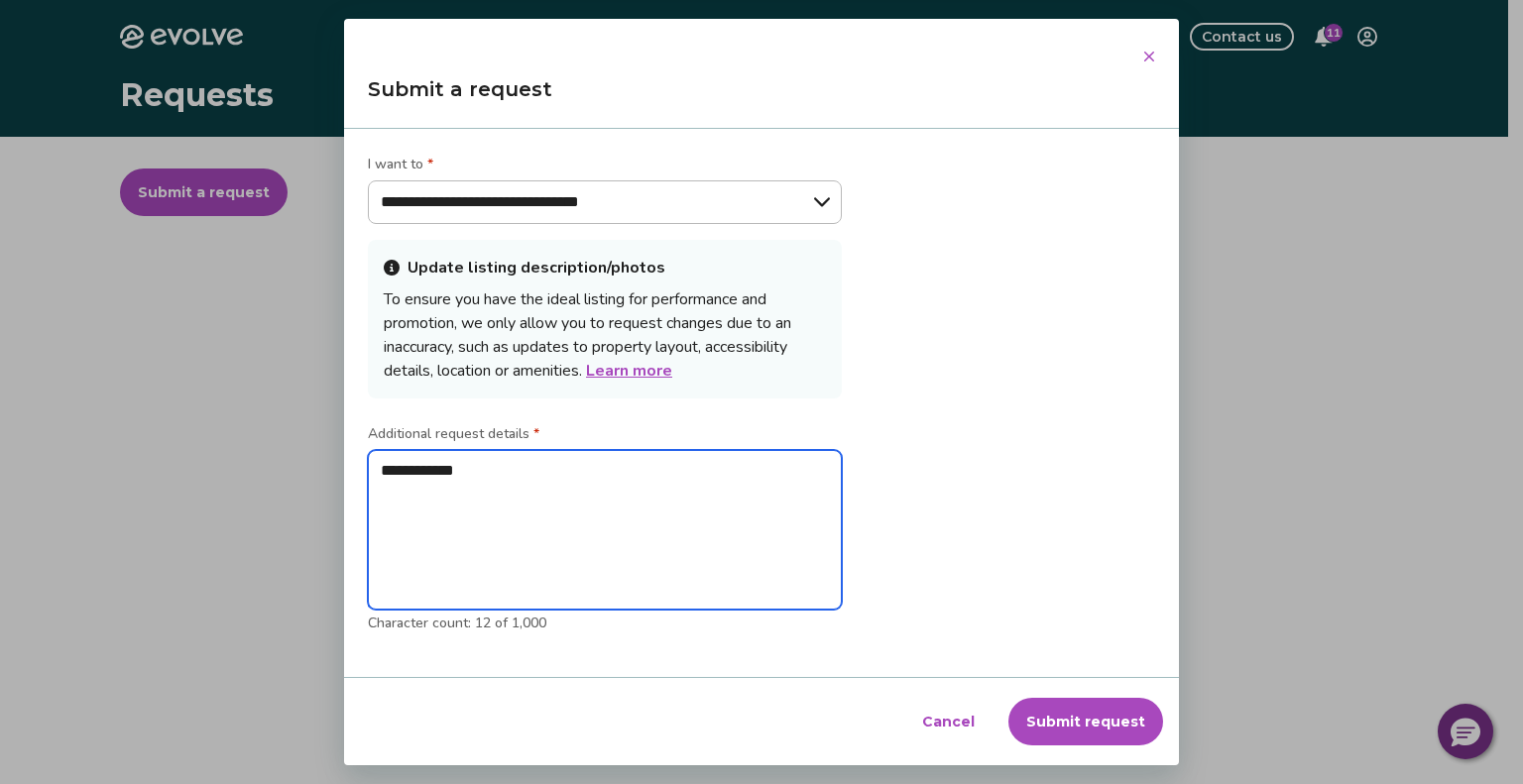 type on "*" 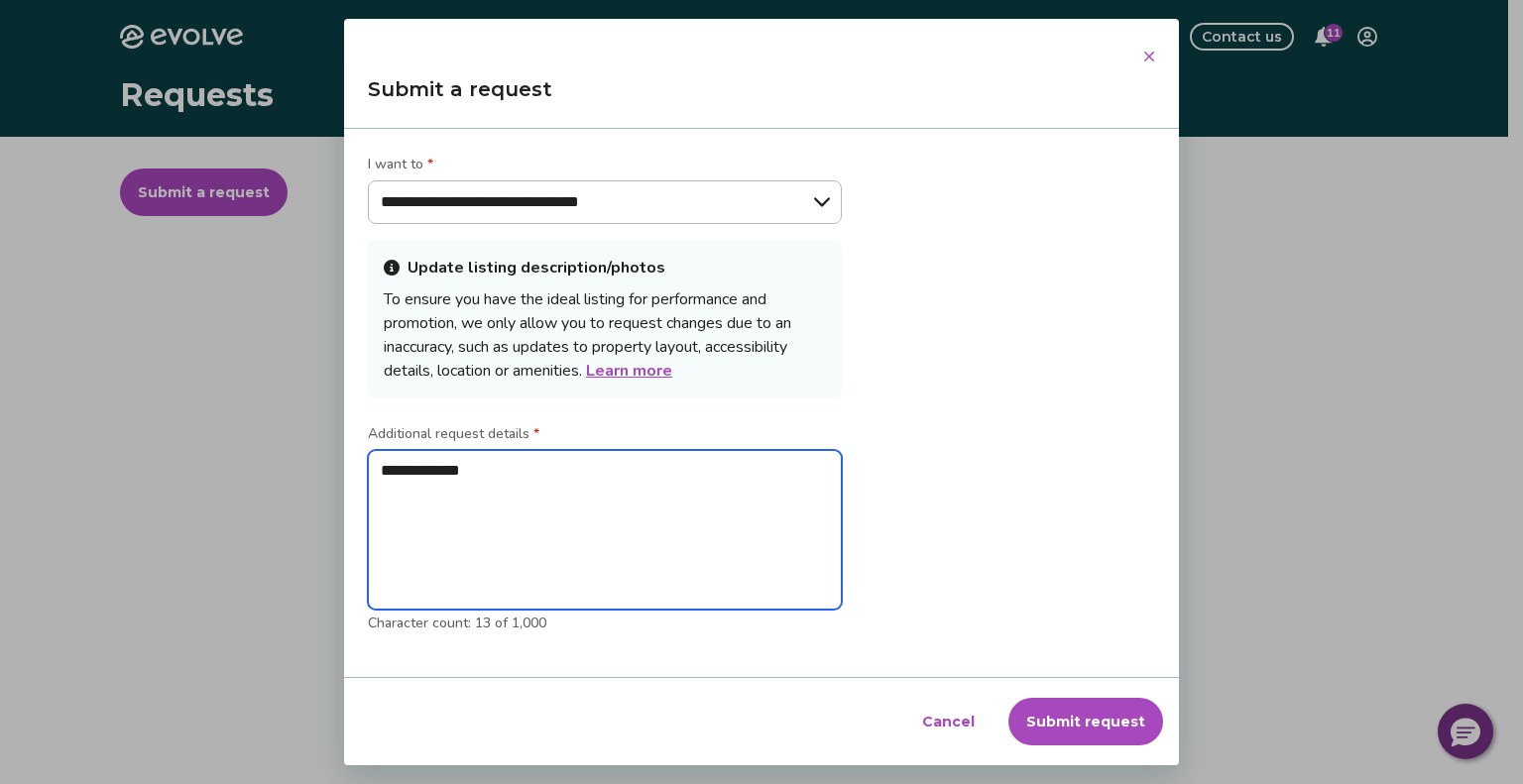 type on "*" 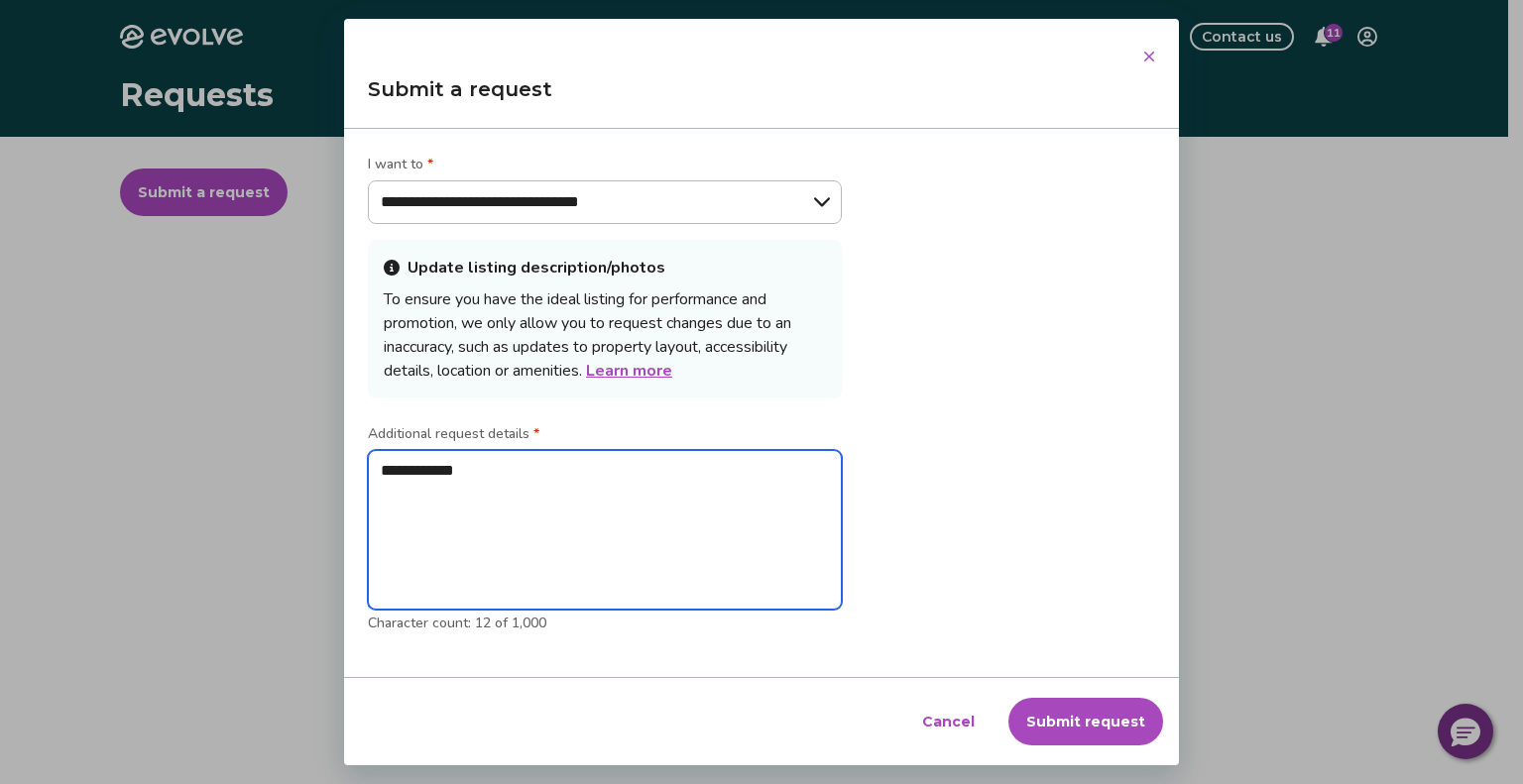 type on "*" 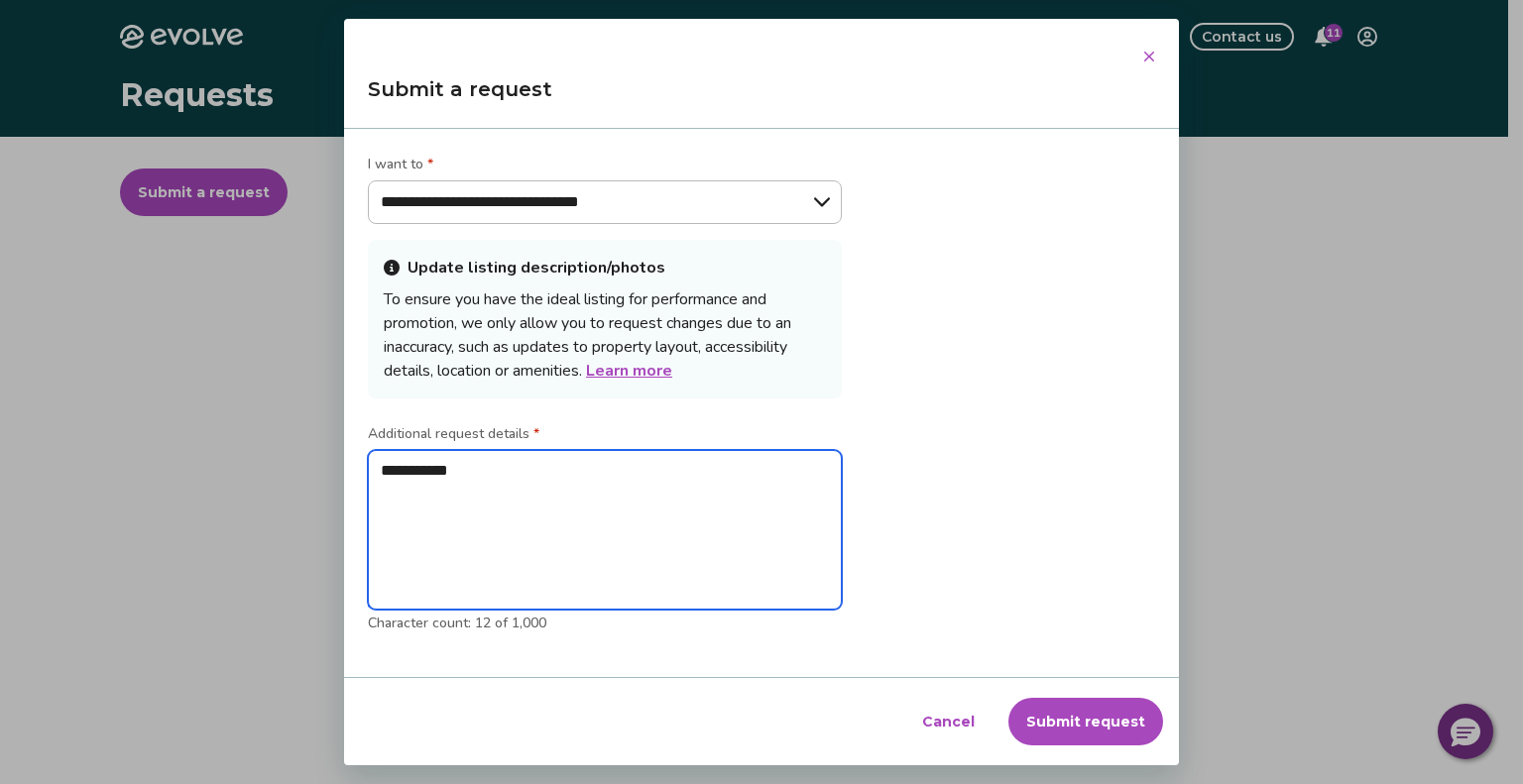 type on "*" 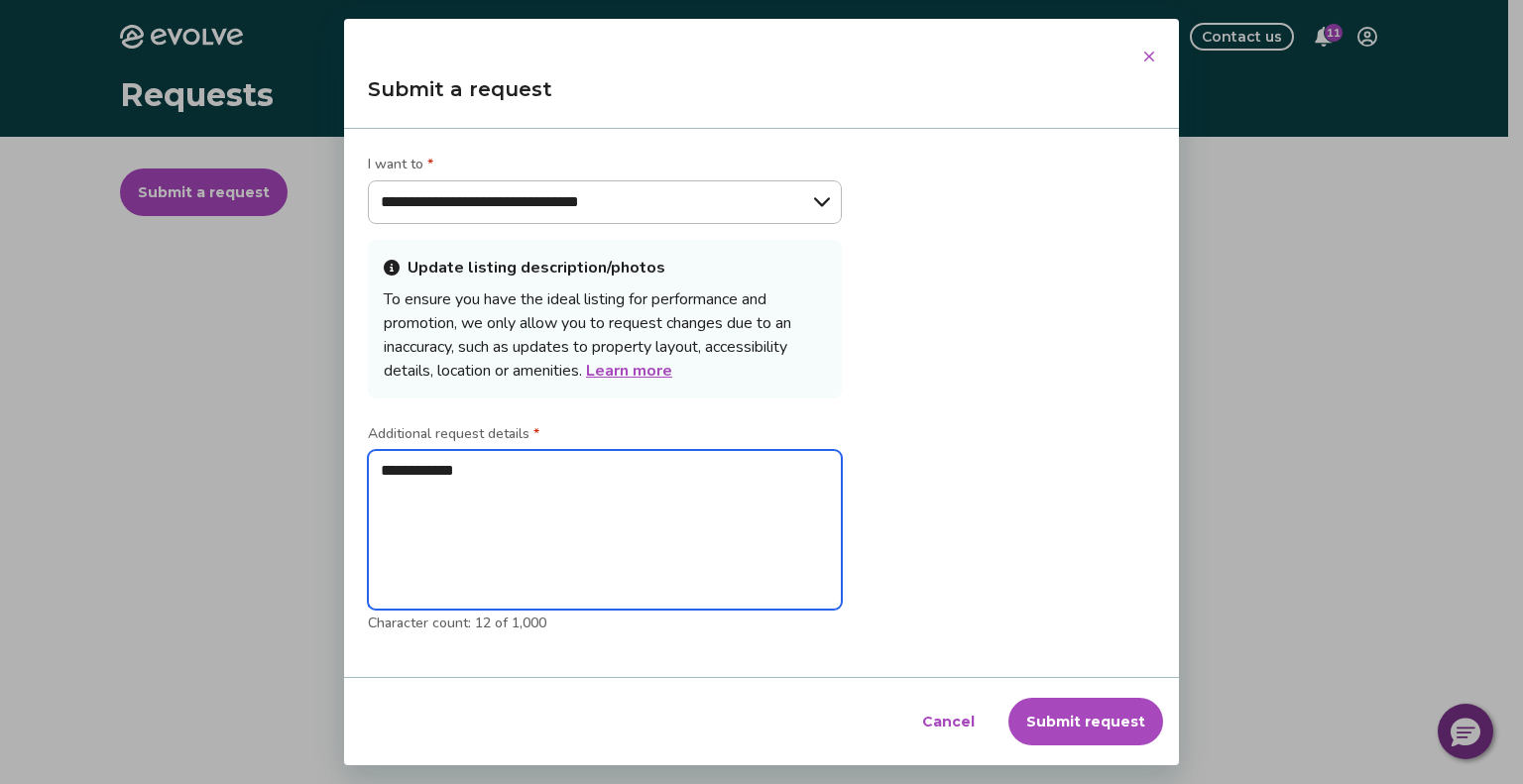 type on "*" 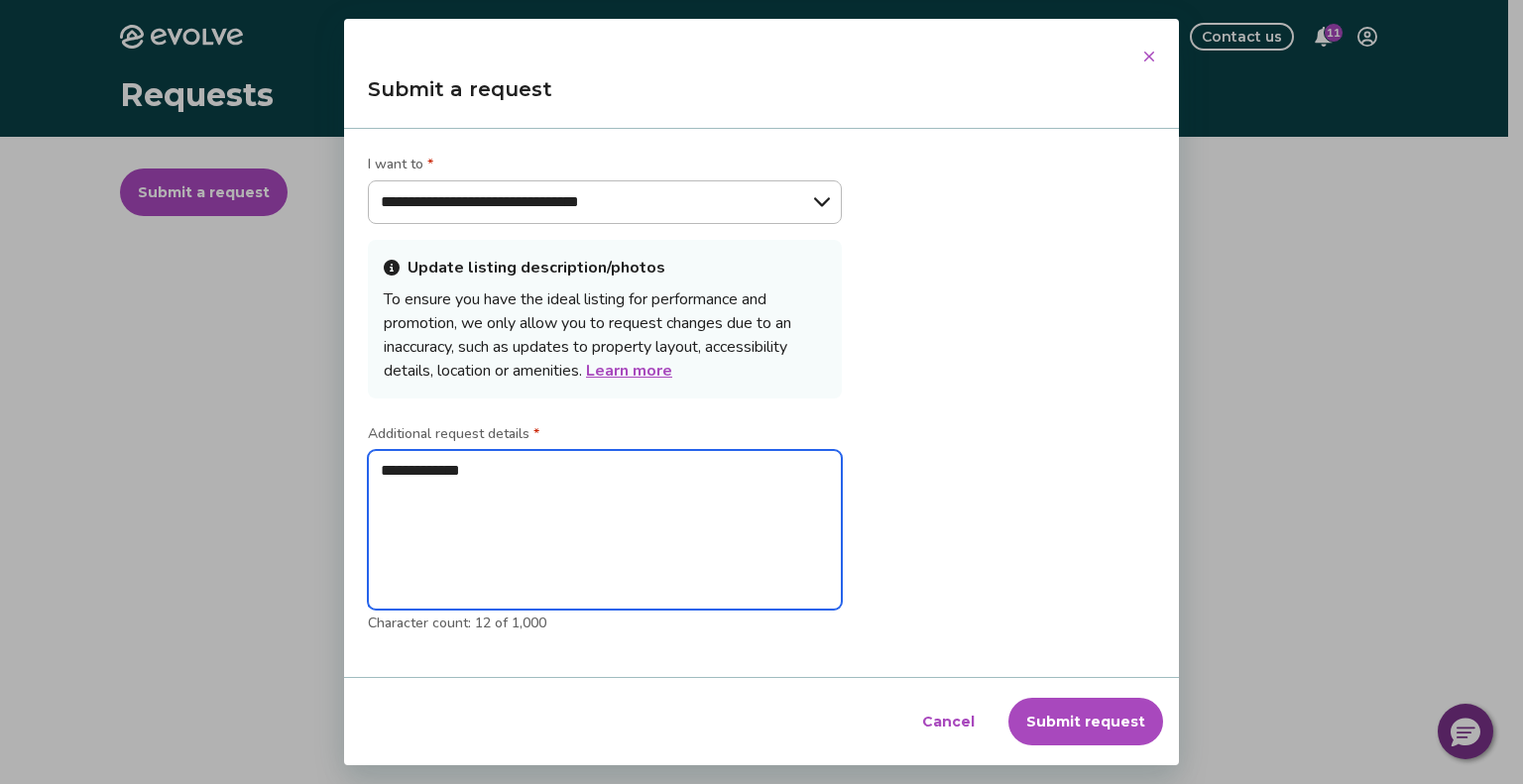type on "*" 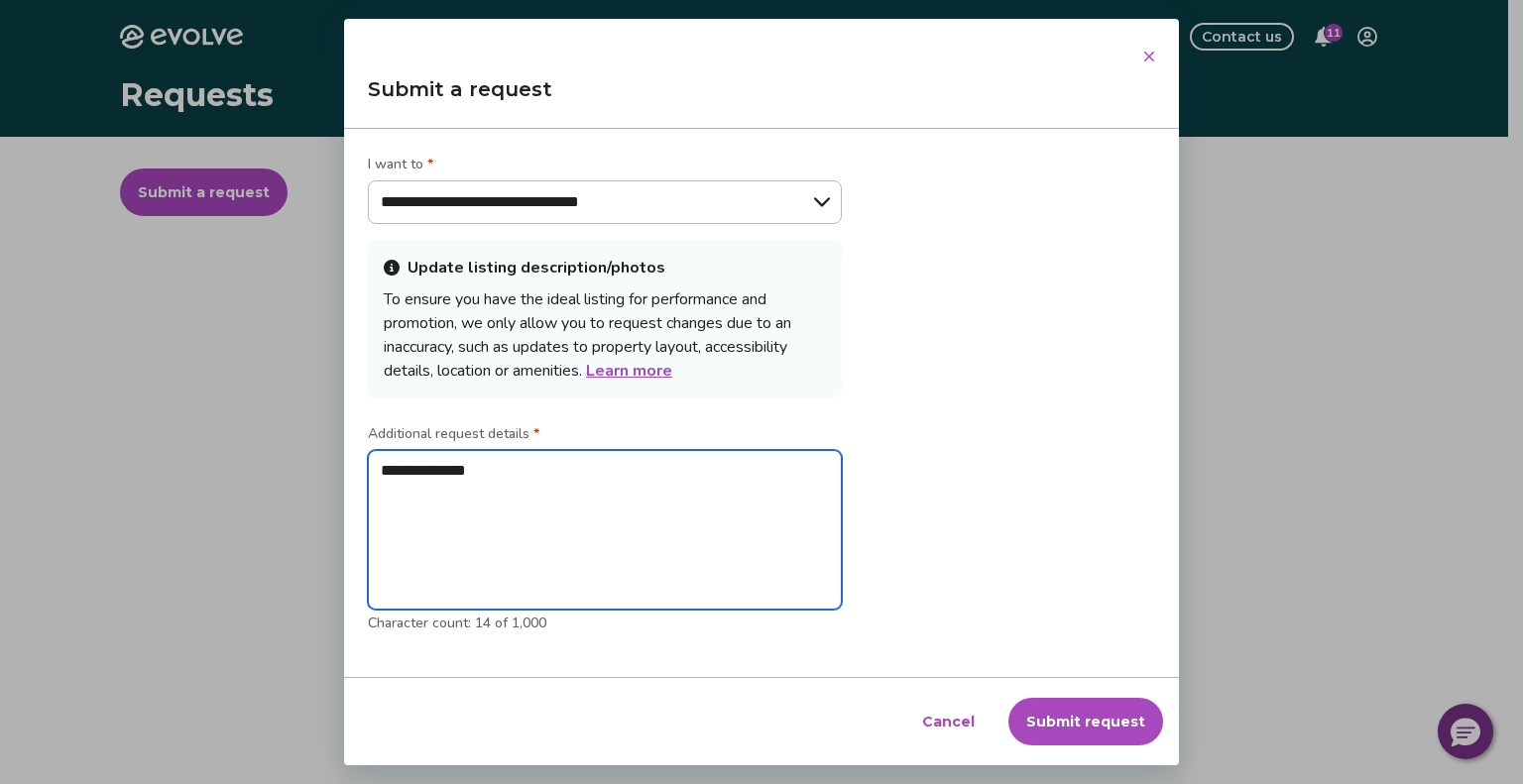 type on "**********" 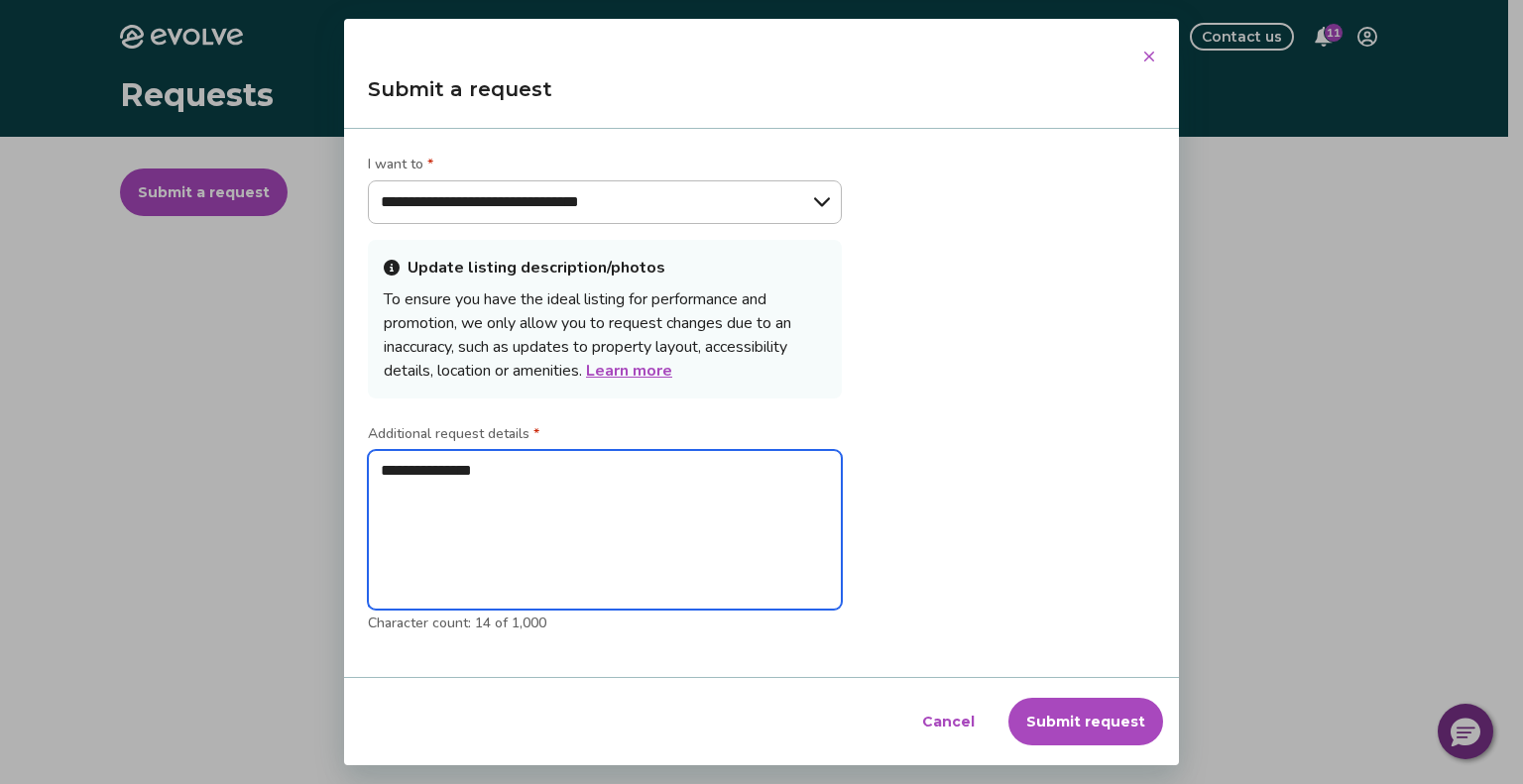 type on "*" 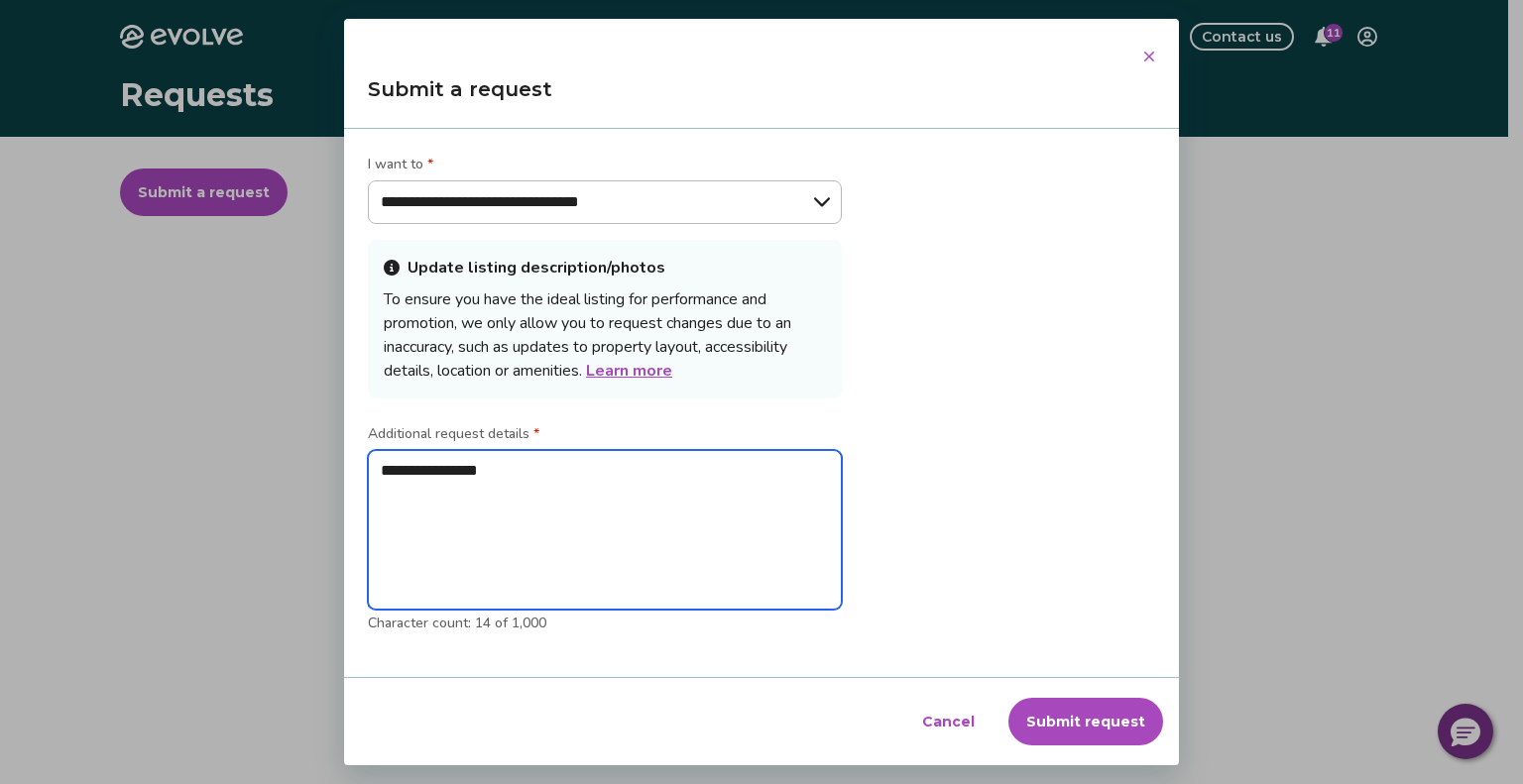 type on "*" 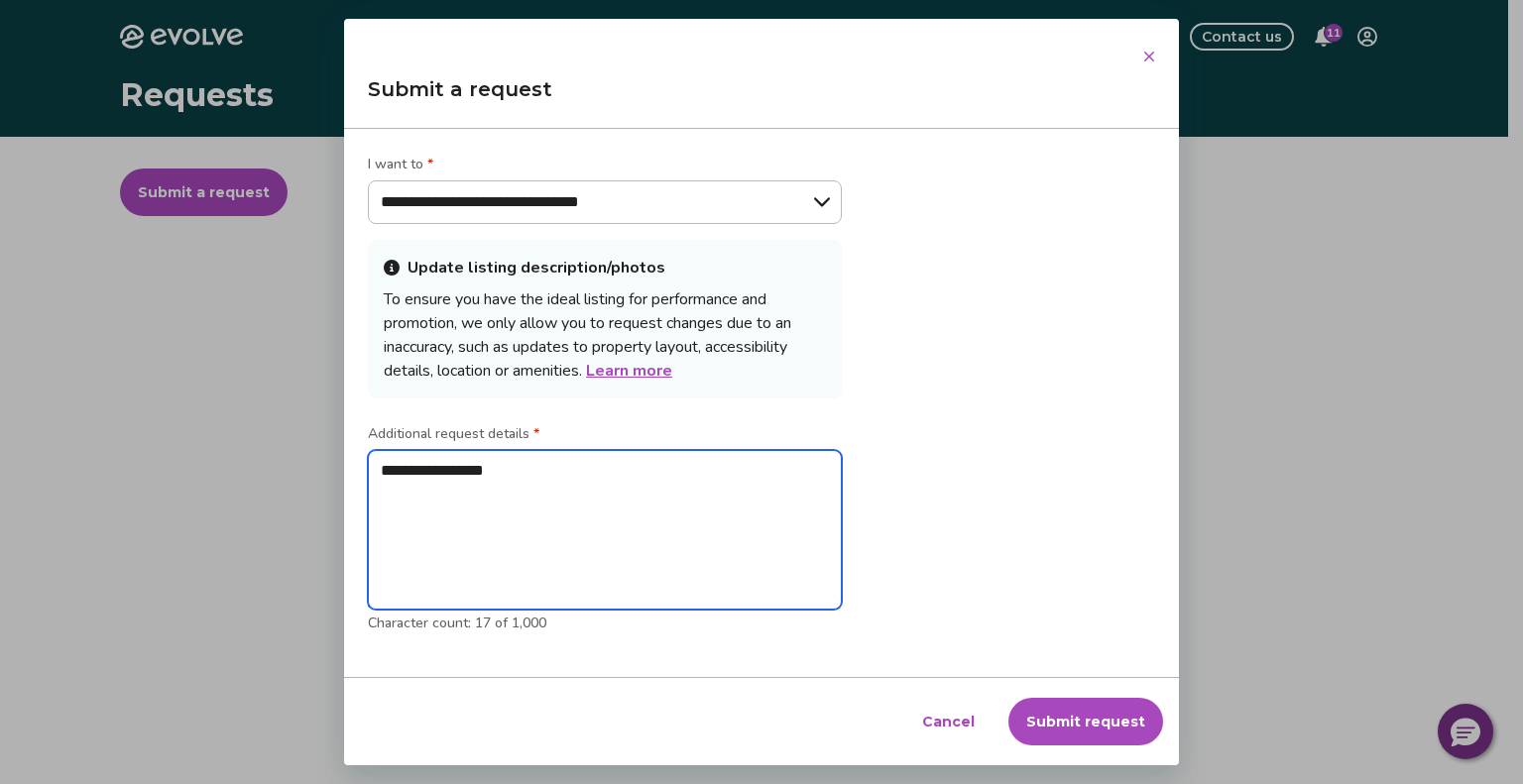 type on "*" 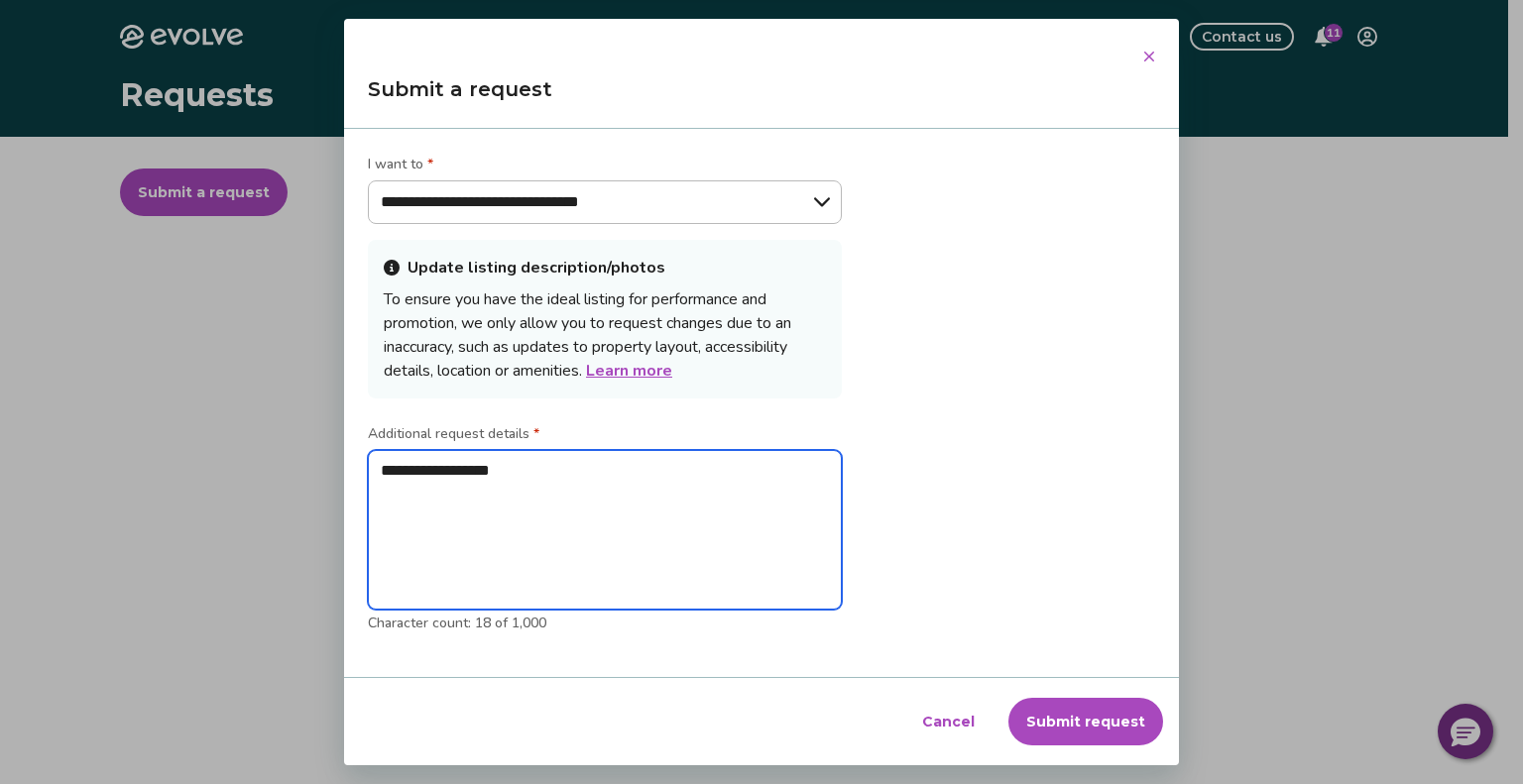 type on "*" 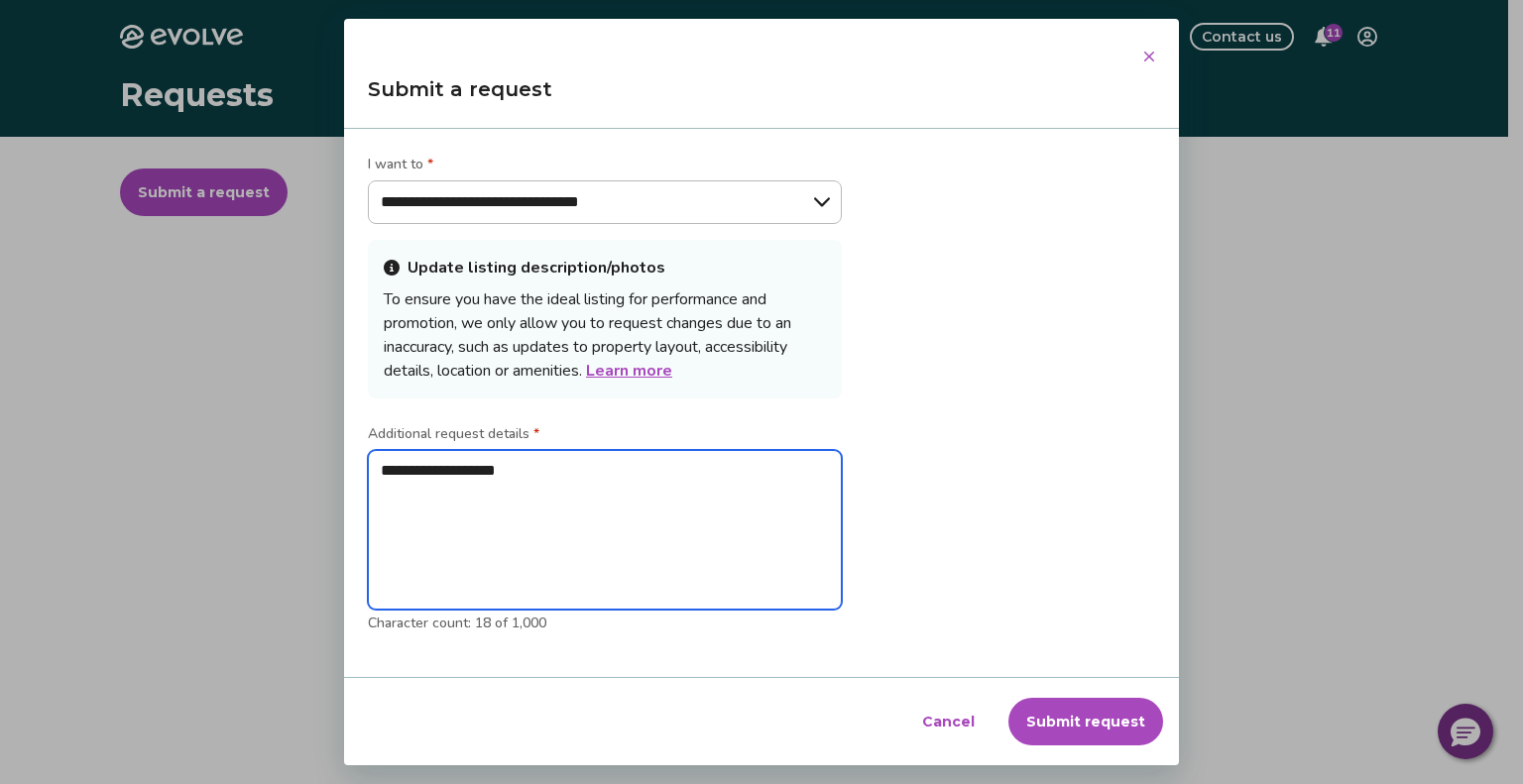 type on "*" 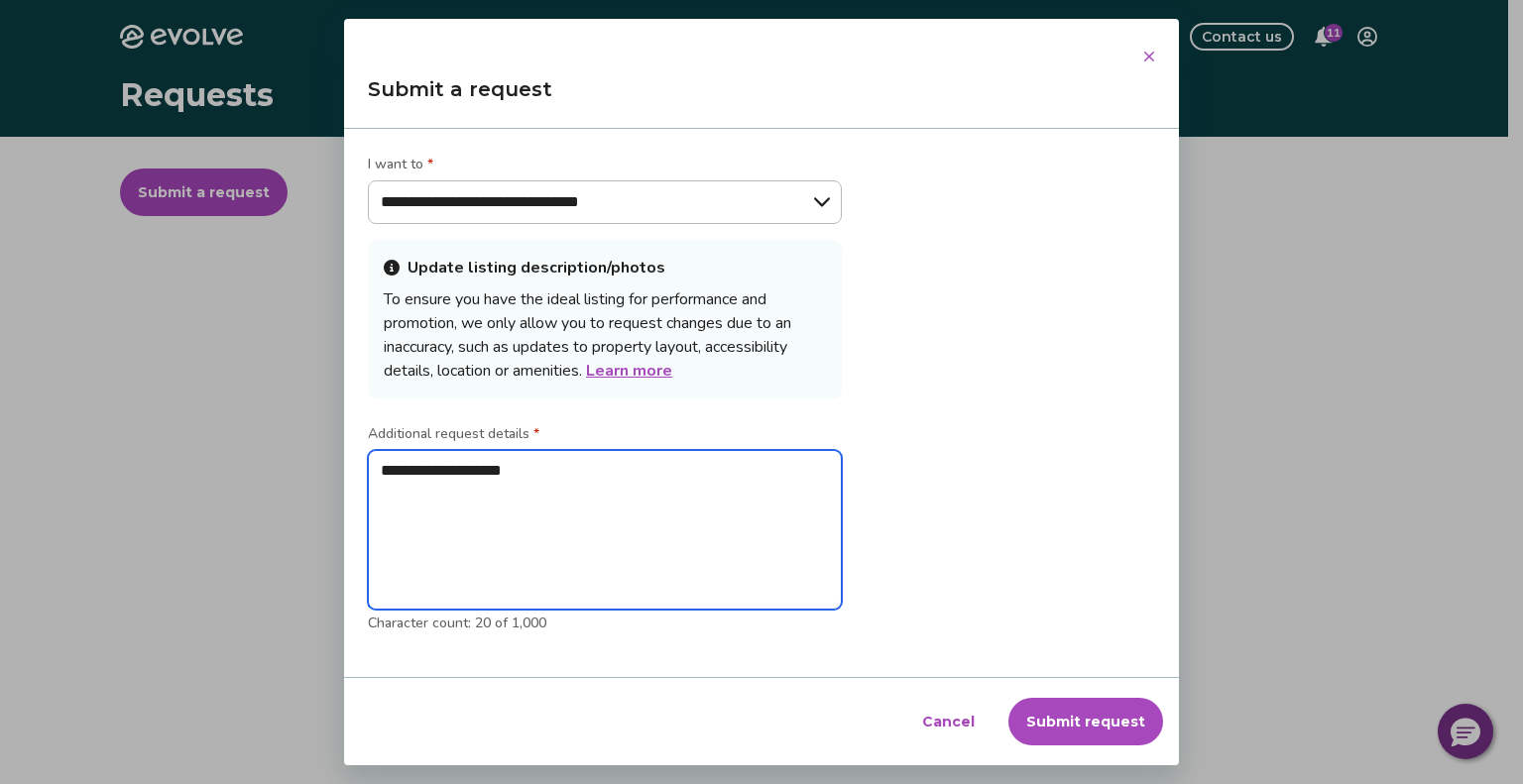 paste on "**********" 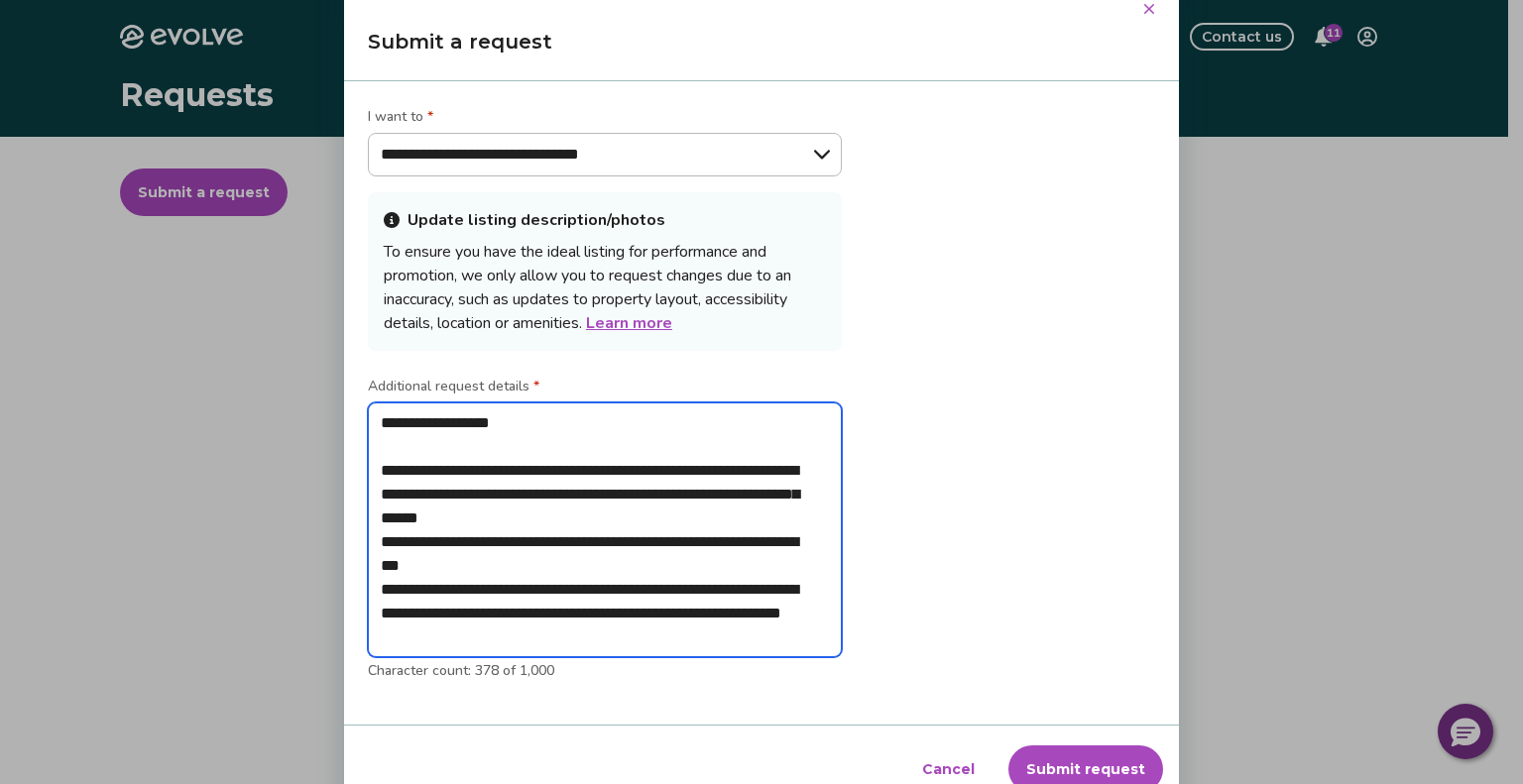 click on "**********" at bounding box center [605, 530] 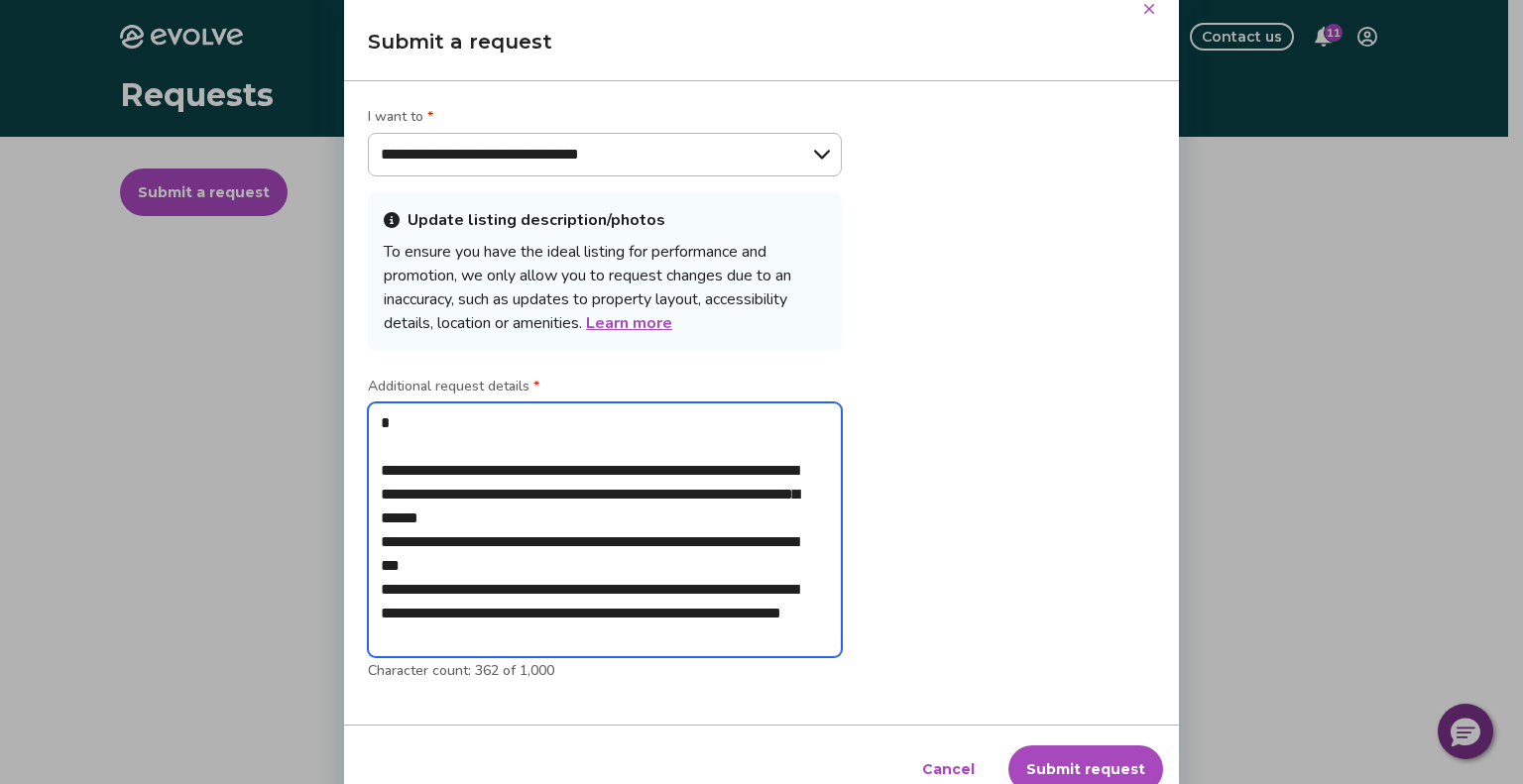 type on "*" 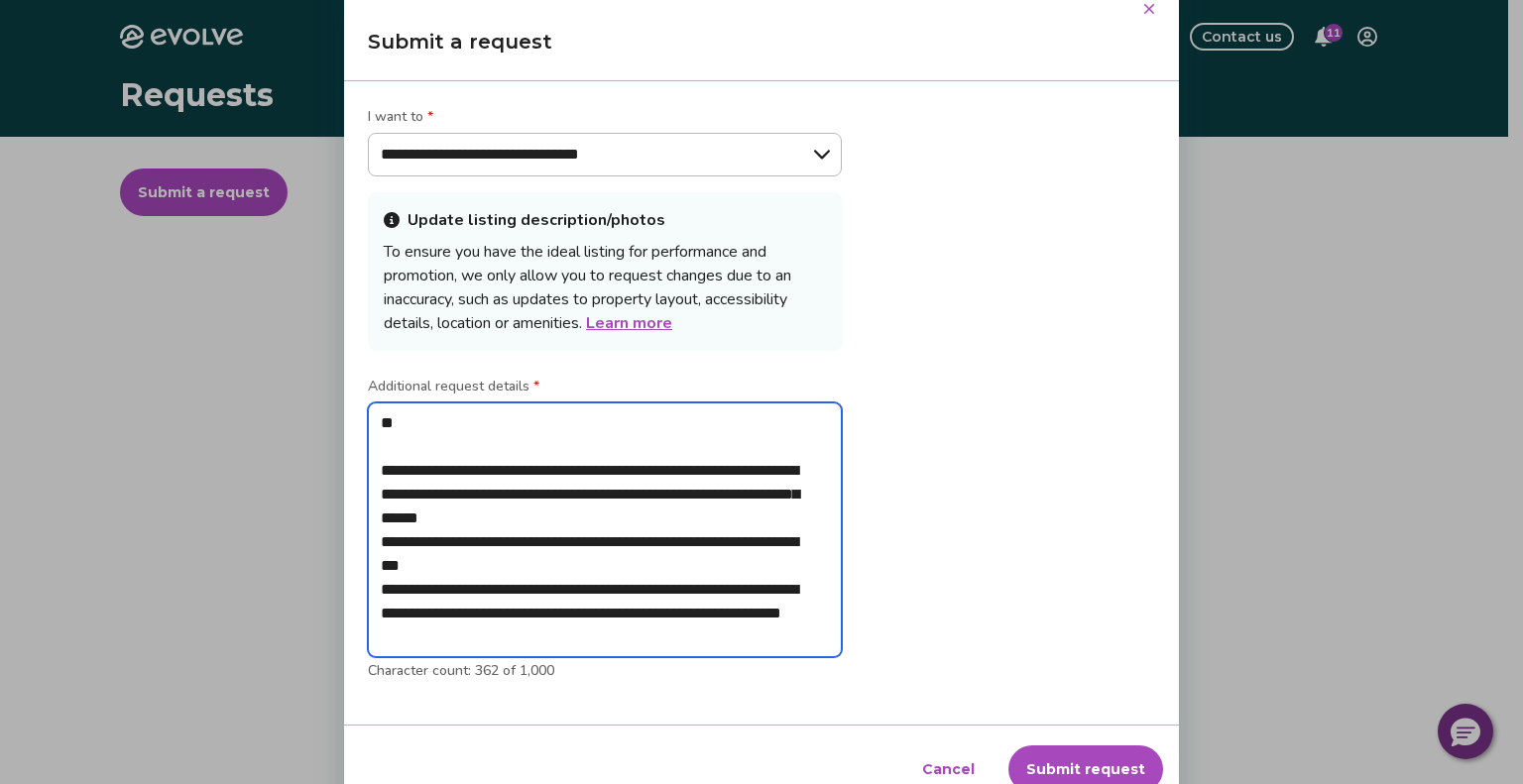 type on "*" 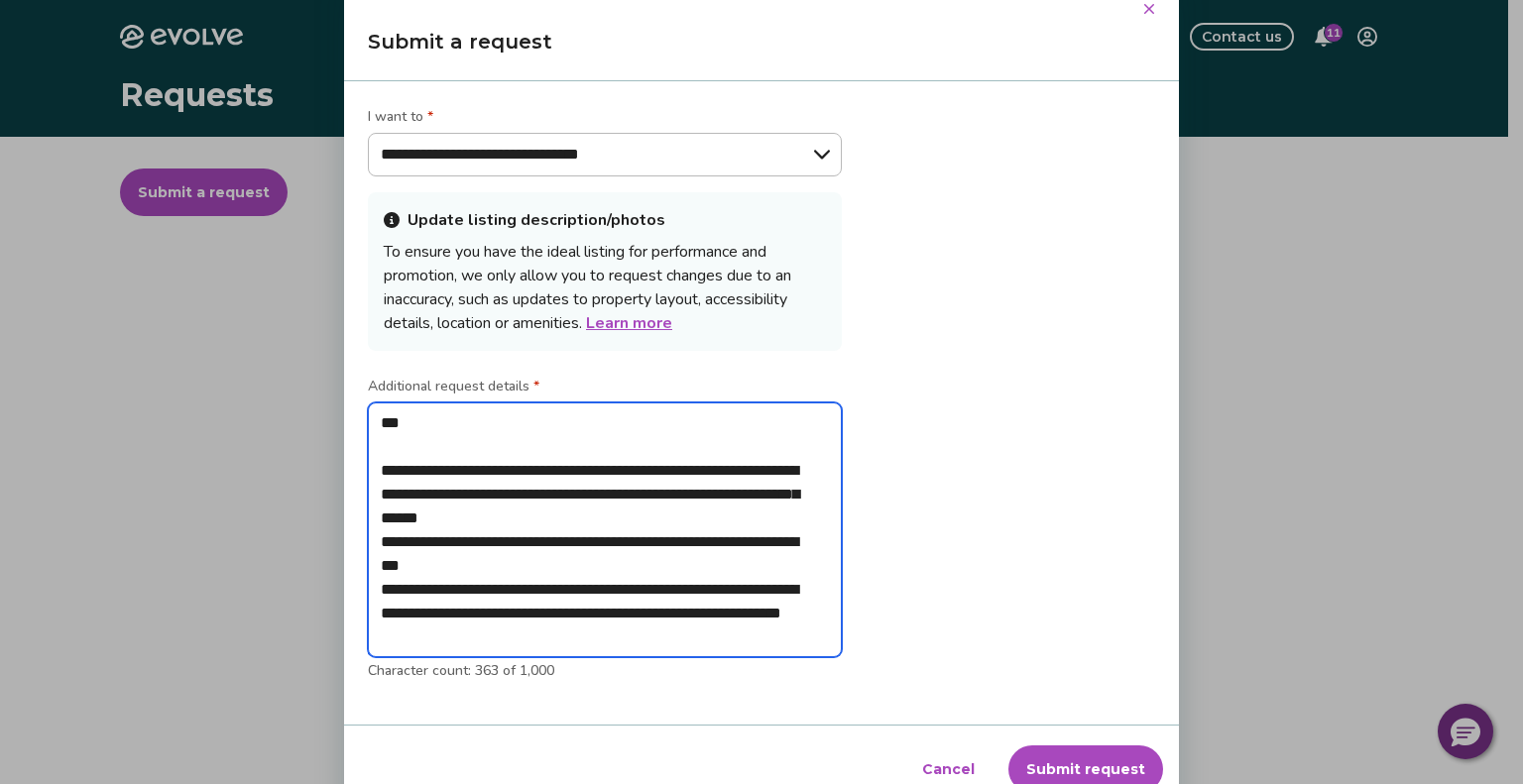 type on "*" 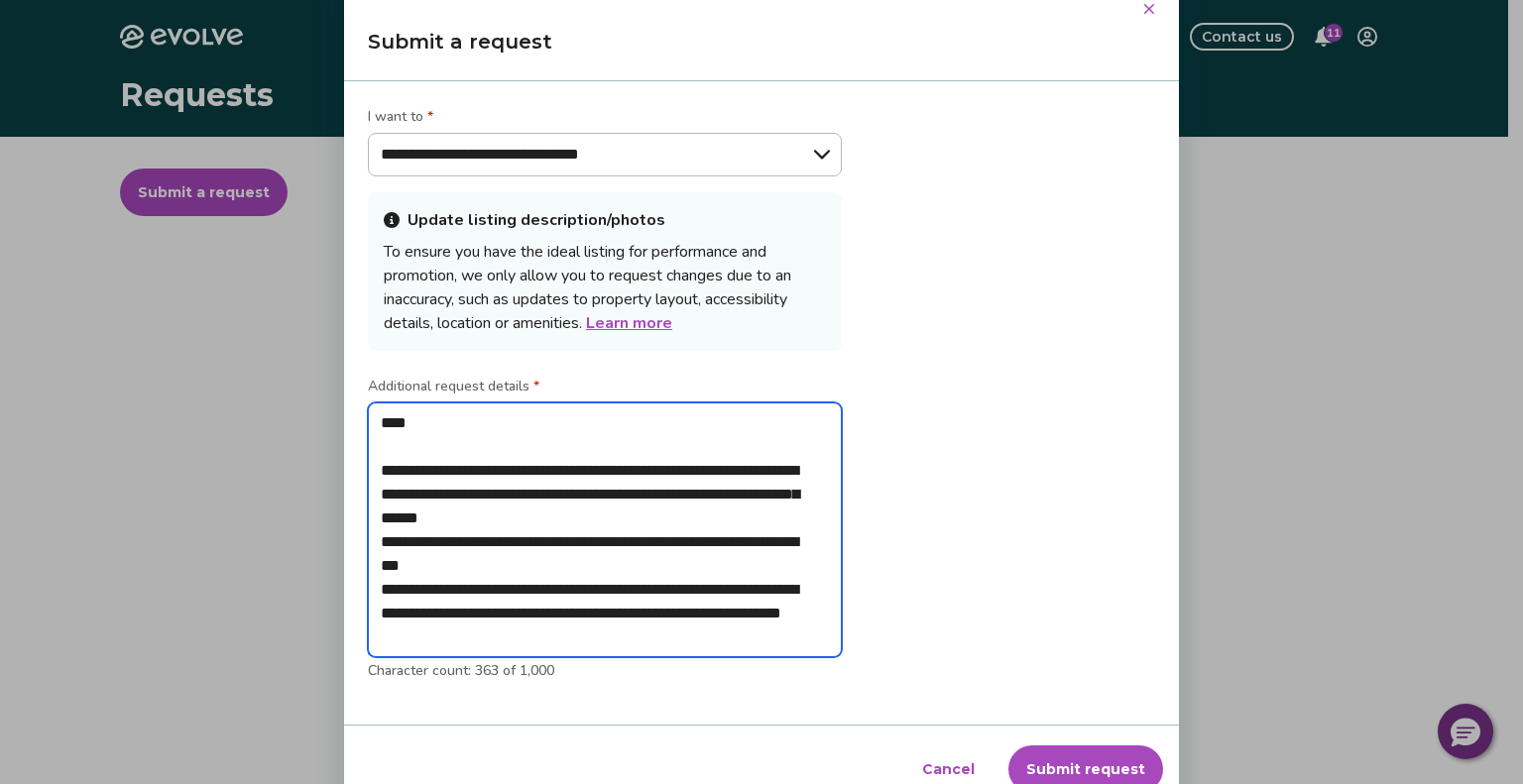 type on "*" 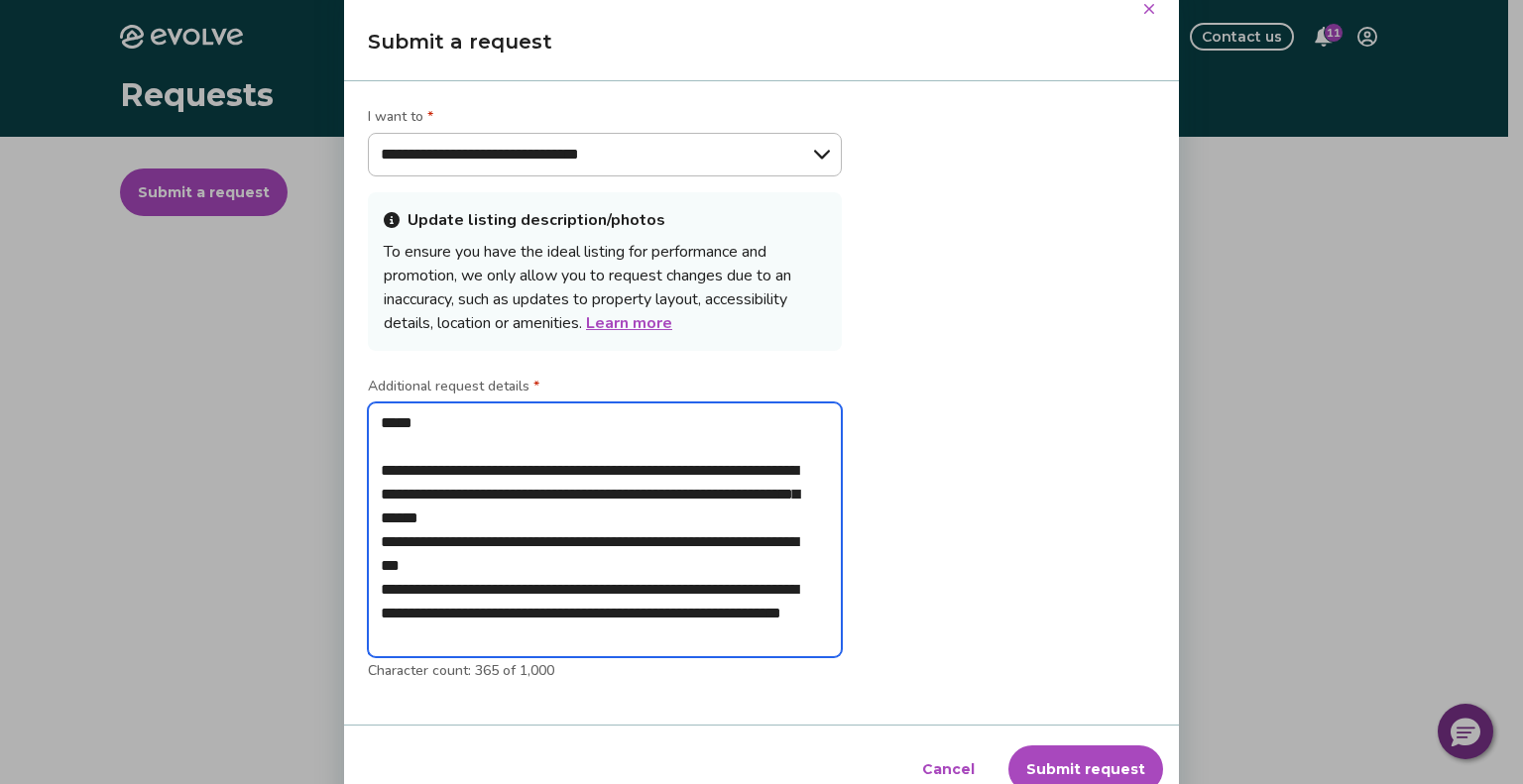 type on "*" 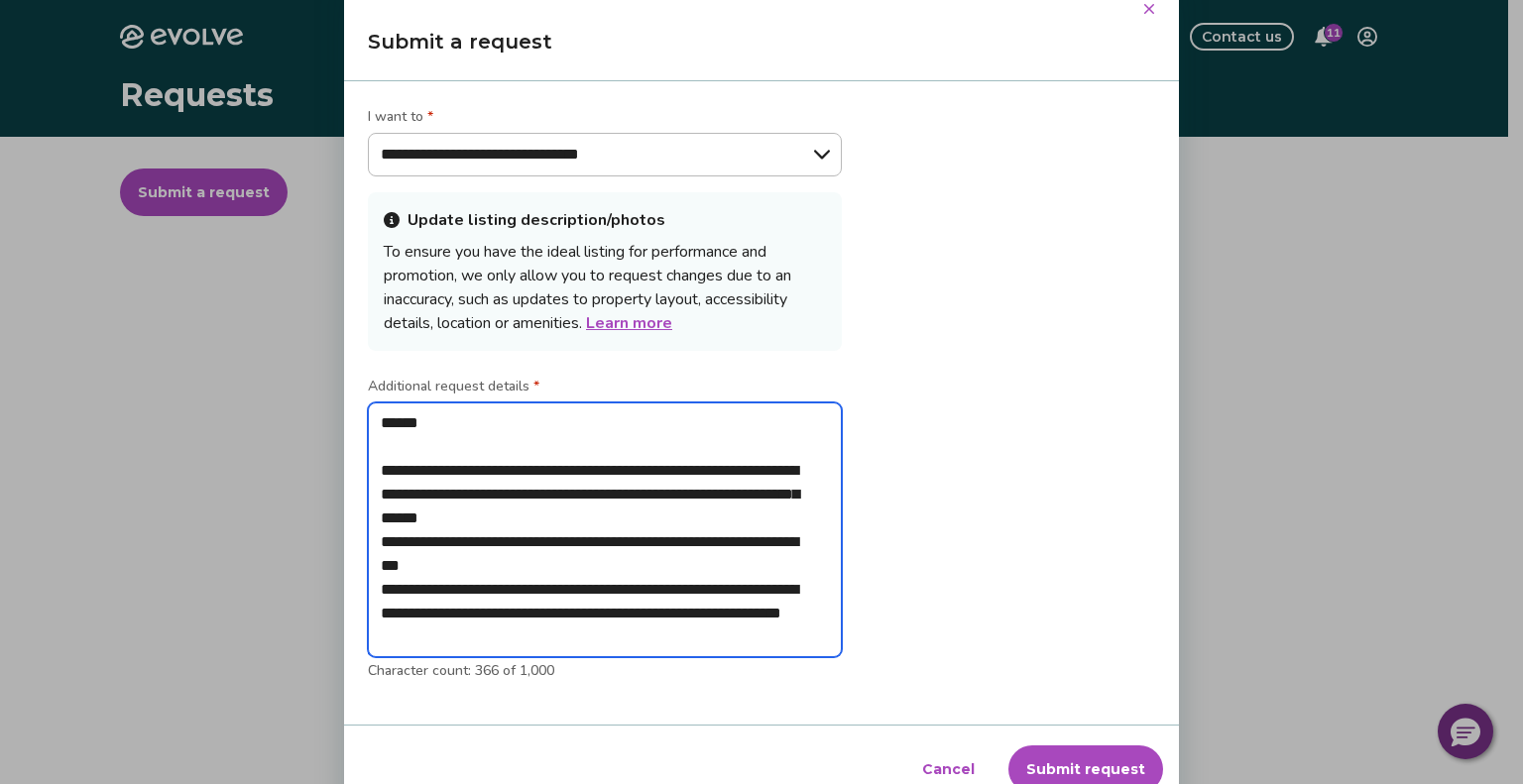 type on "*" 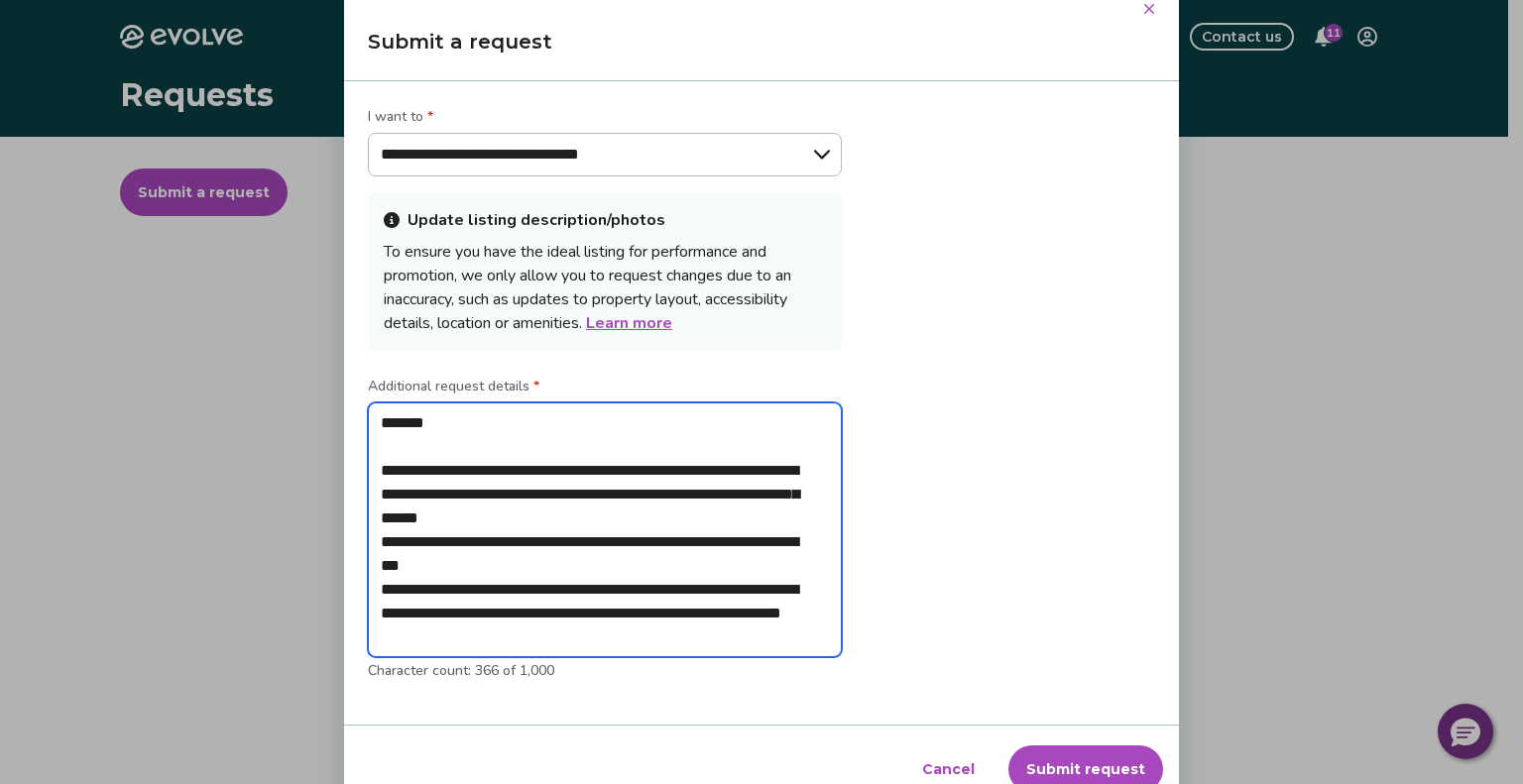 type on "*" 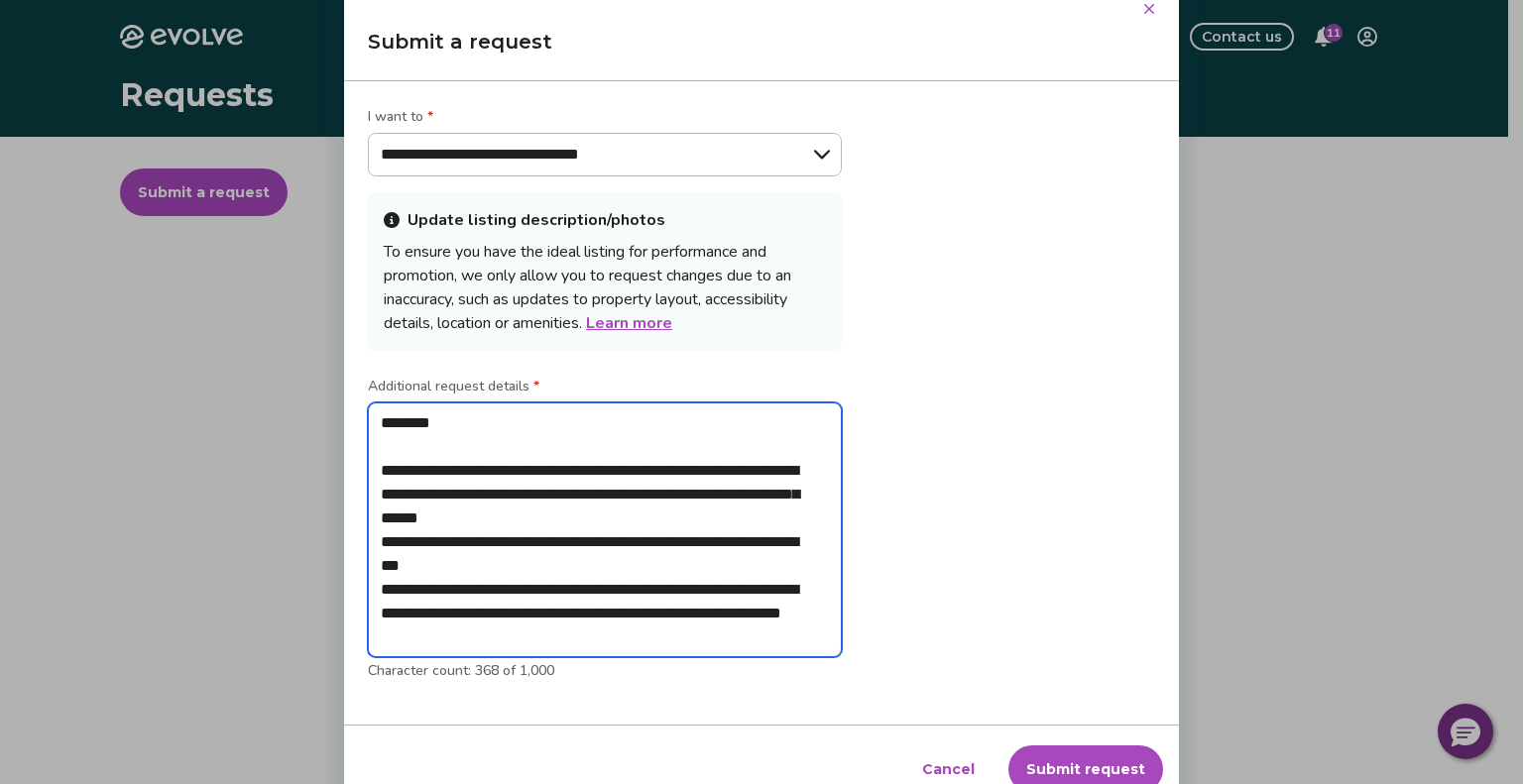 type on "*" 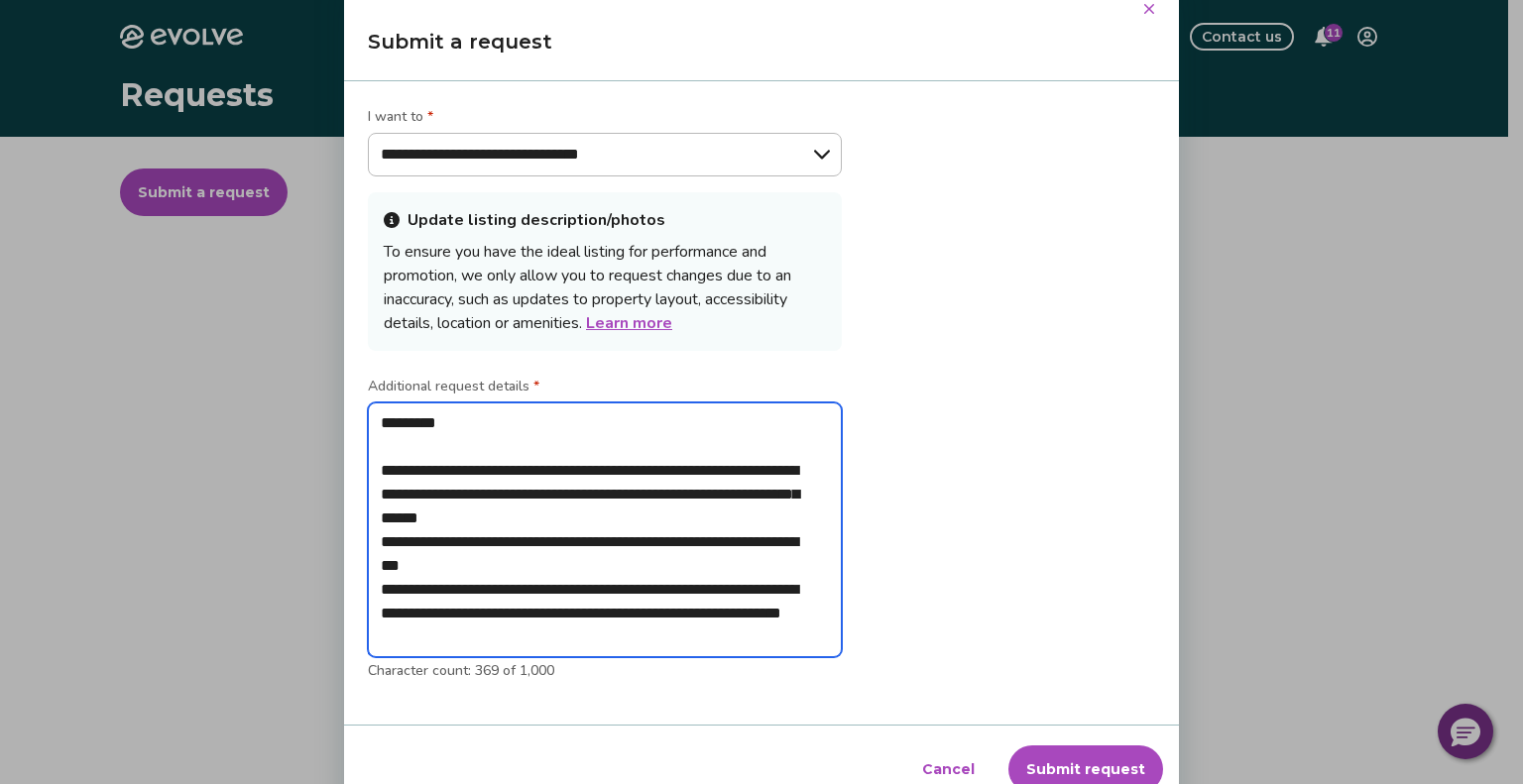 type on "*" 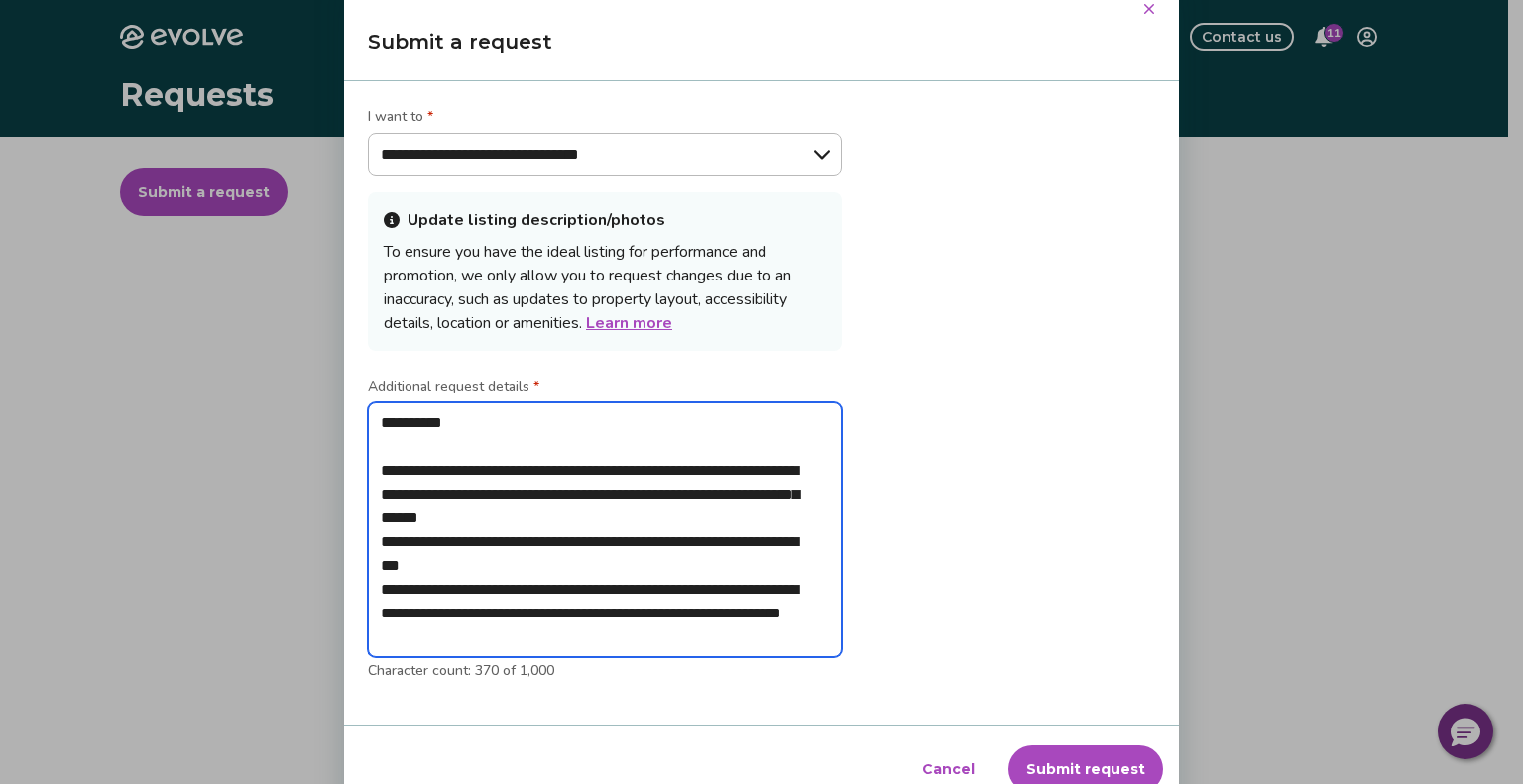 type on "*" 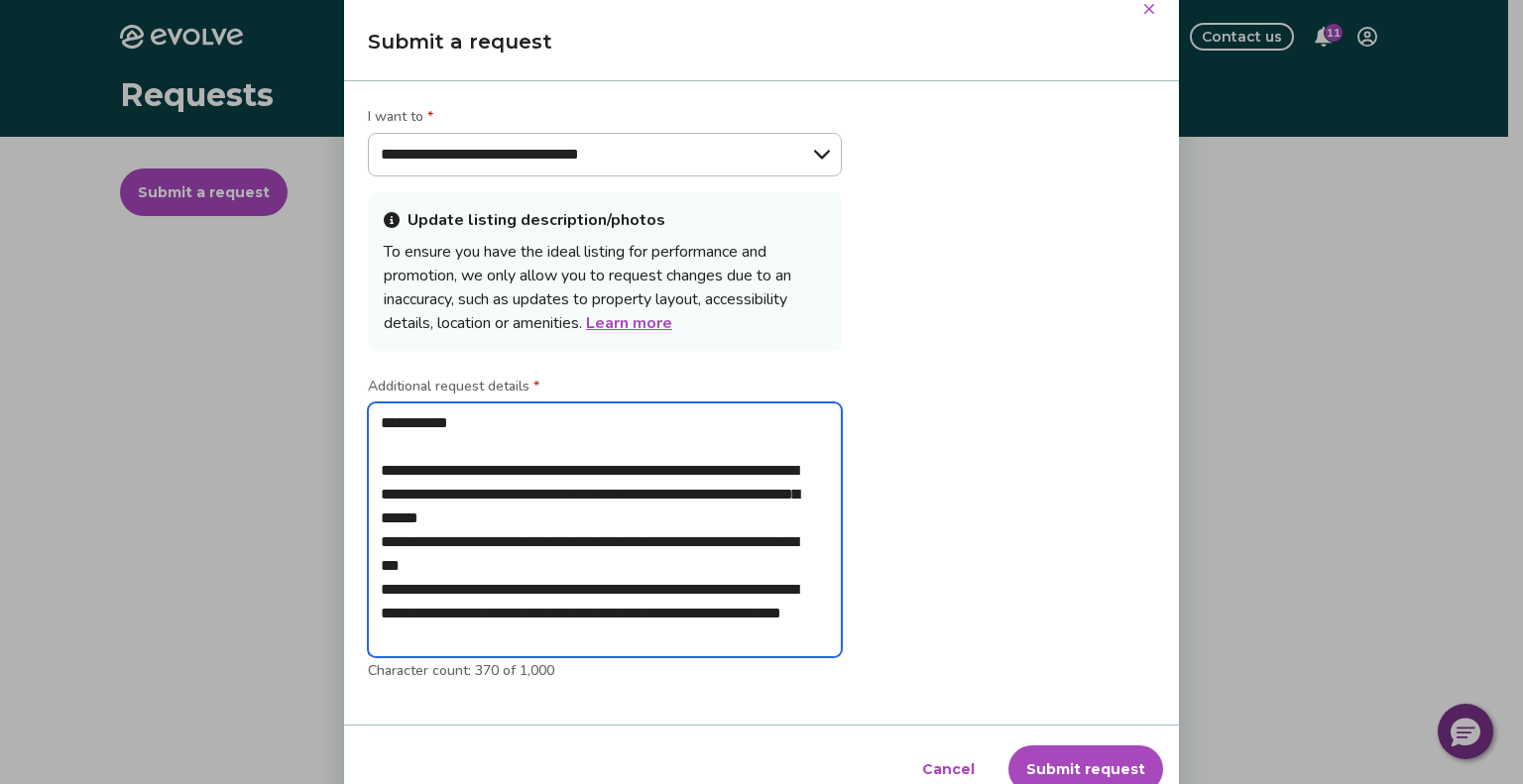 type on "*" 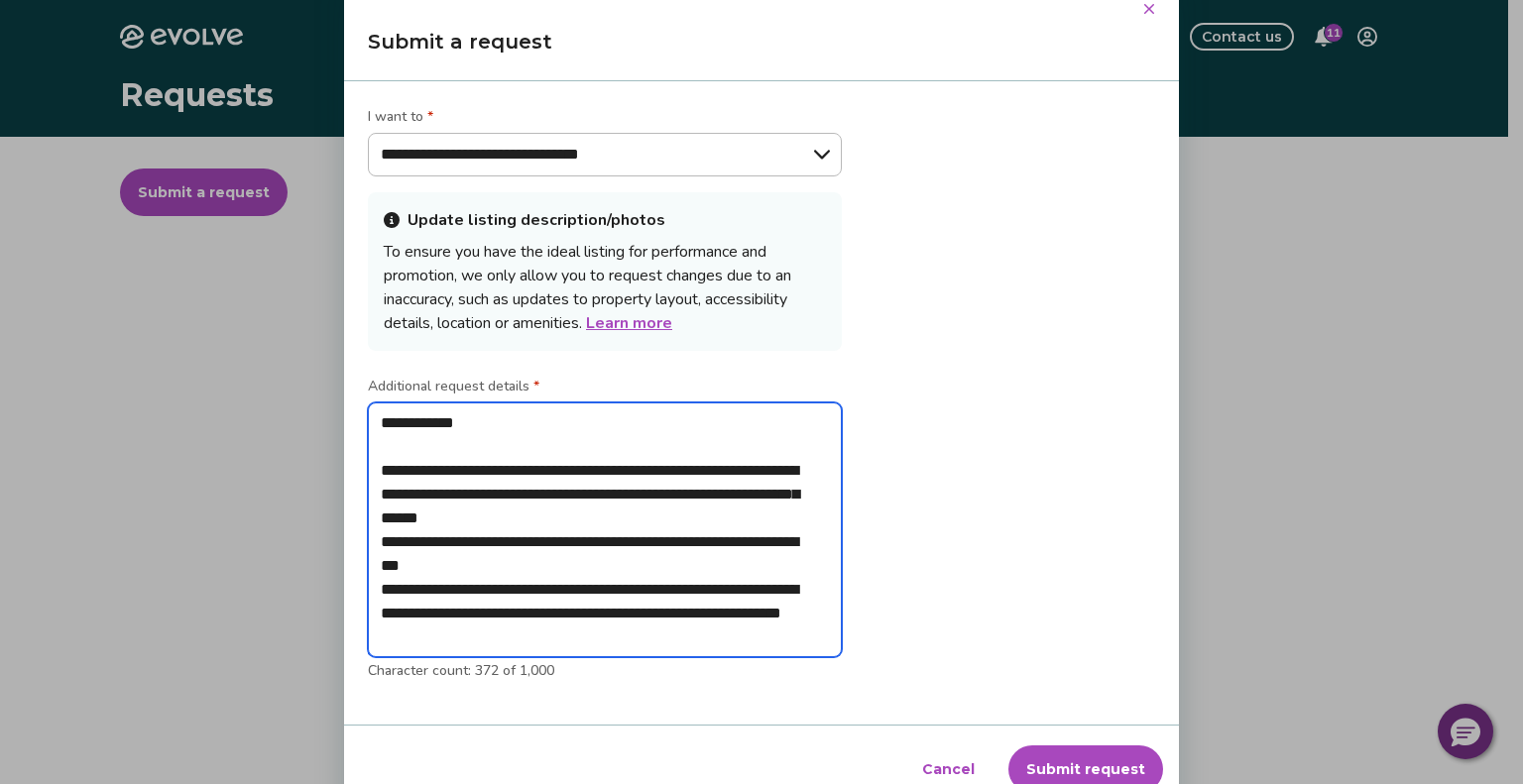 type on "*" 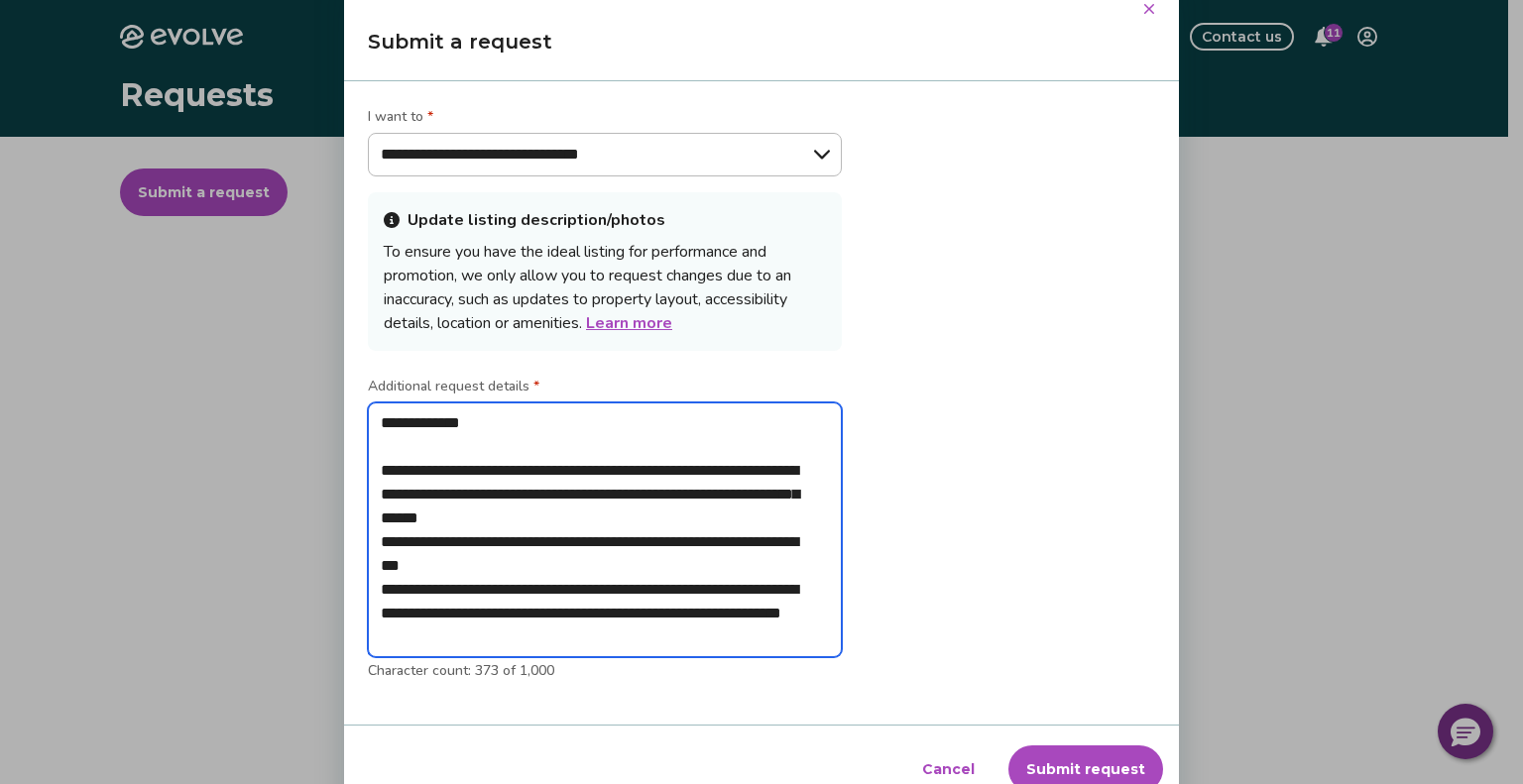 type on "*" 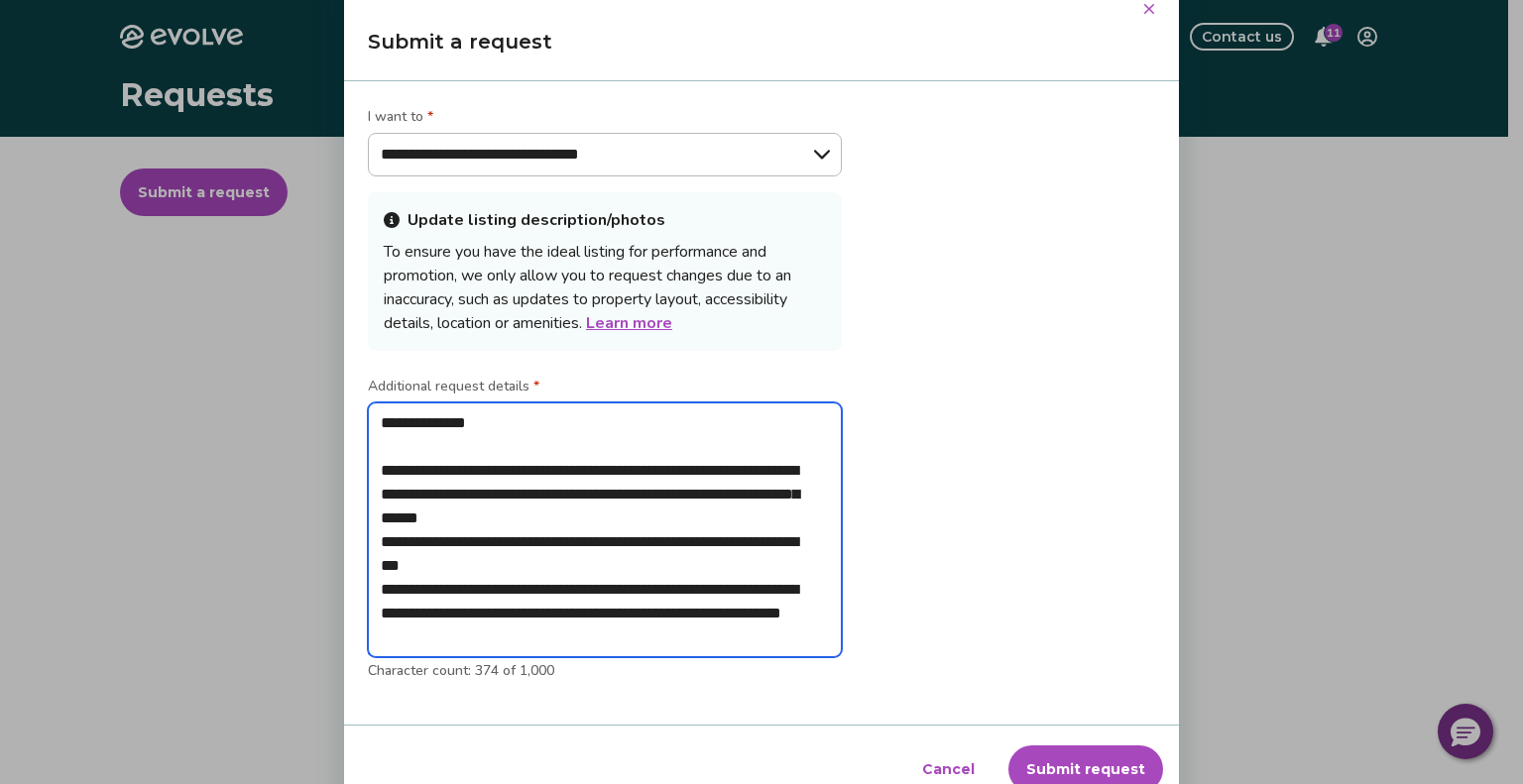 type on "*" 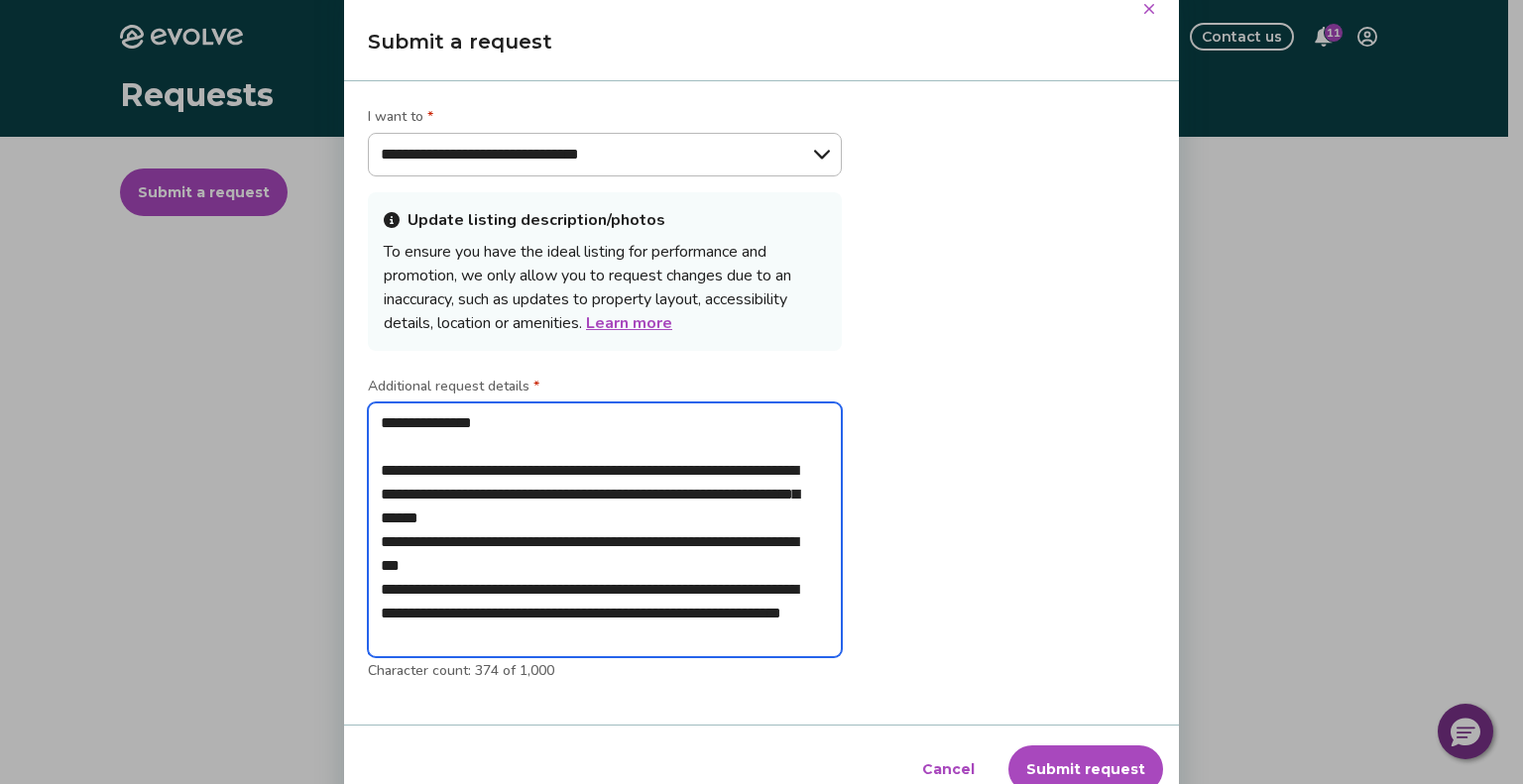 type on "*" 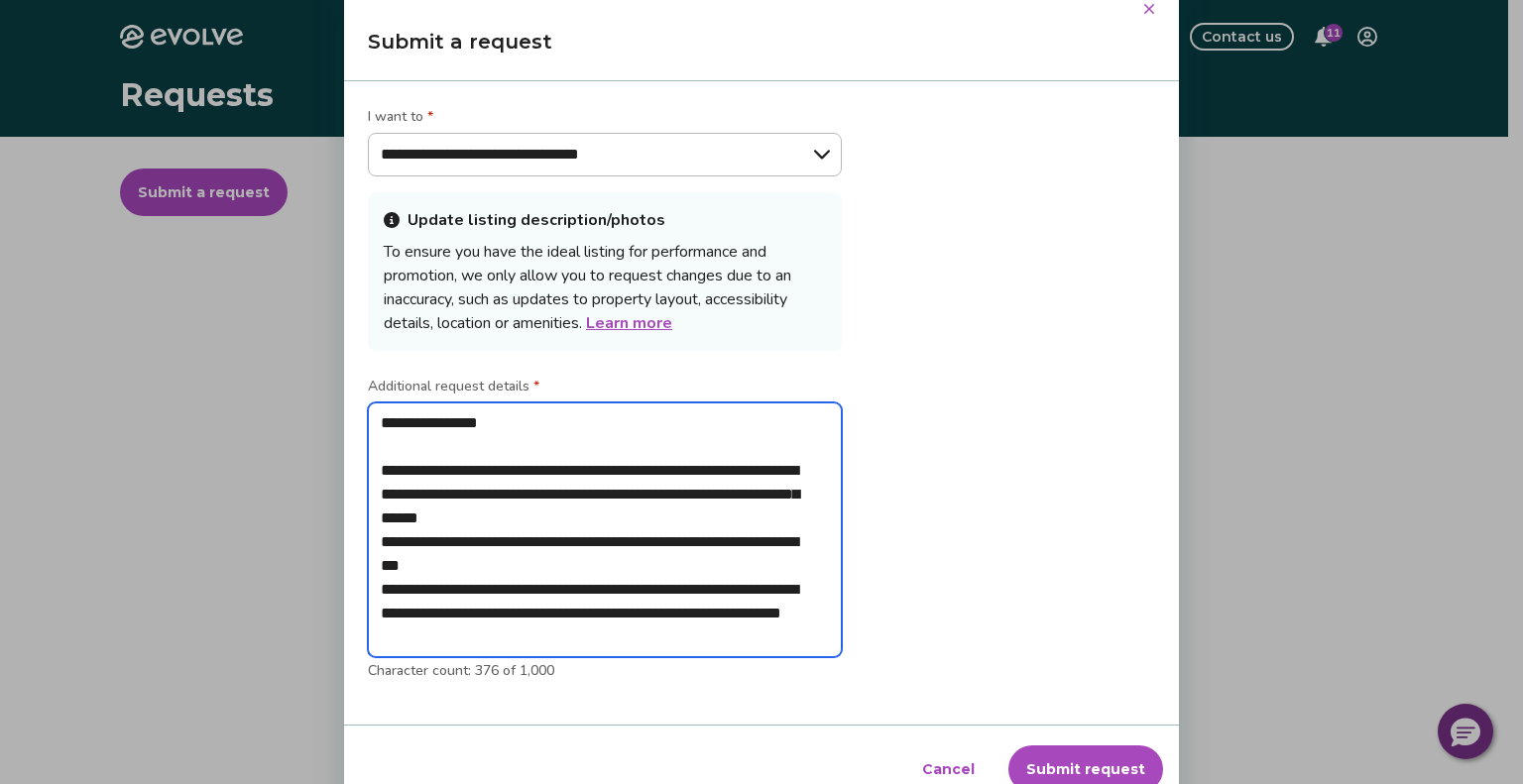 type on "**********" 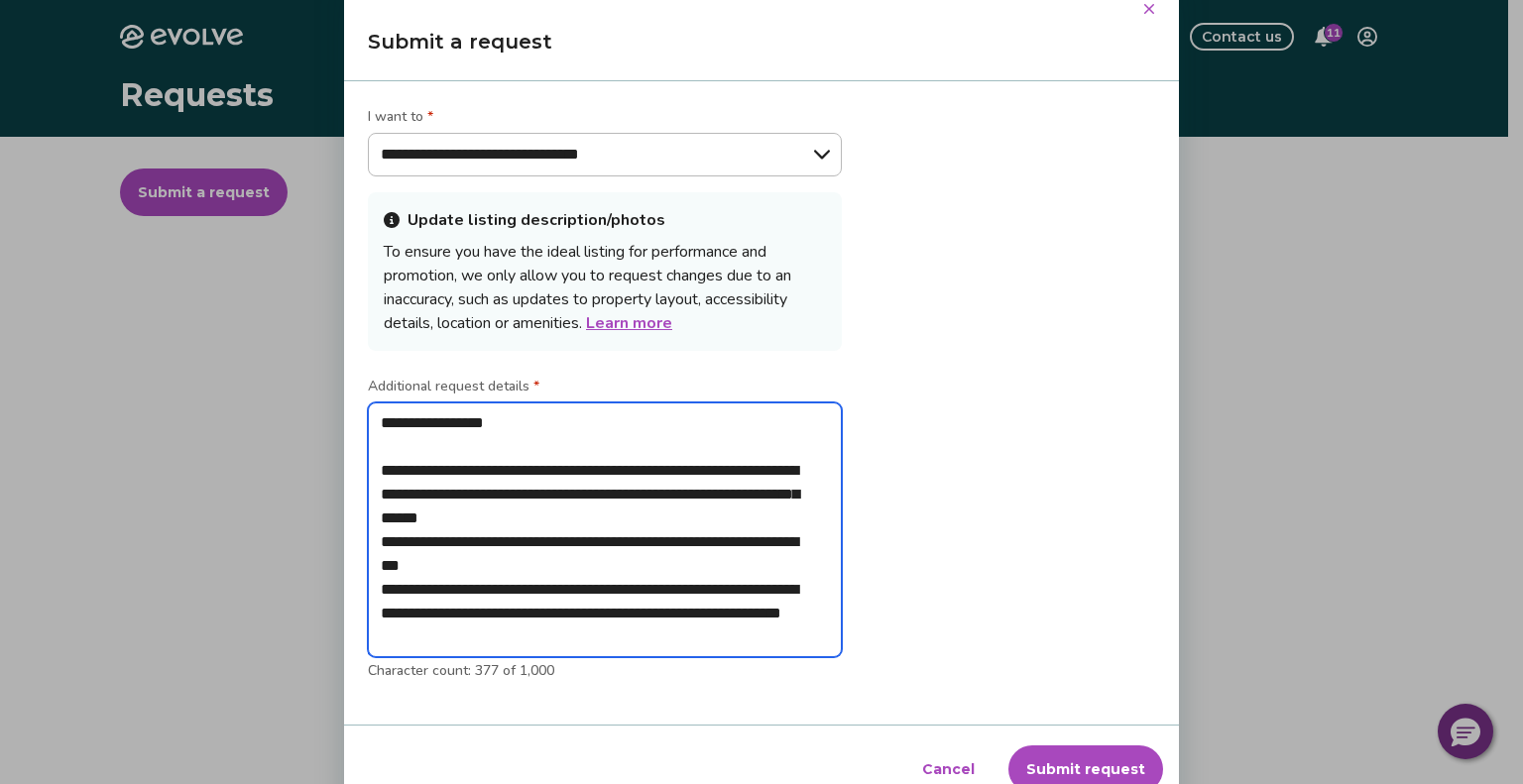 type on "*" 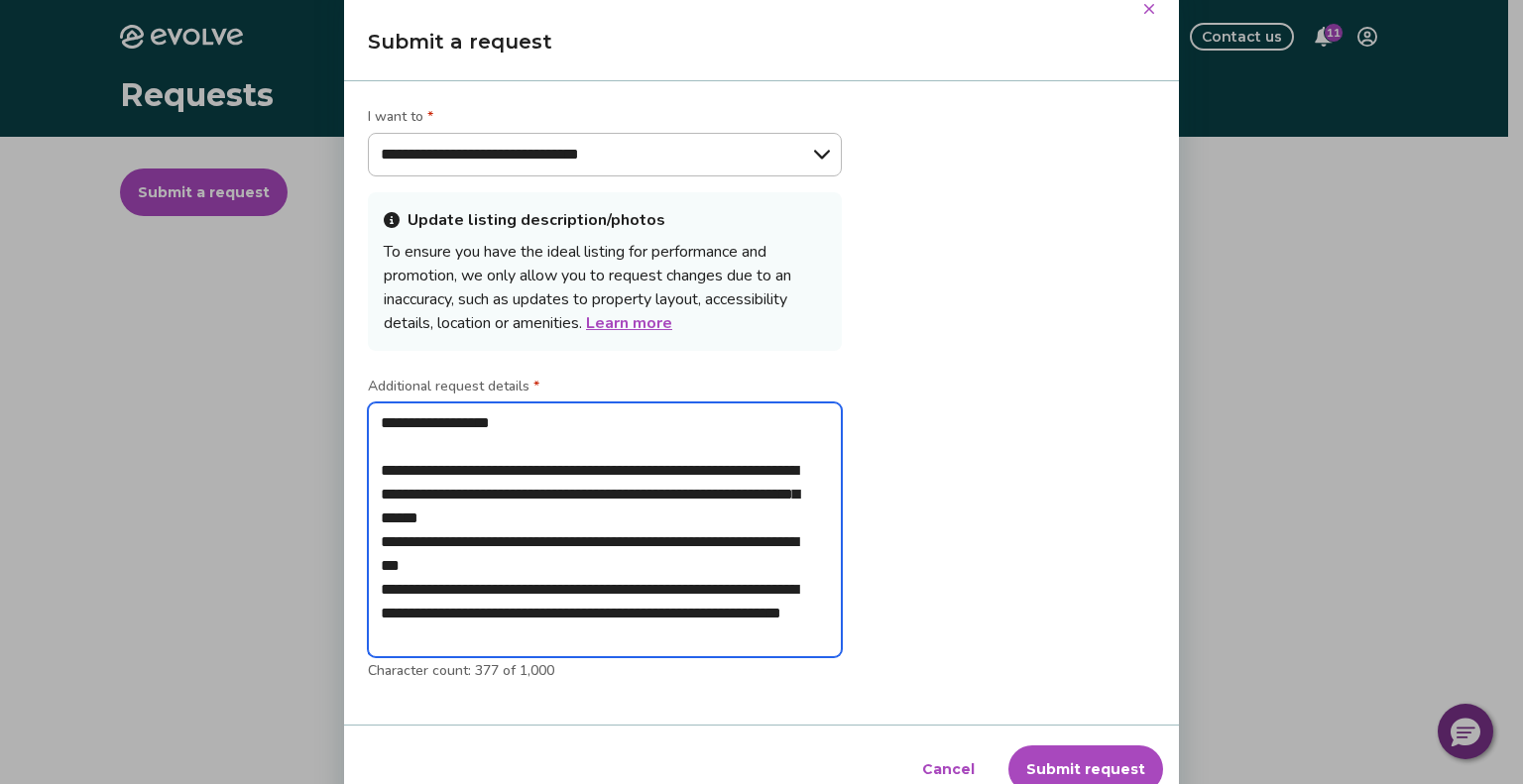 type on "**********" 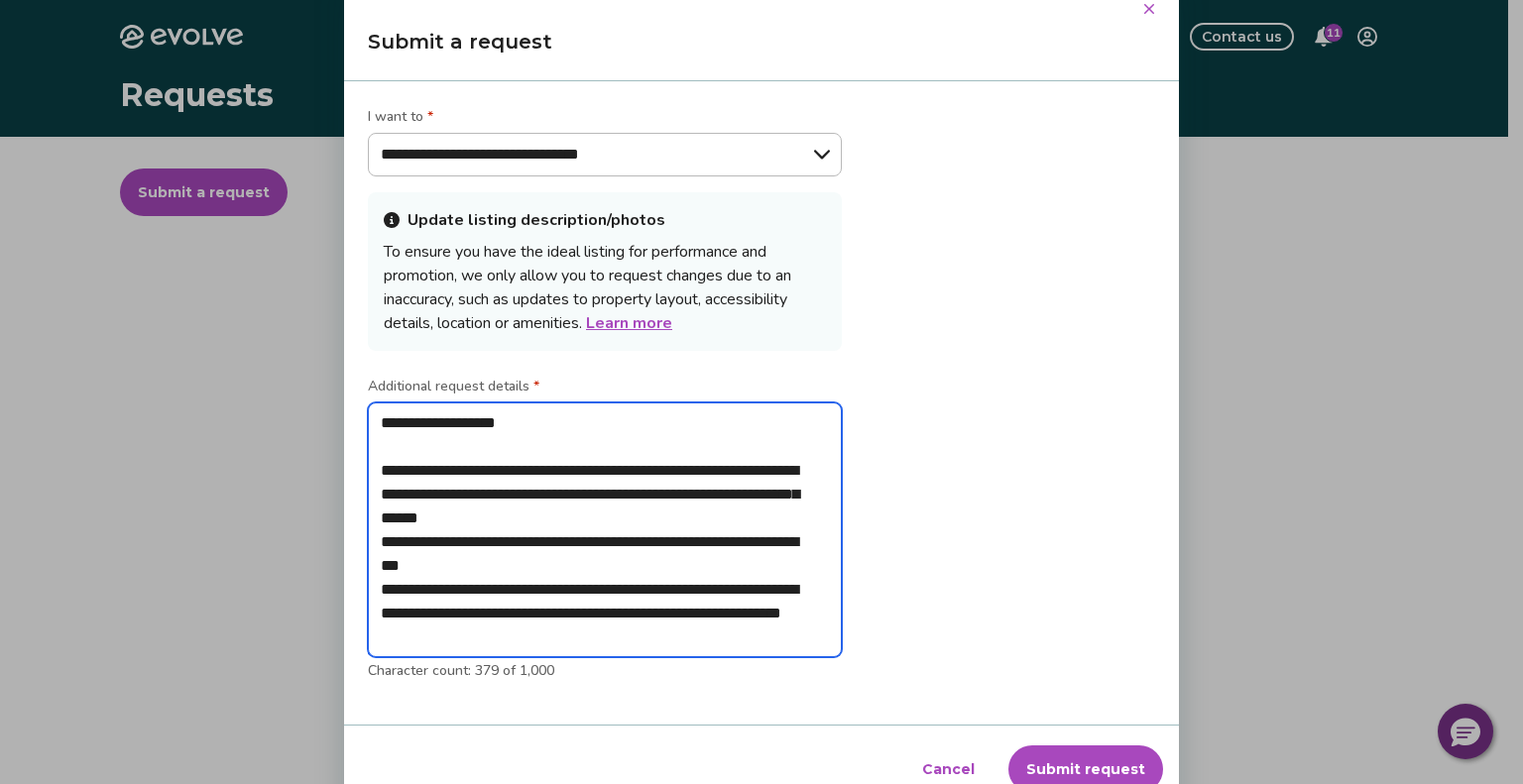 type on "*" 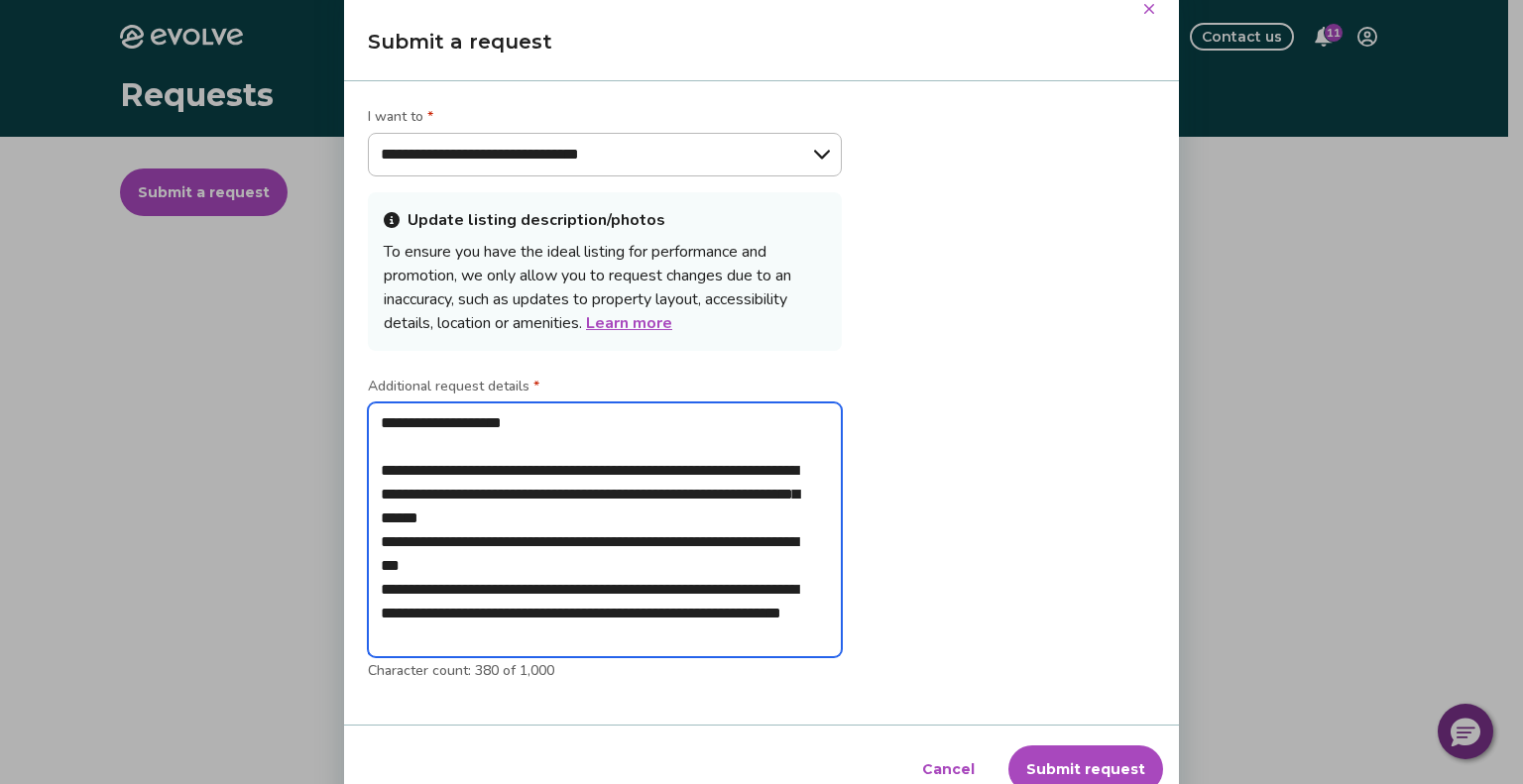 type on "*" 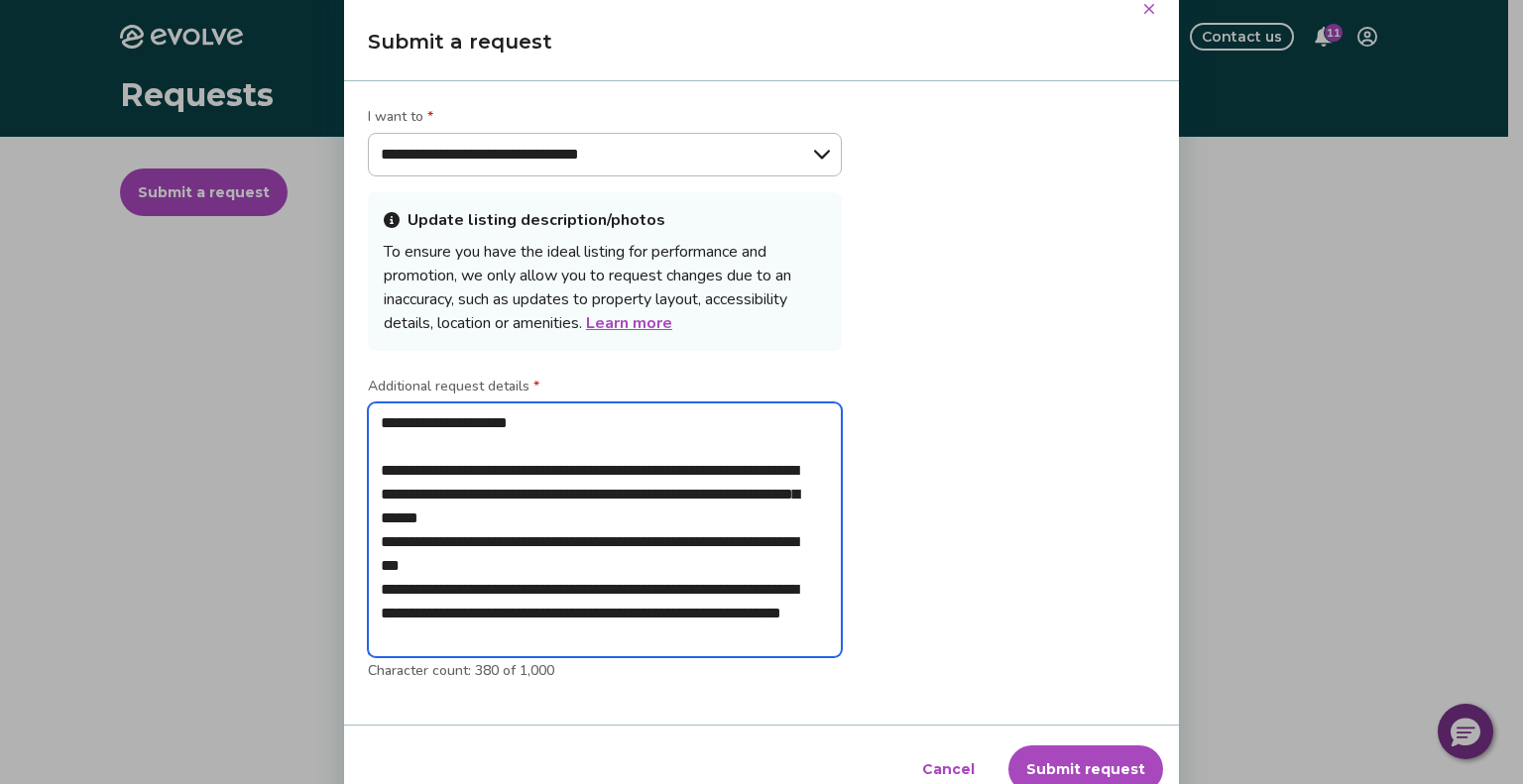 type on "*" 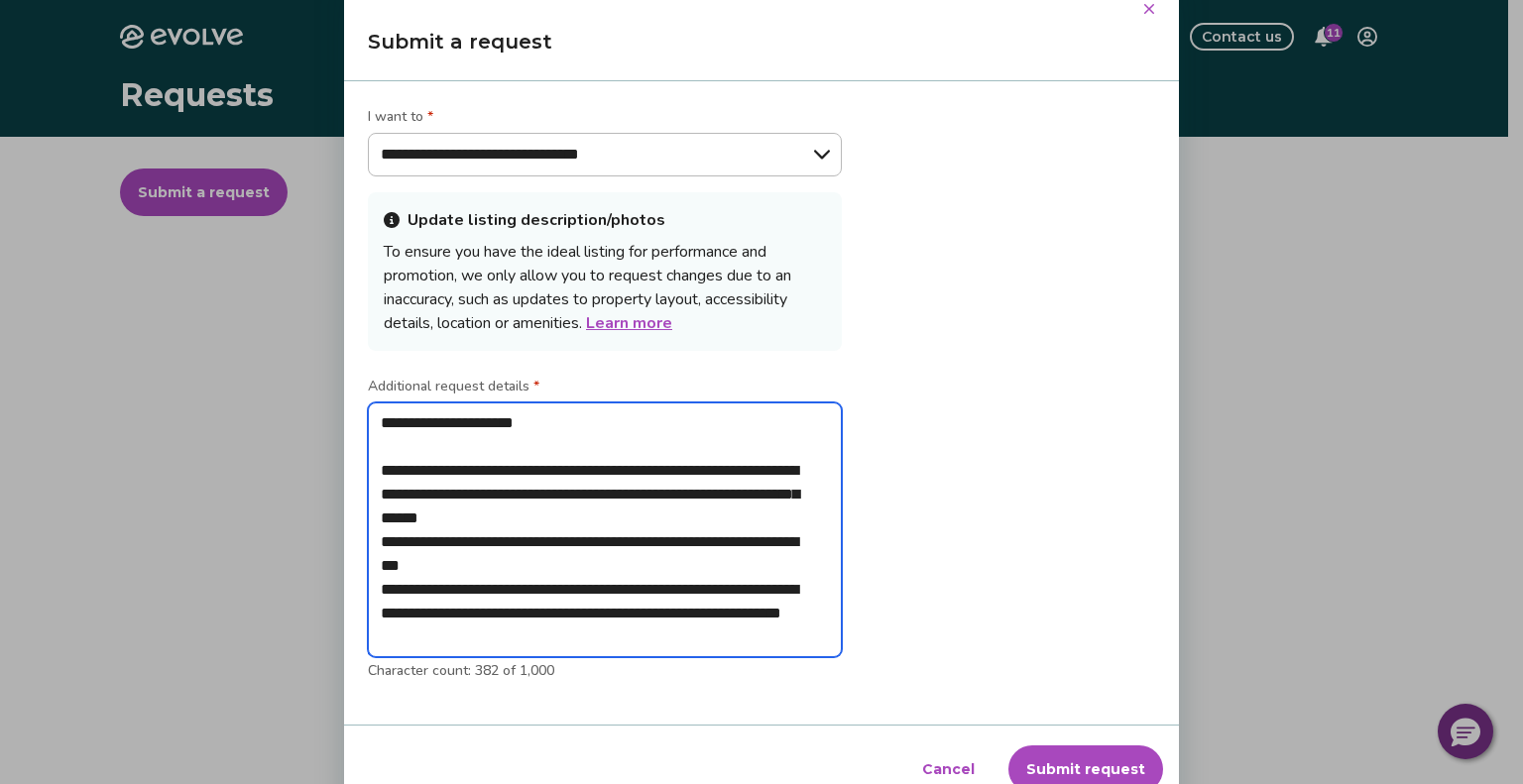 type on "*" 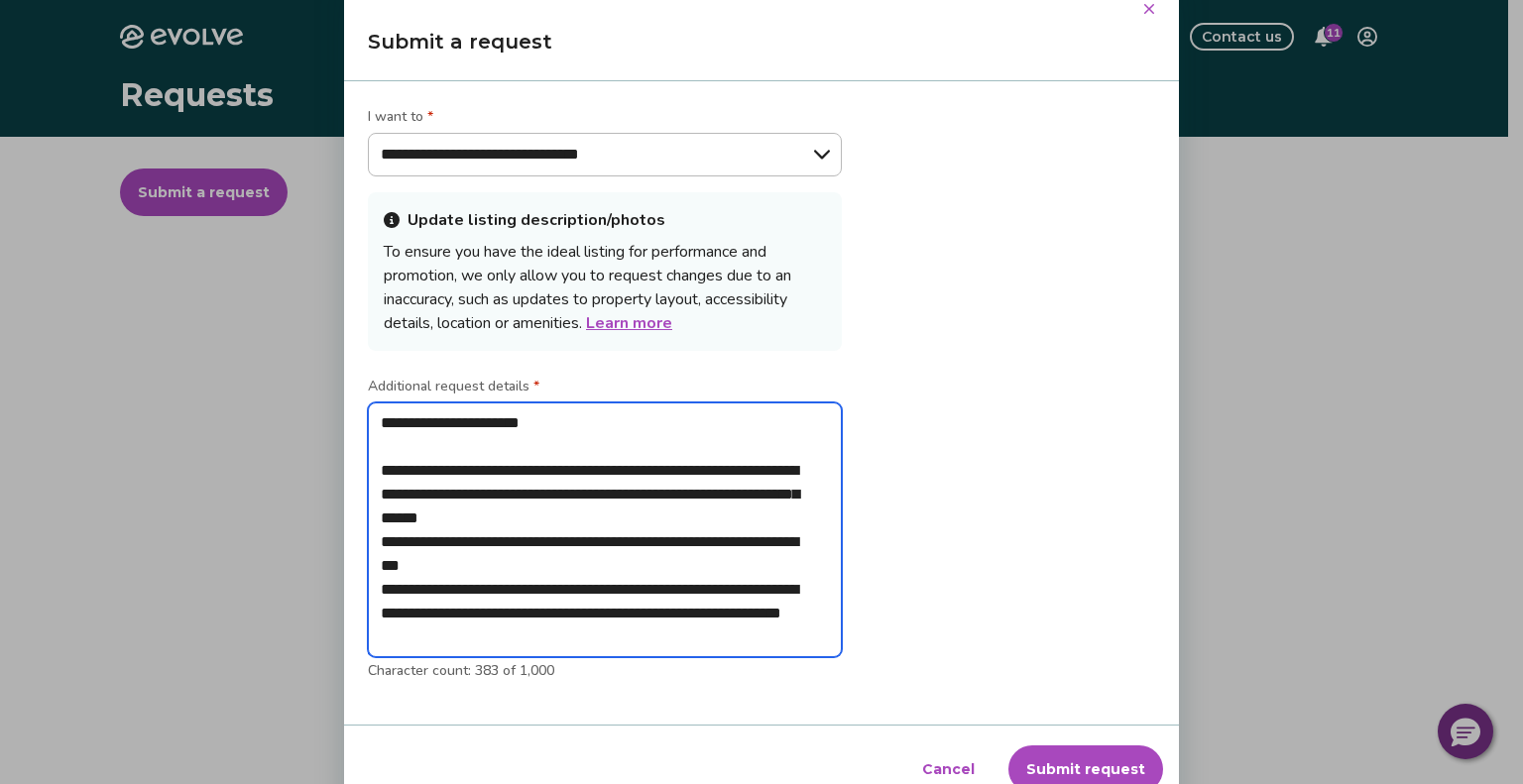 type on "*" 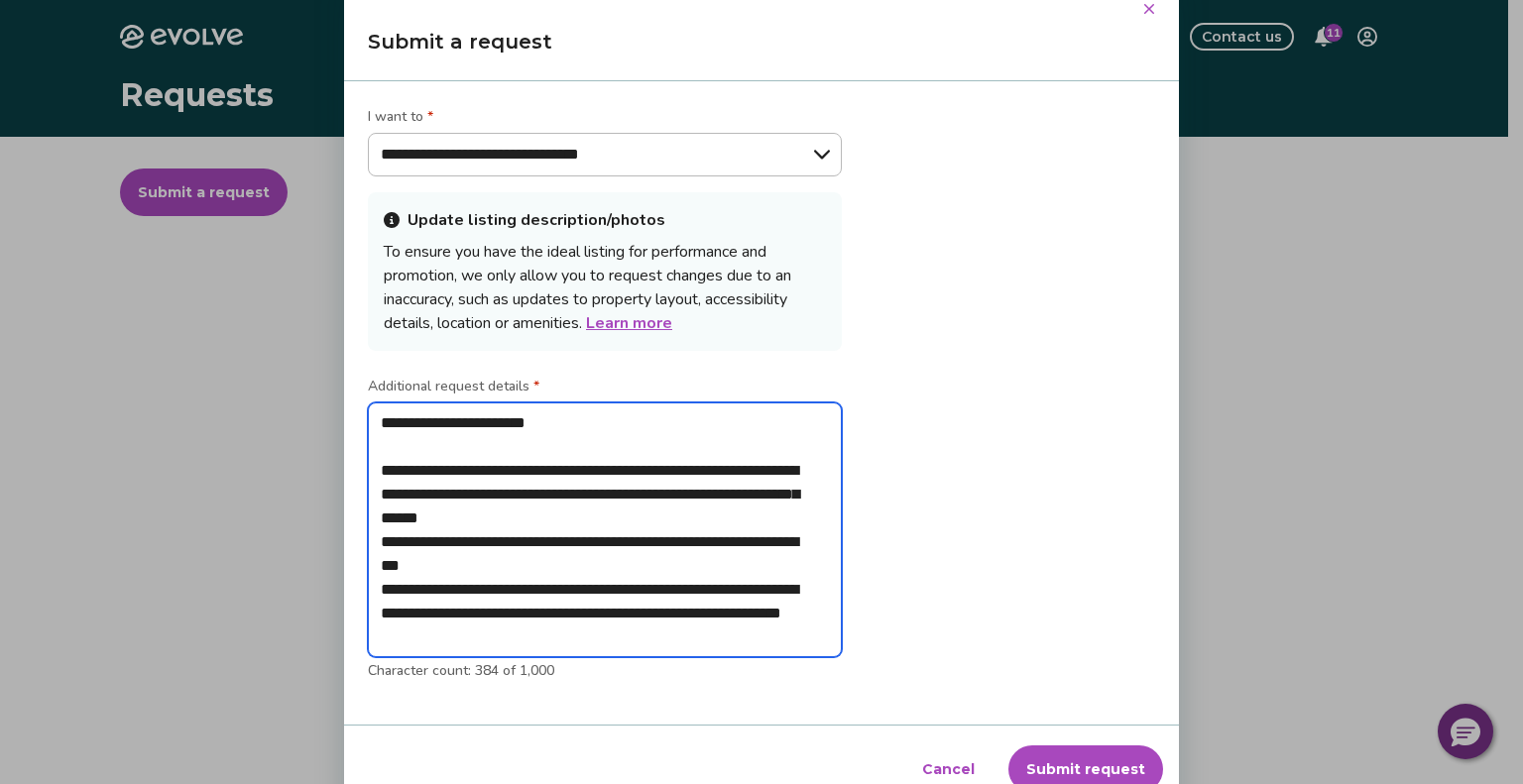 type on "*" 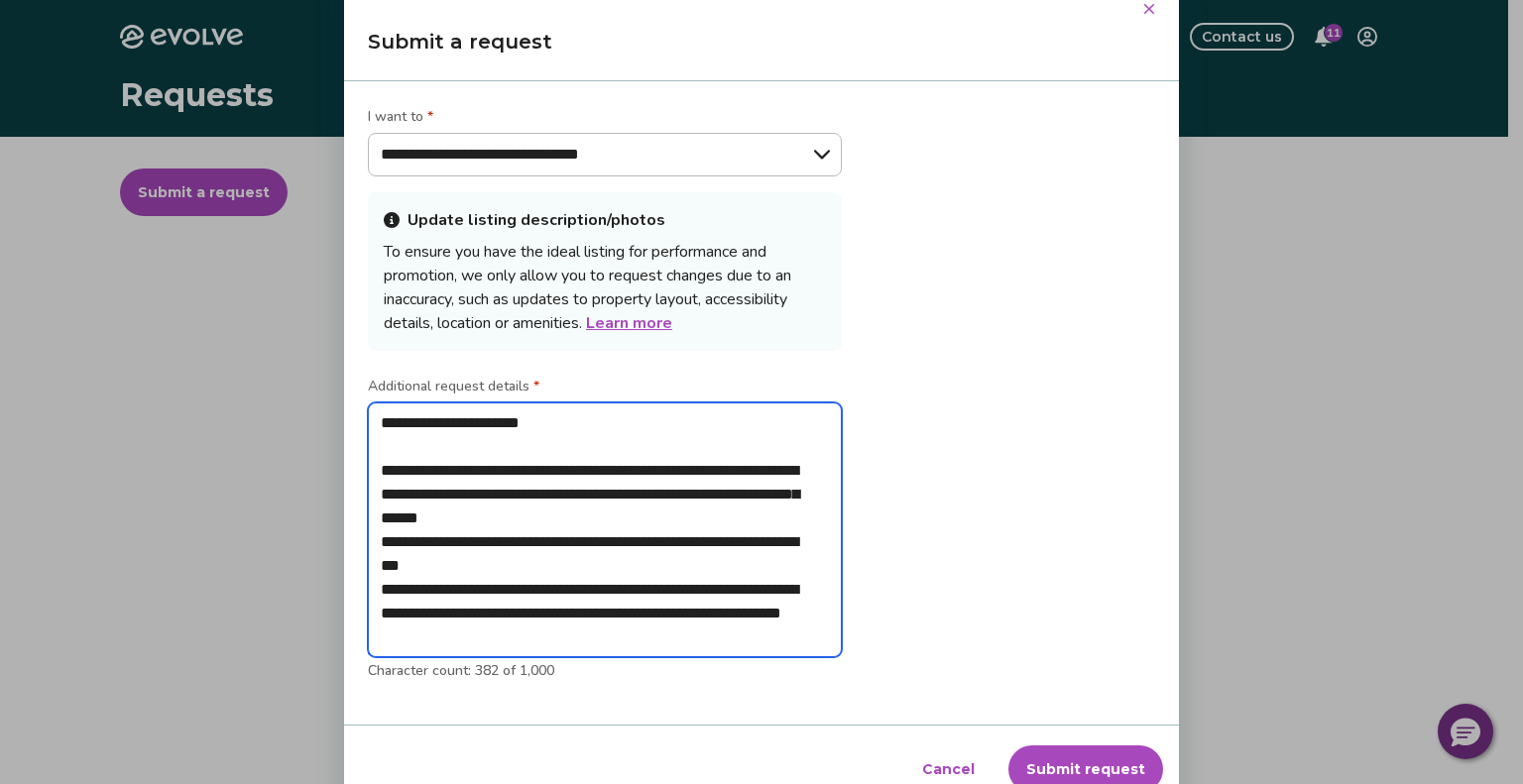 type on "*" 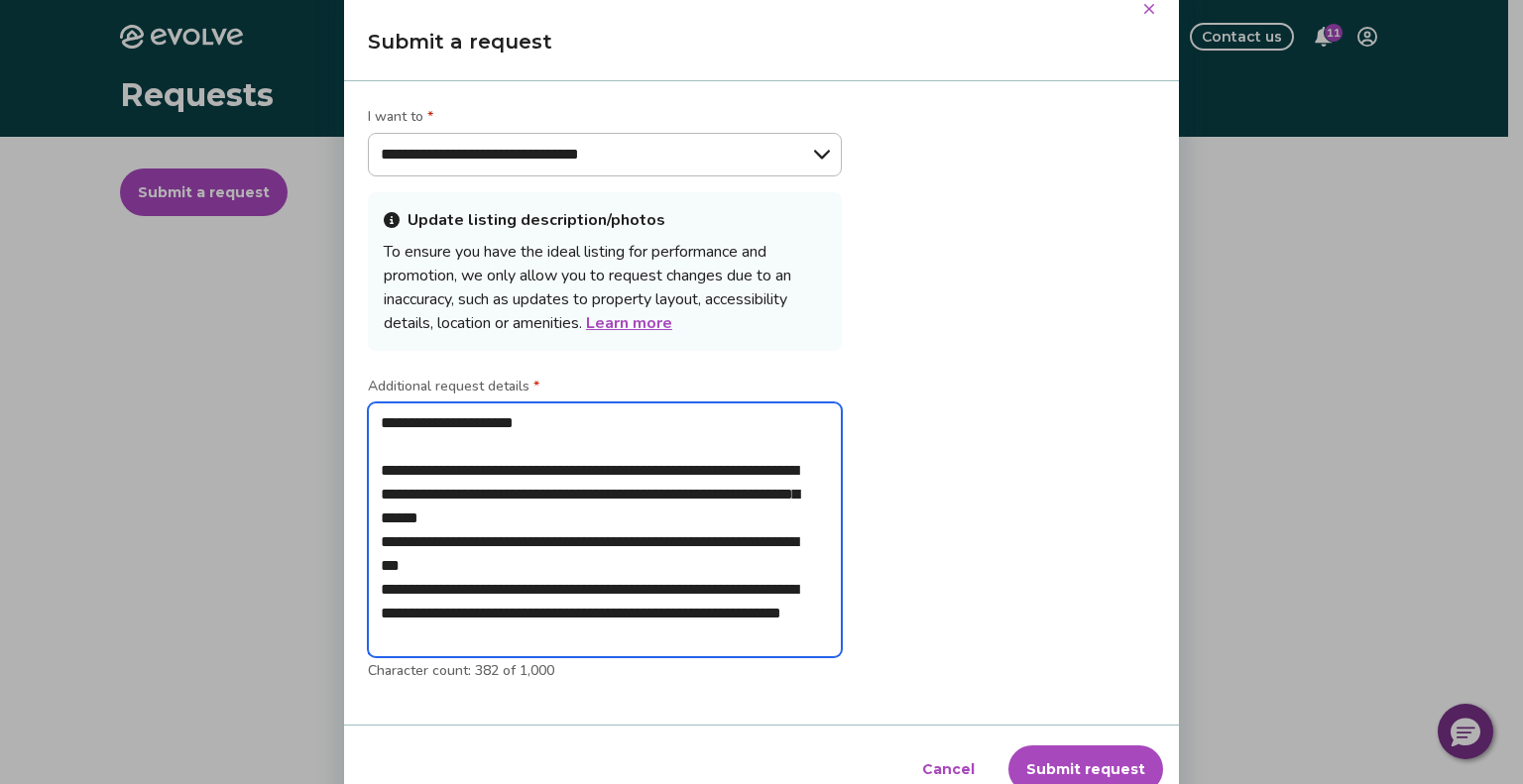 type on "*" 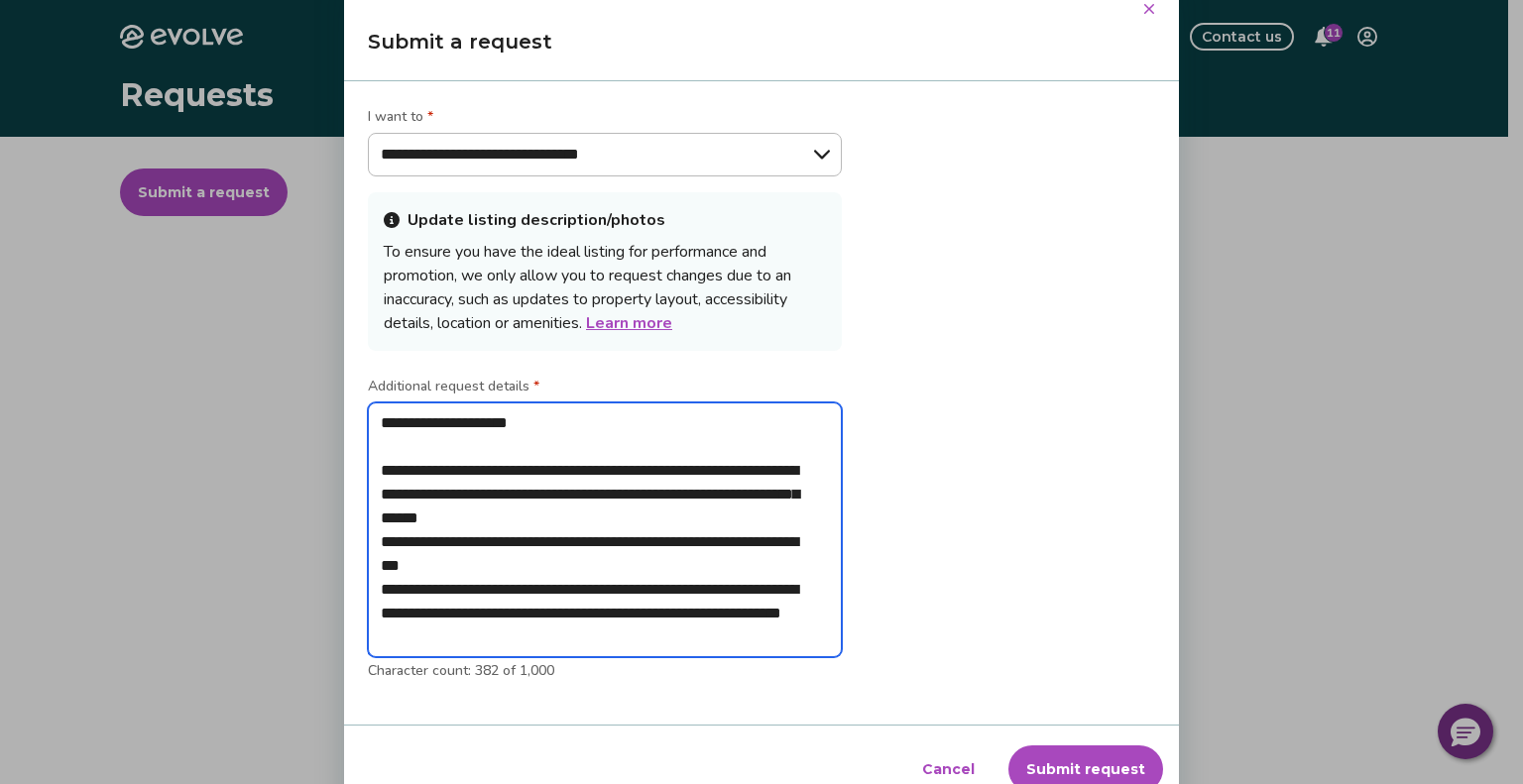 type on "*" 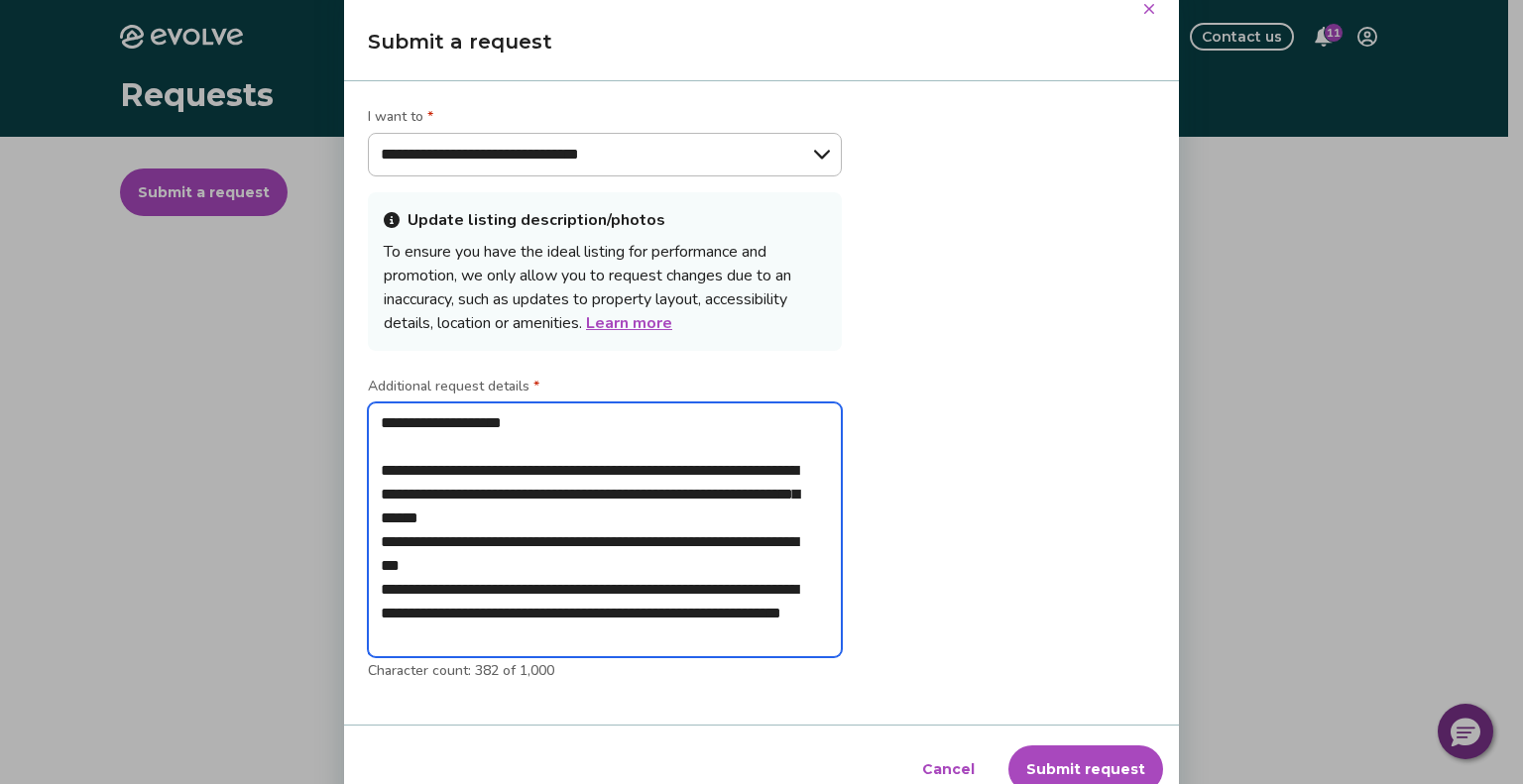 type on "*" 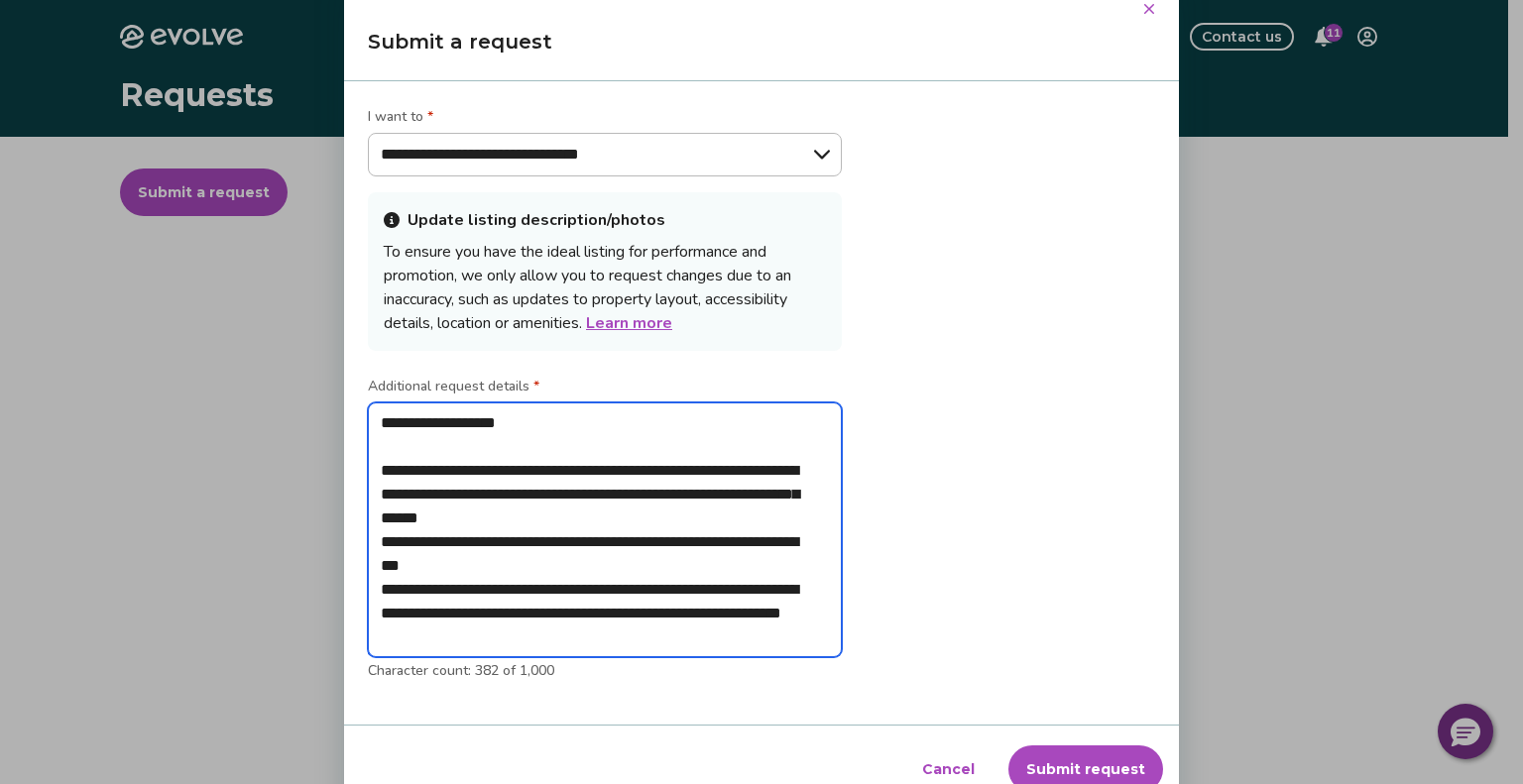 type on "*" 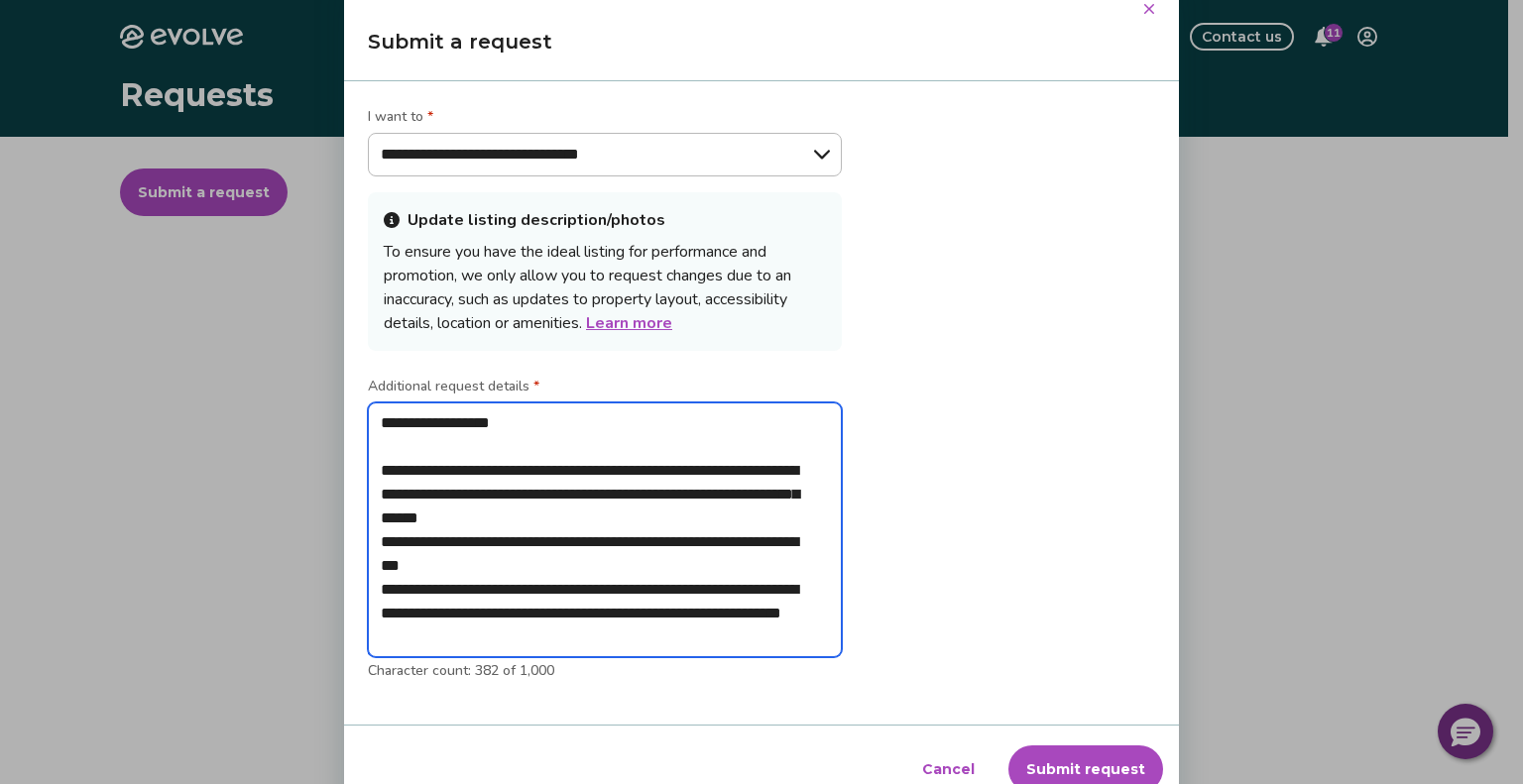 type on "*" 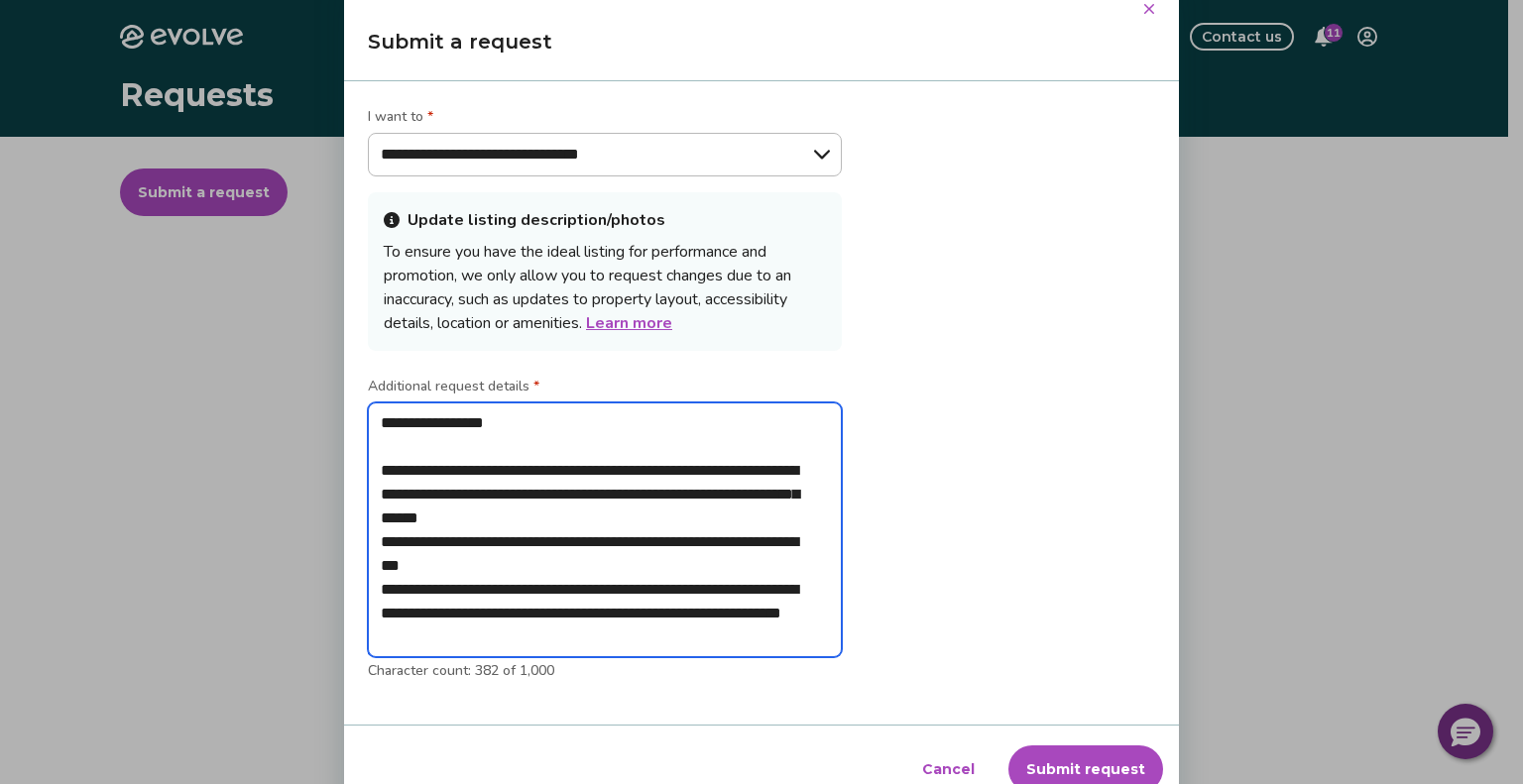 type on "*" 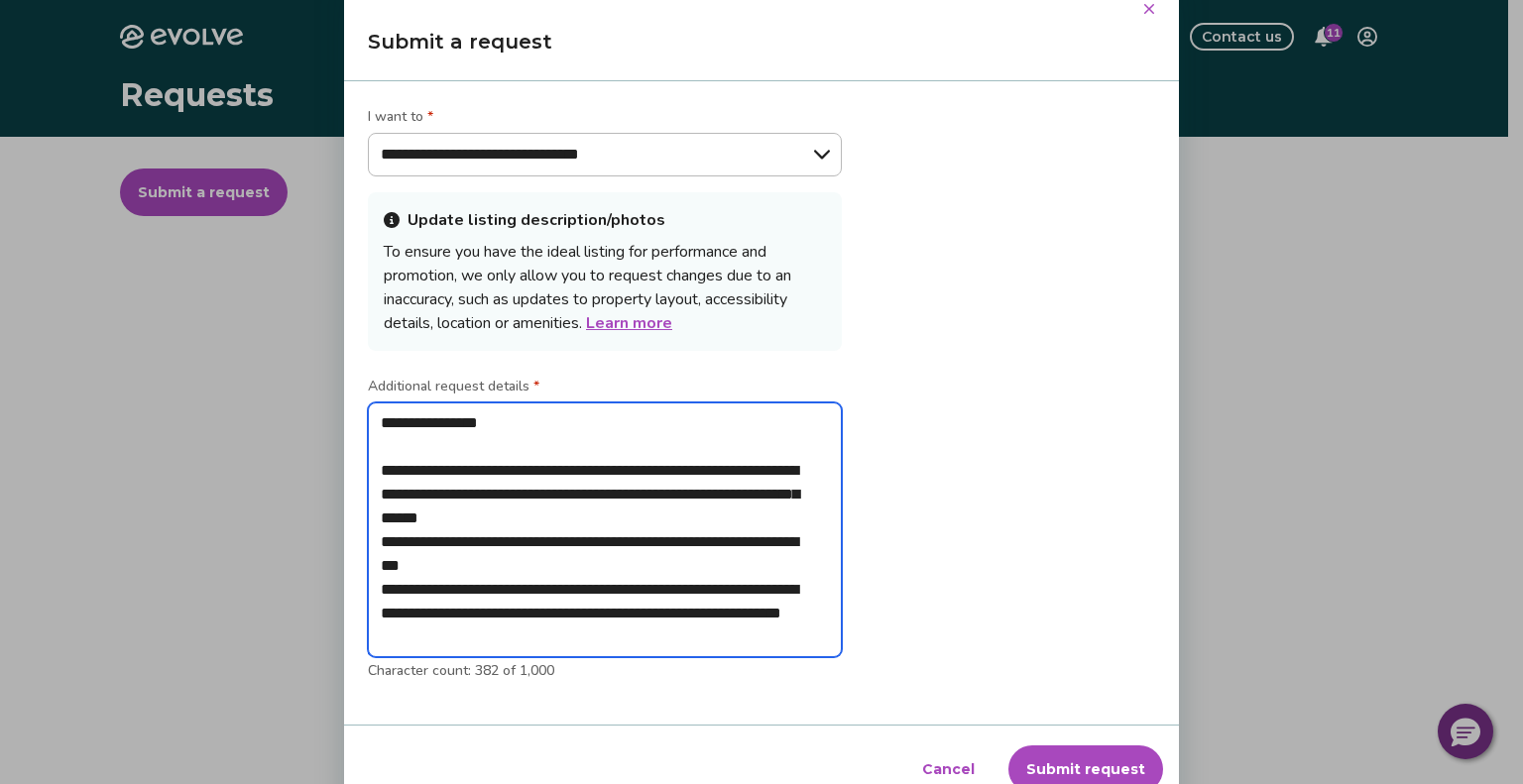 type on "*" 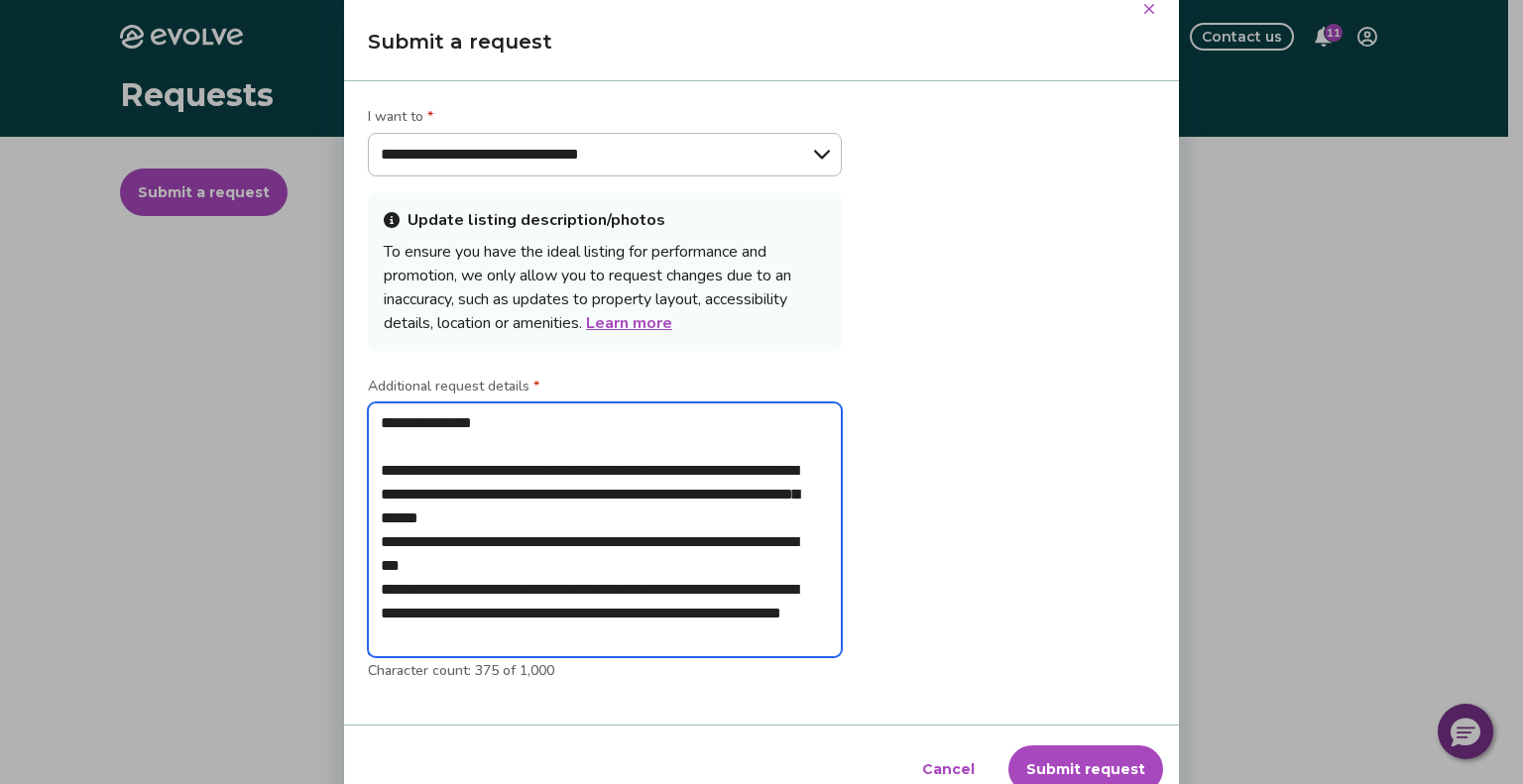type on "*" 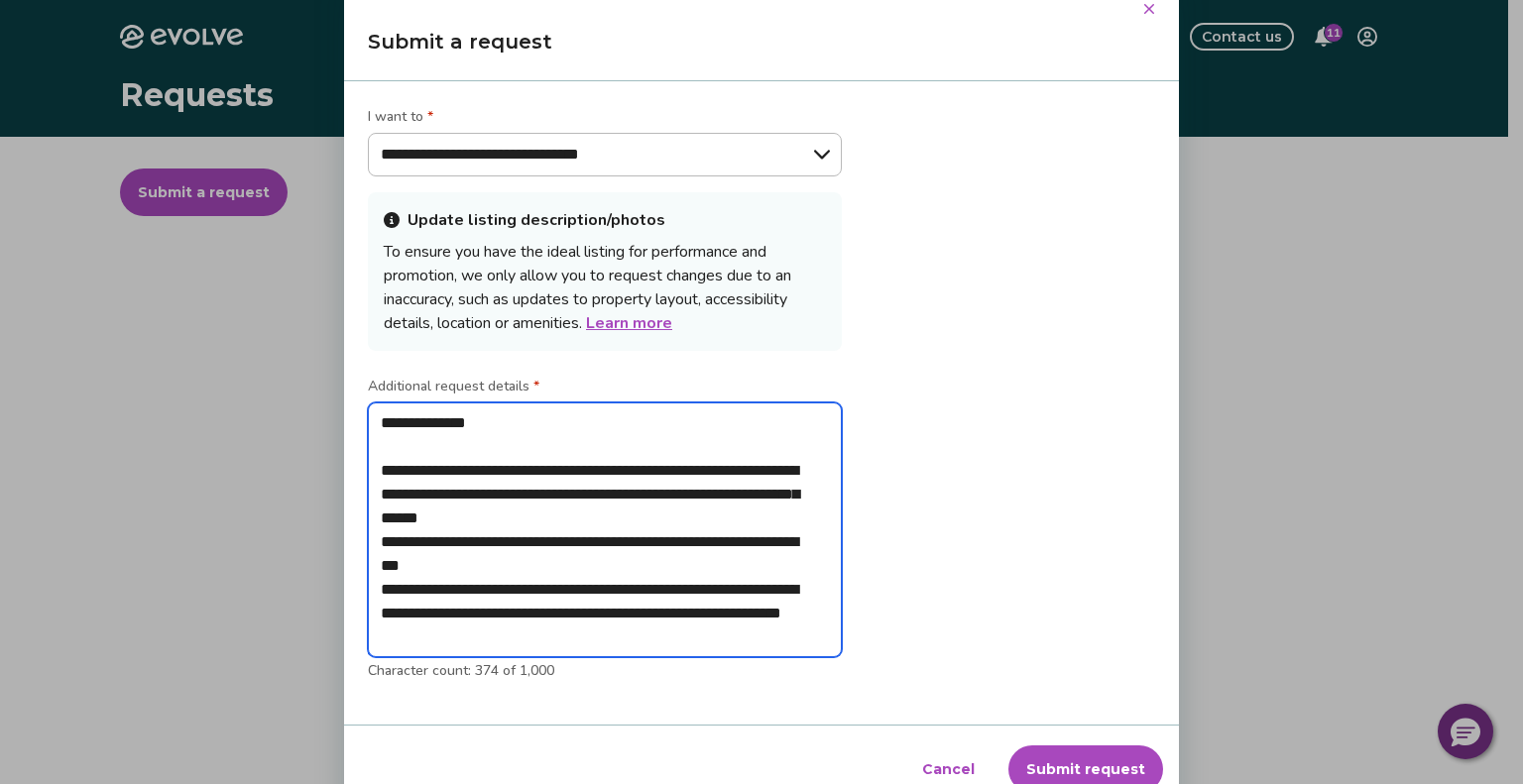 type on "*" 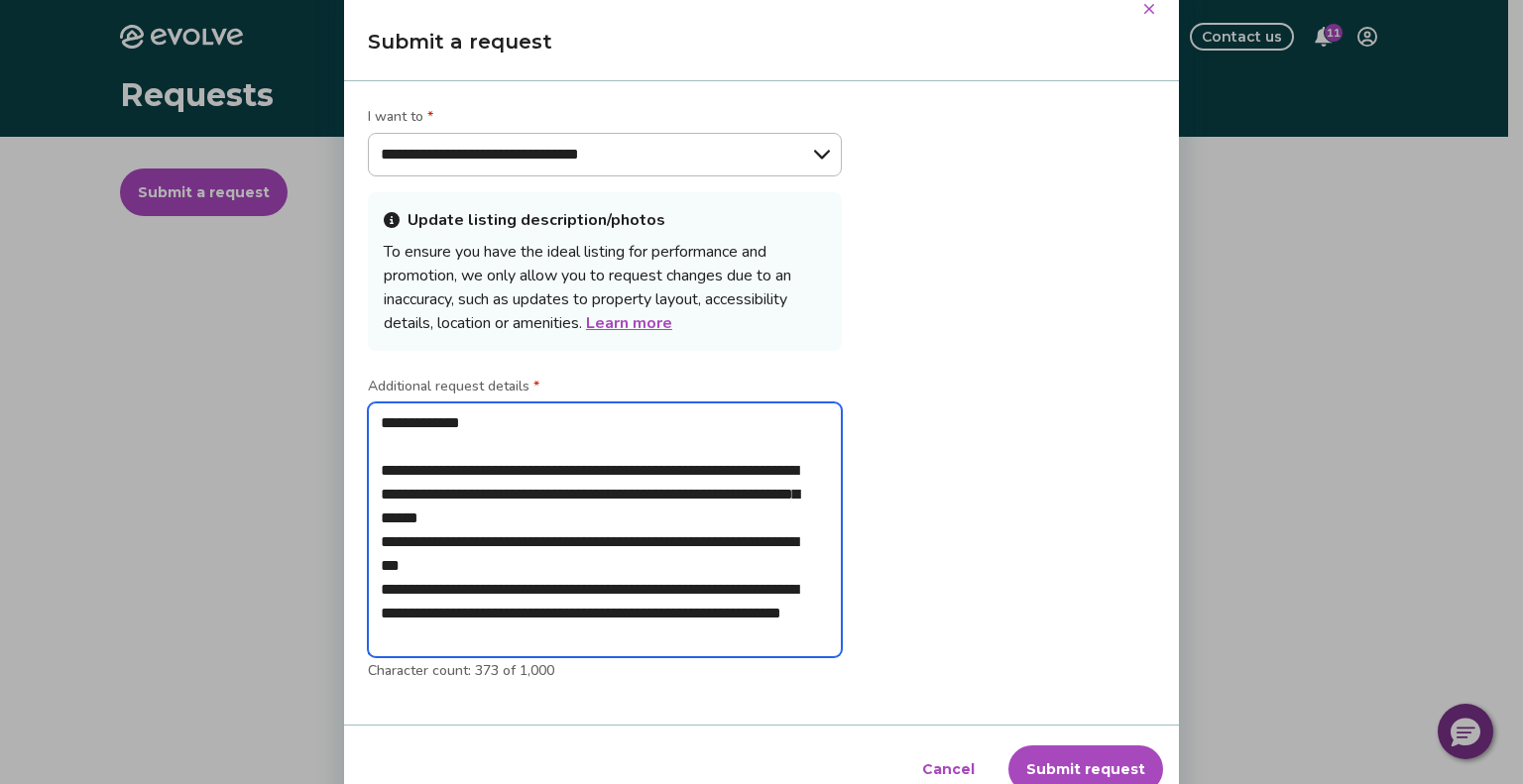 type on "*" 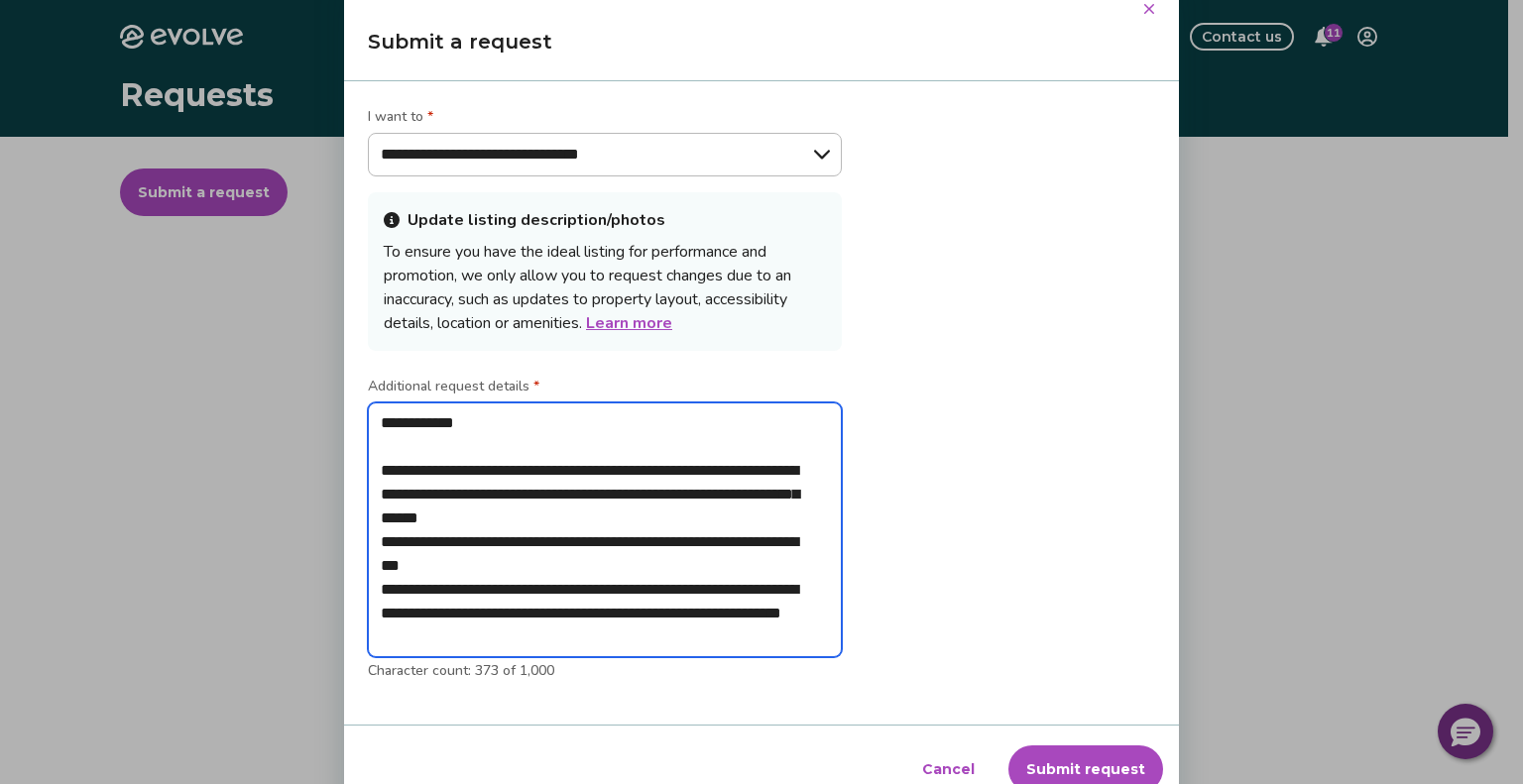 type on "*" 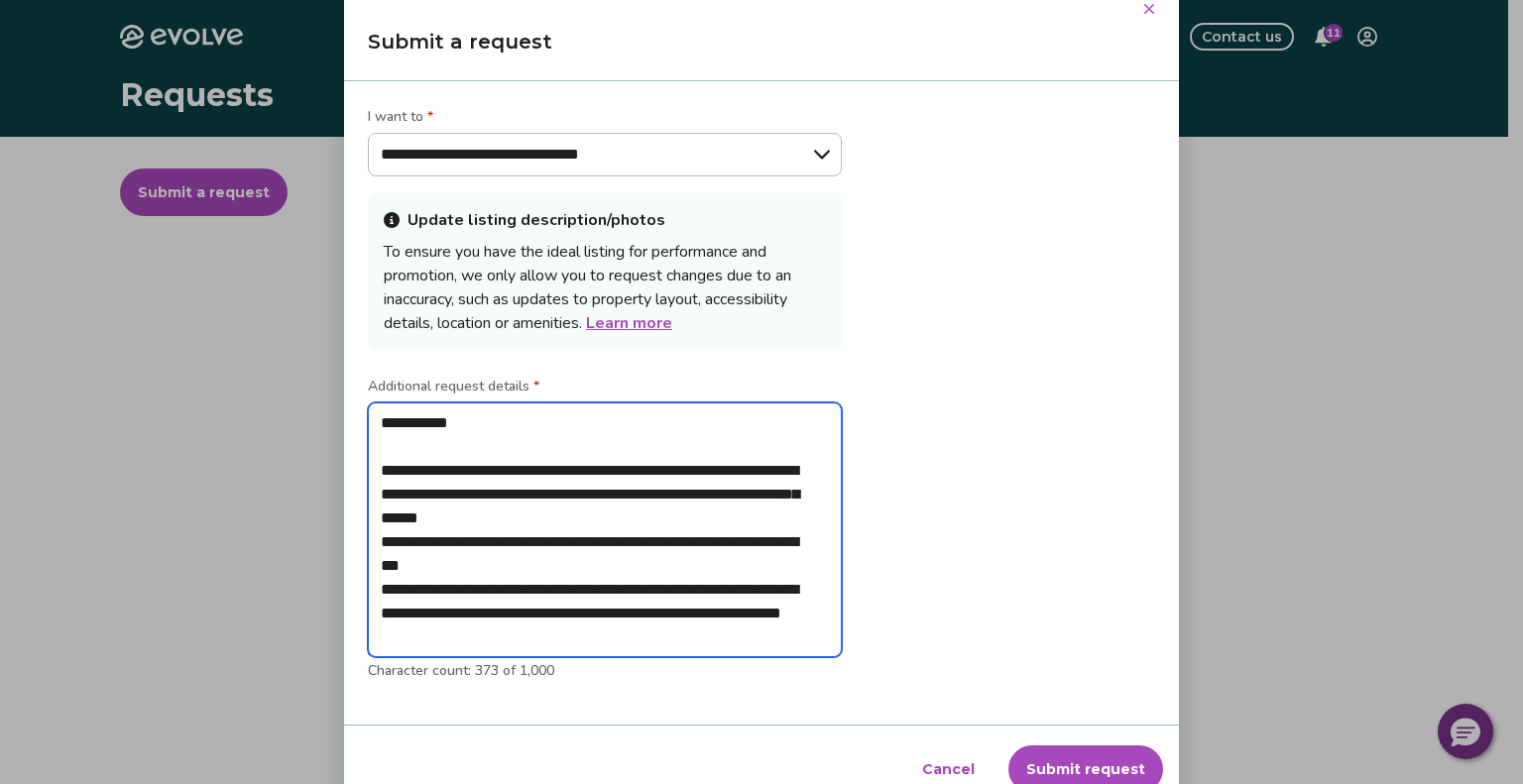 type on "*" 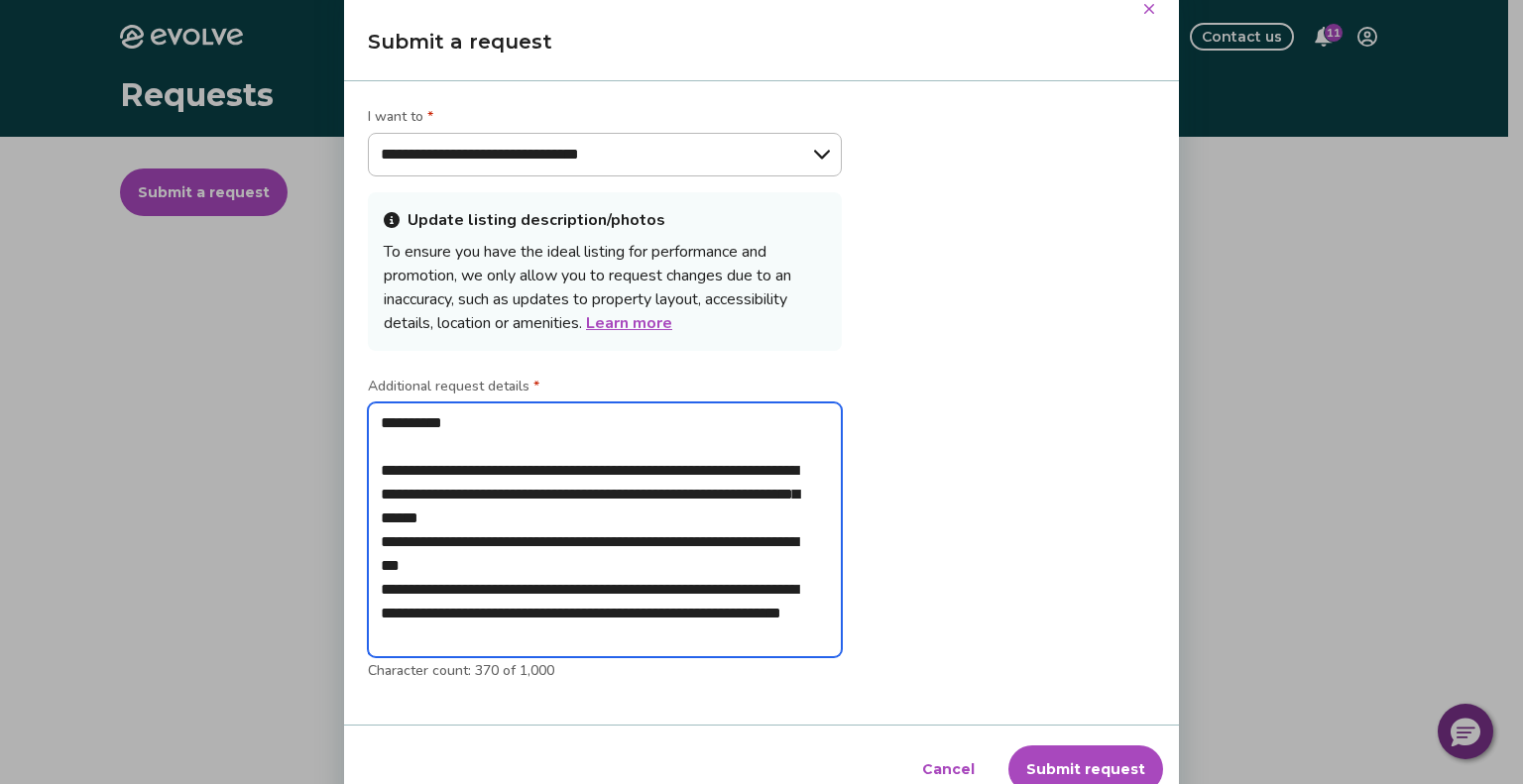 type on "*" 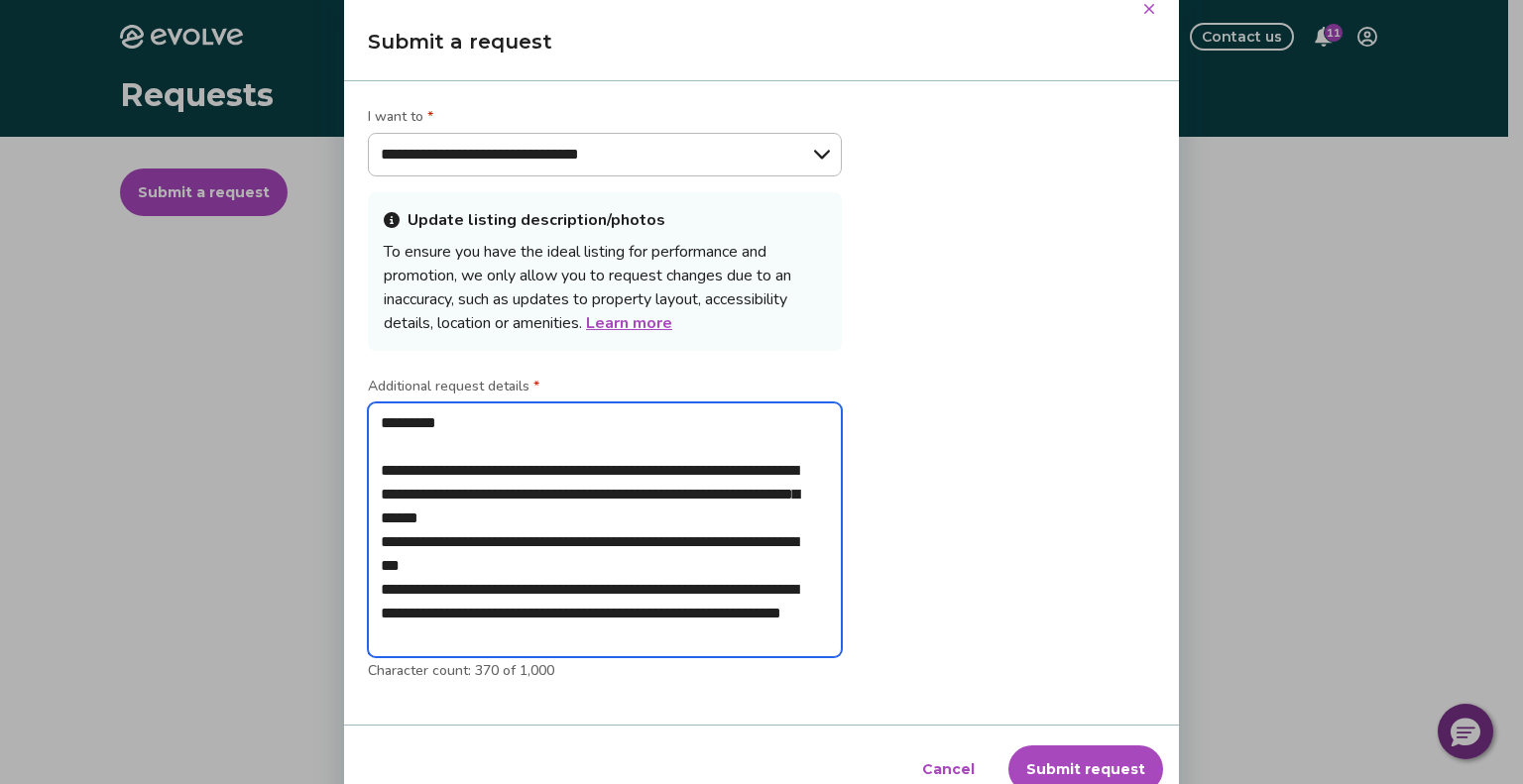 type on "*" 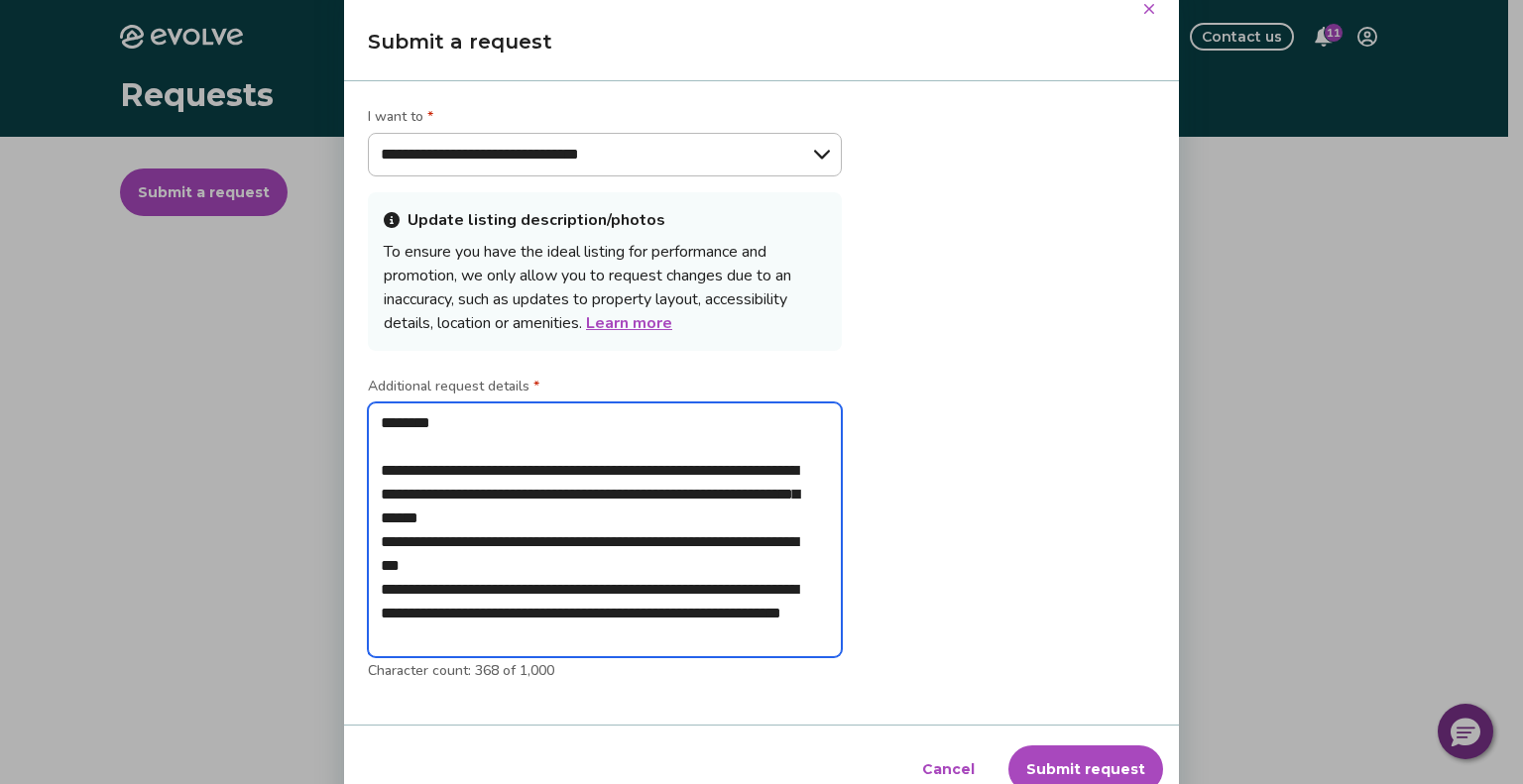 type on "*" 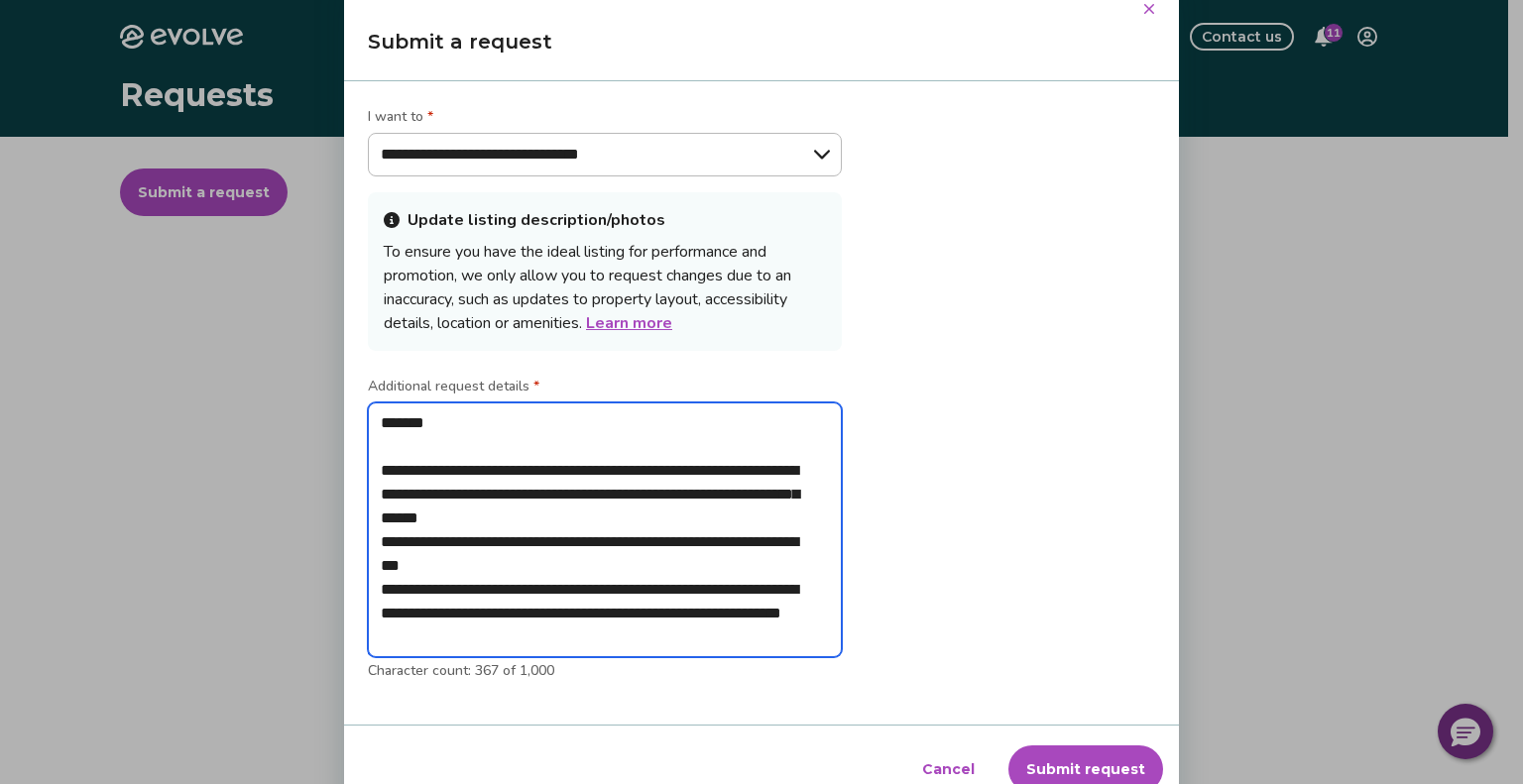 type on "*" 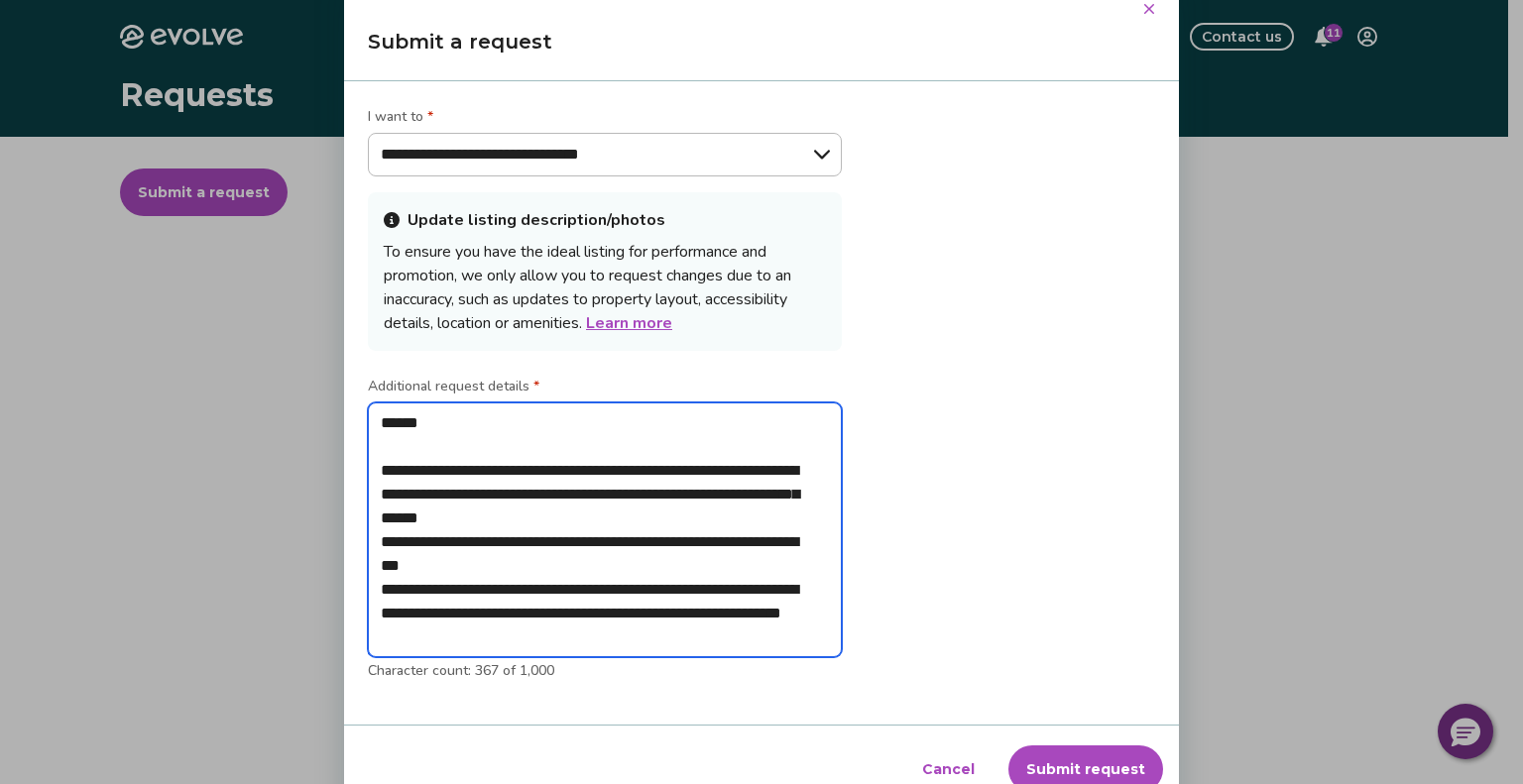 type on "*" 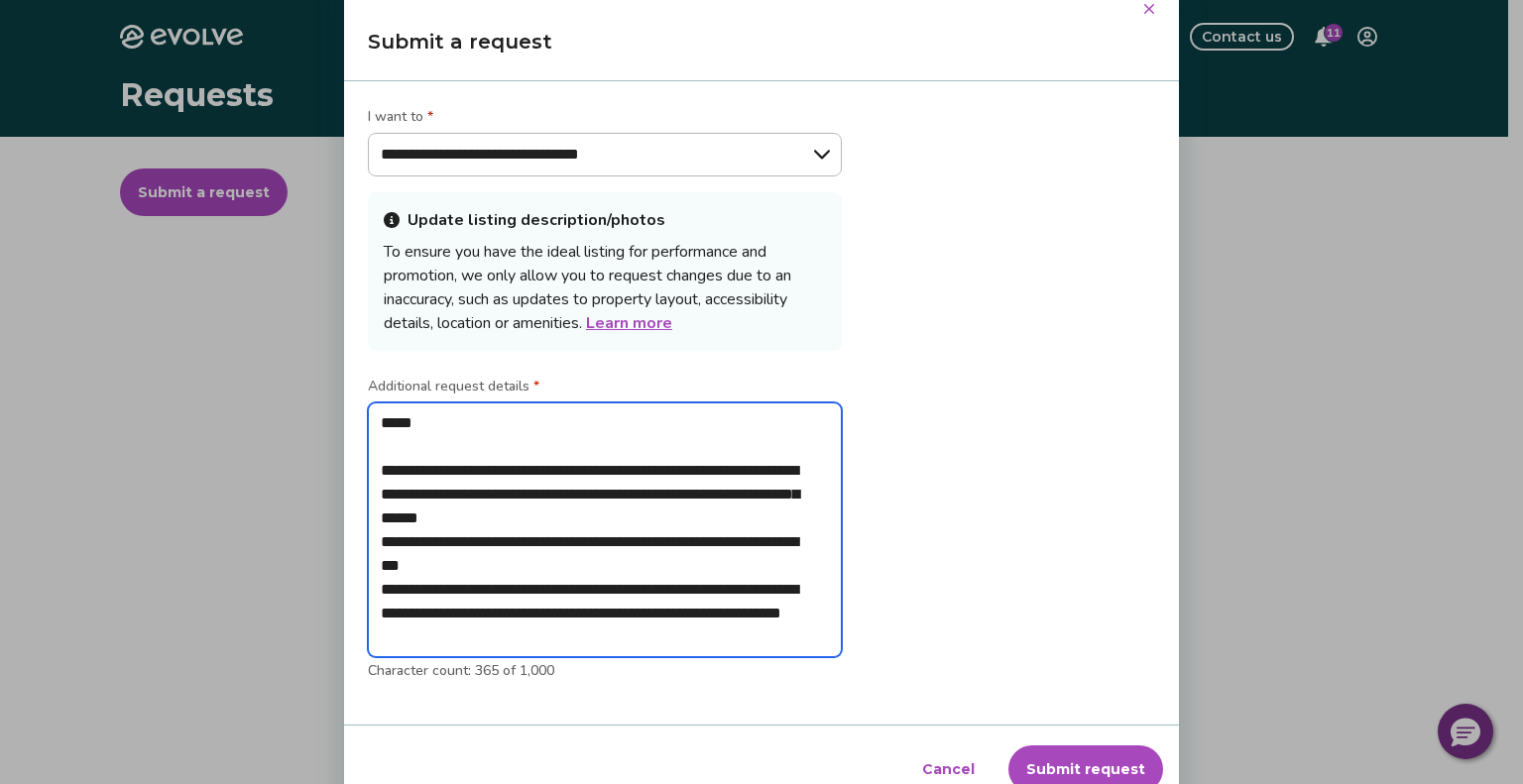 type on "*" 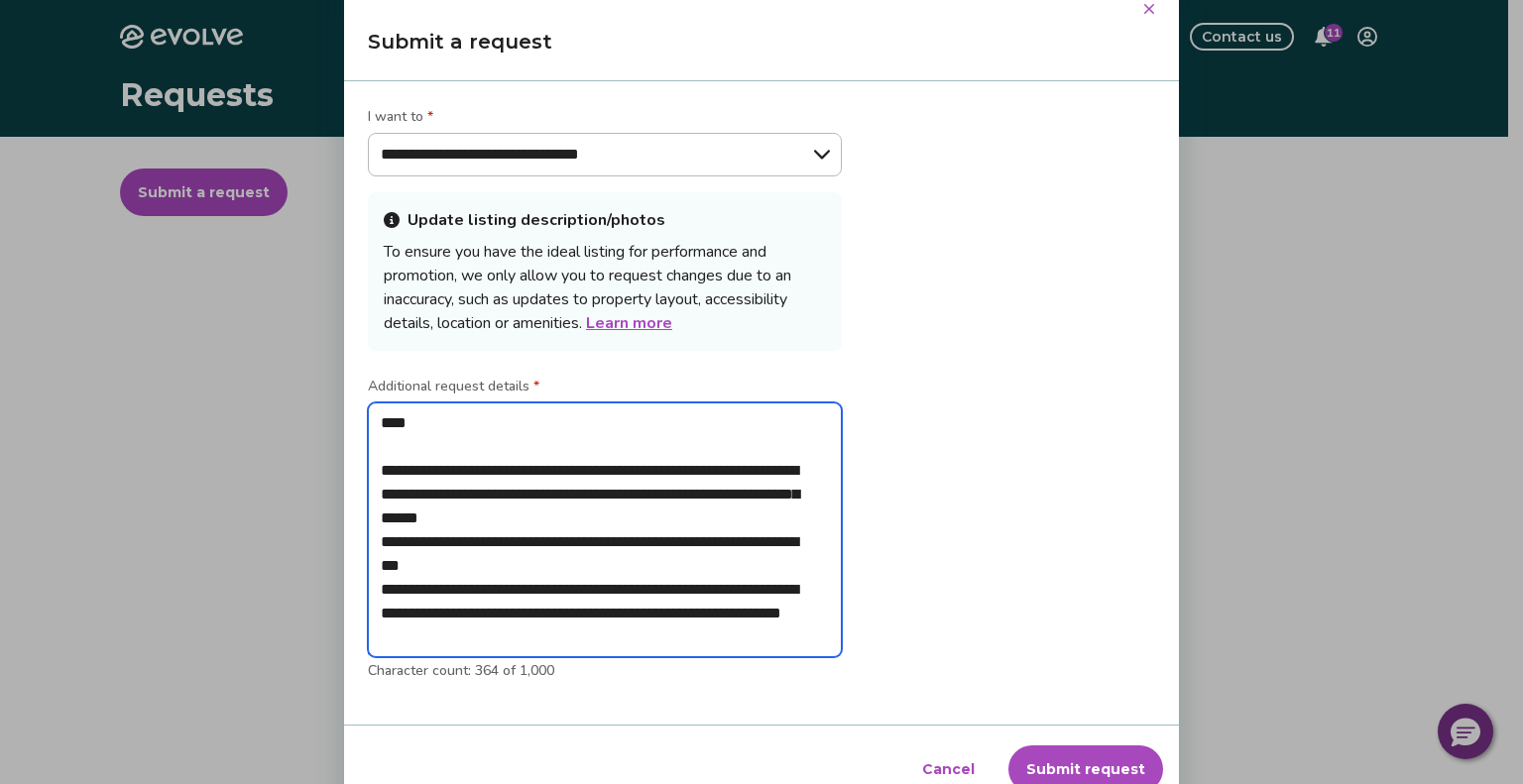 type on "*" 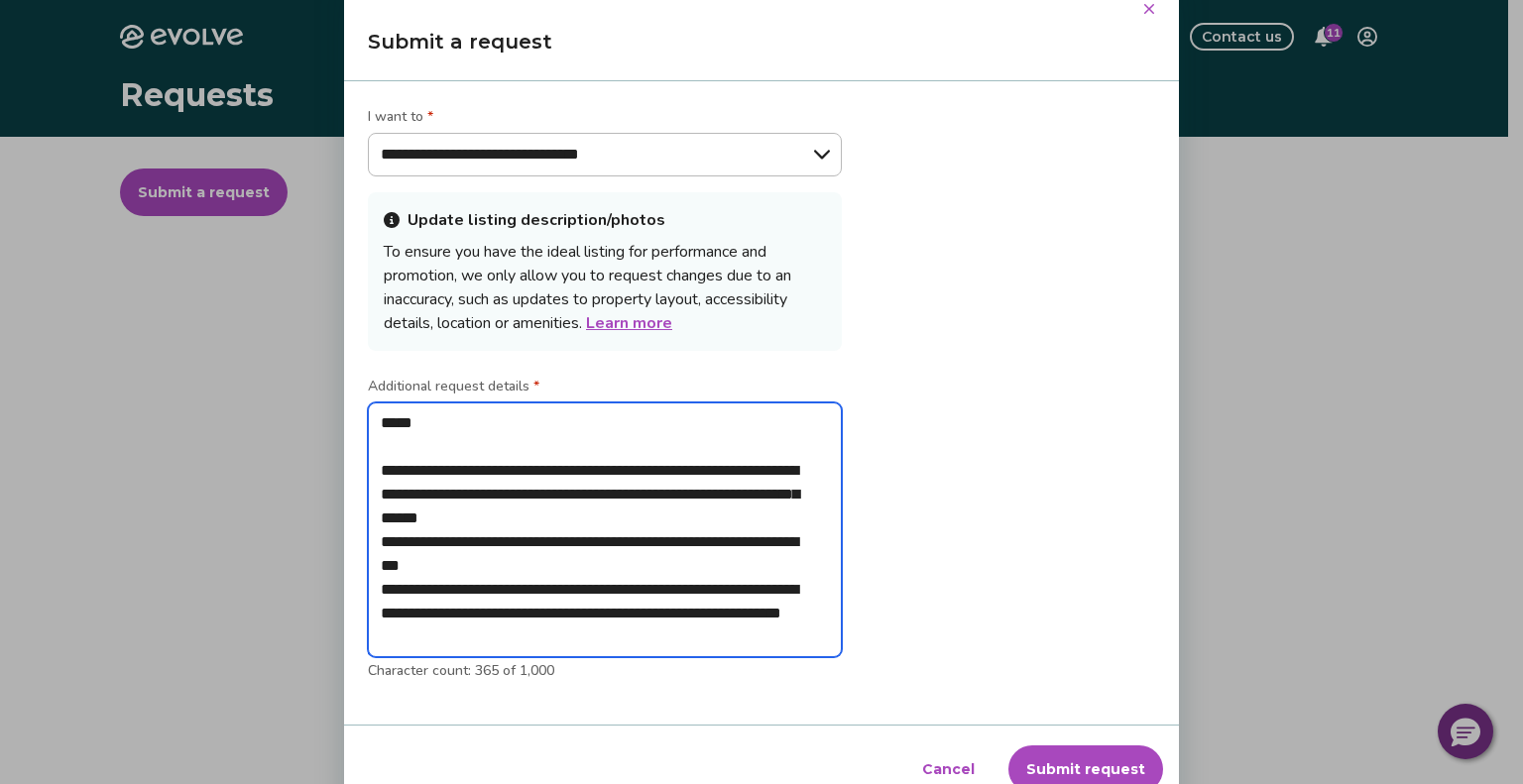 type on "*" 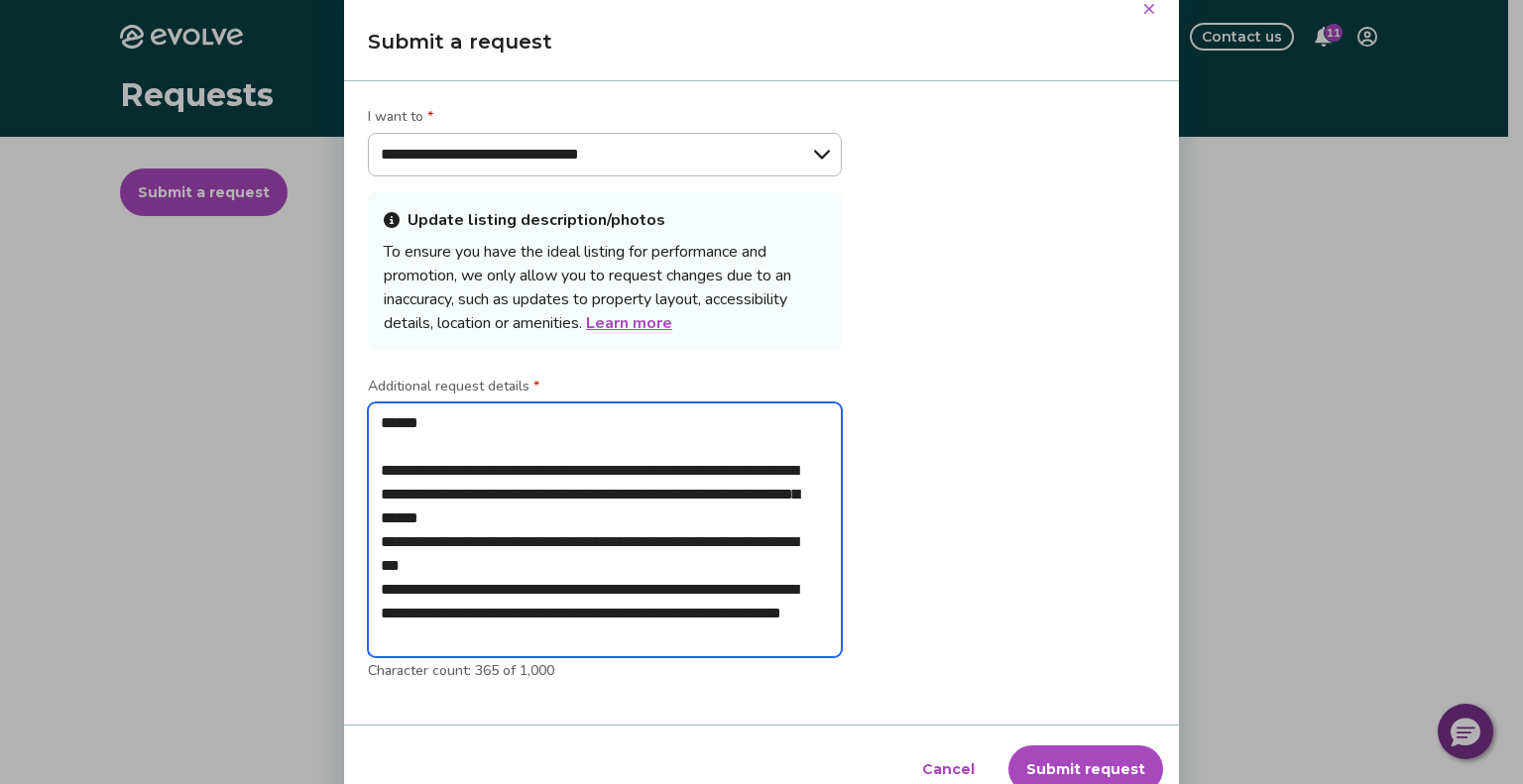 type on "*" 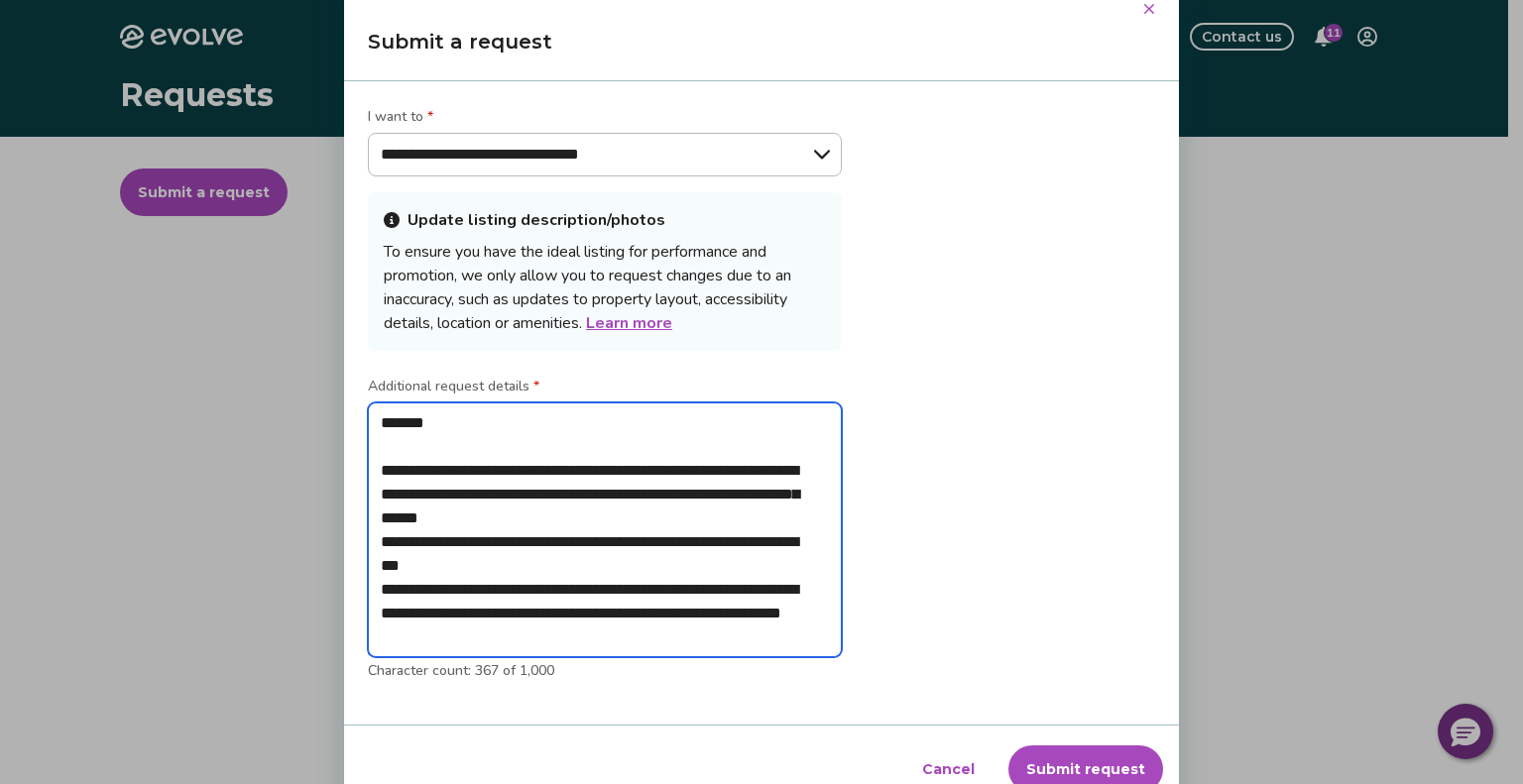 type on "*" 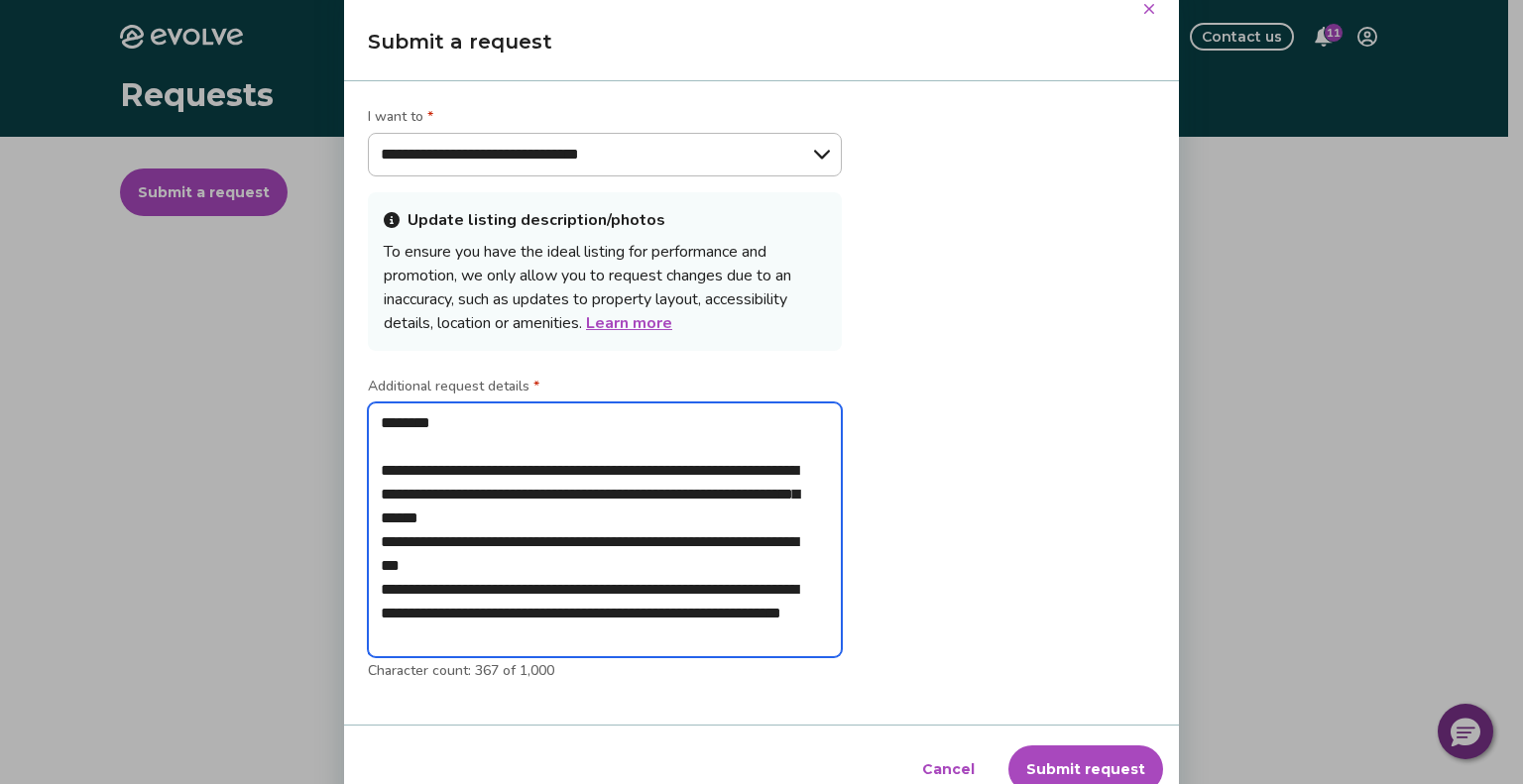 type on "*" 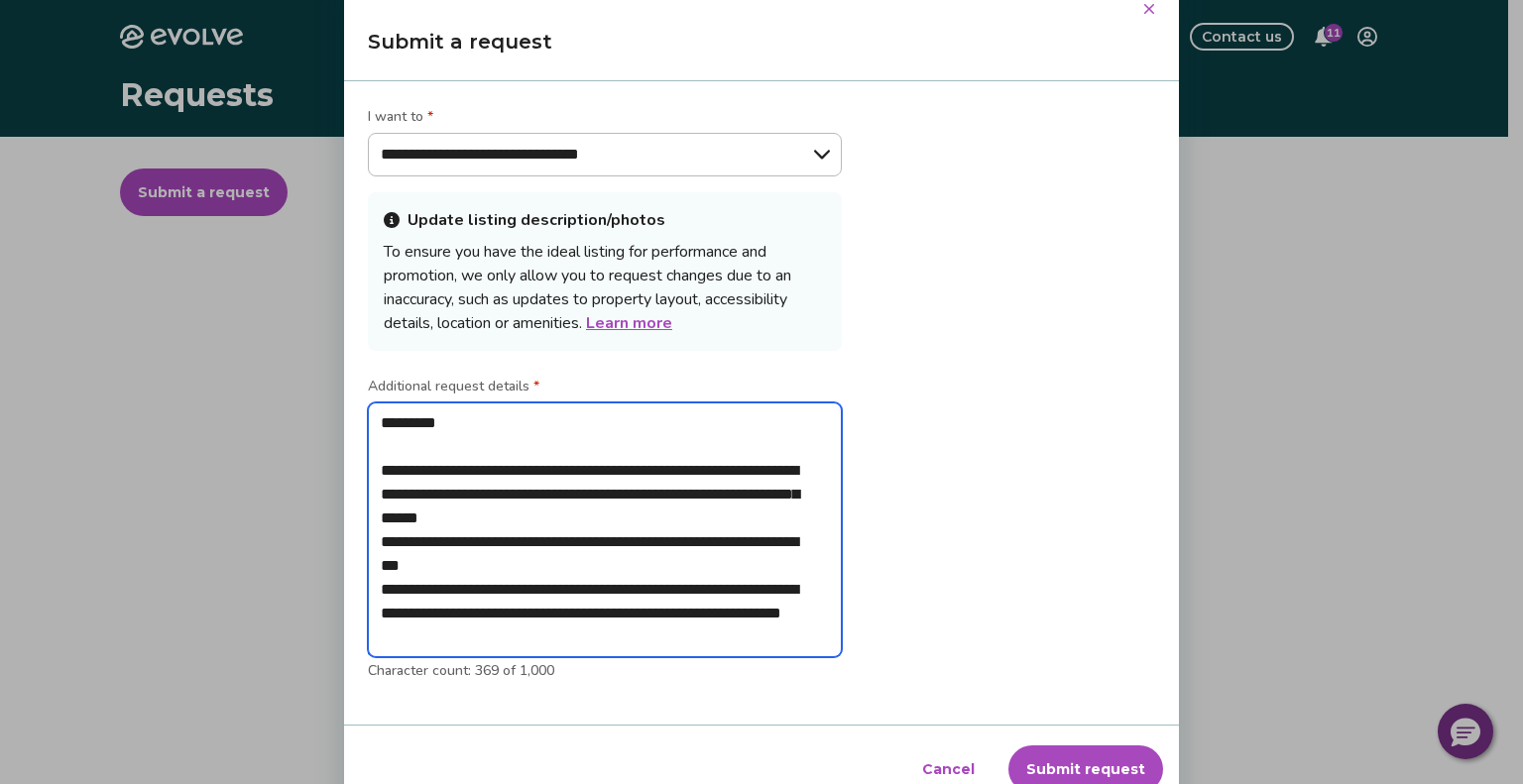 type on "*" 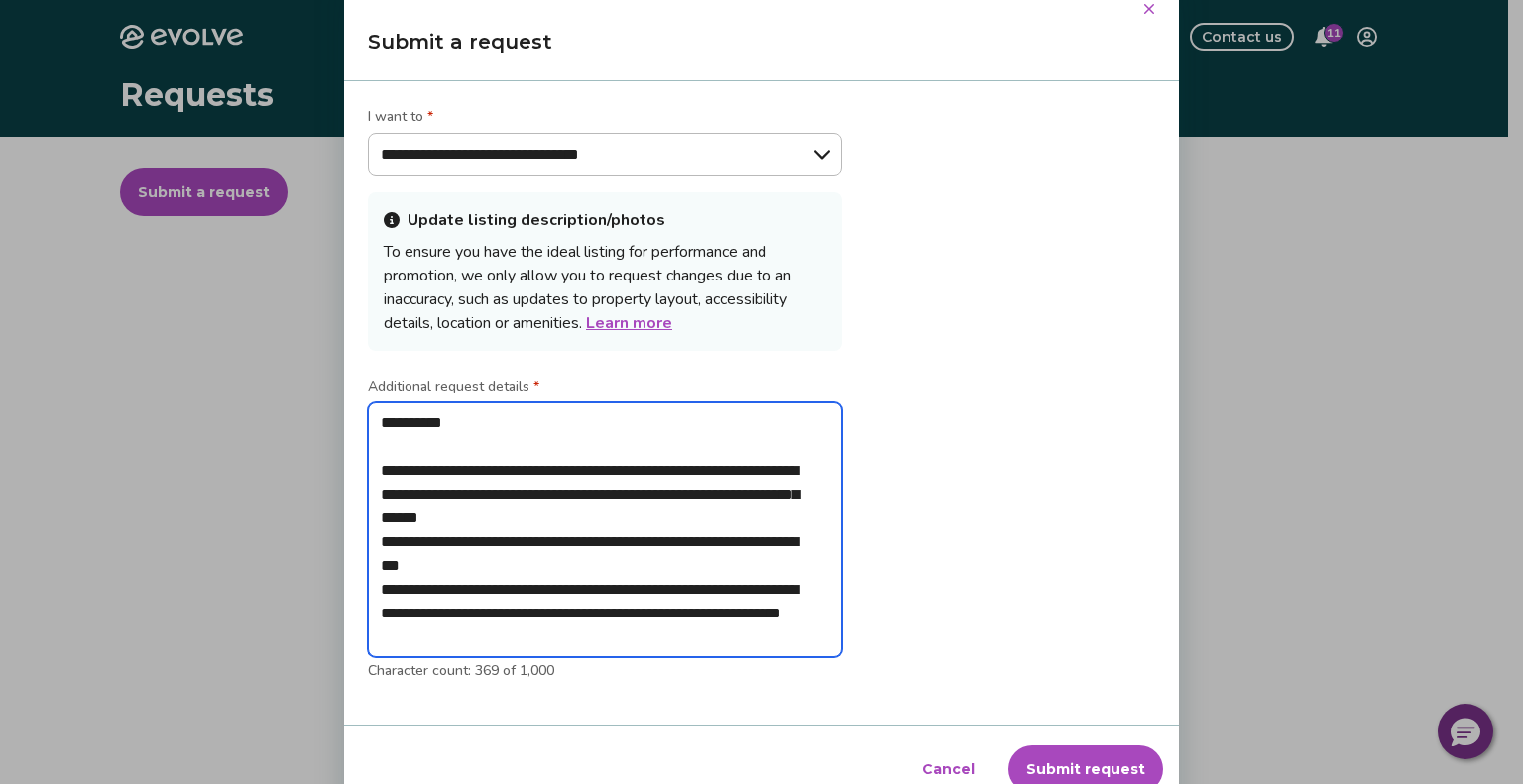 type on "*" 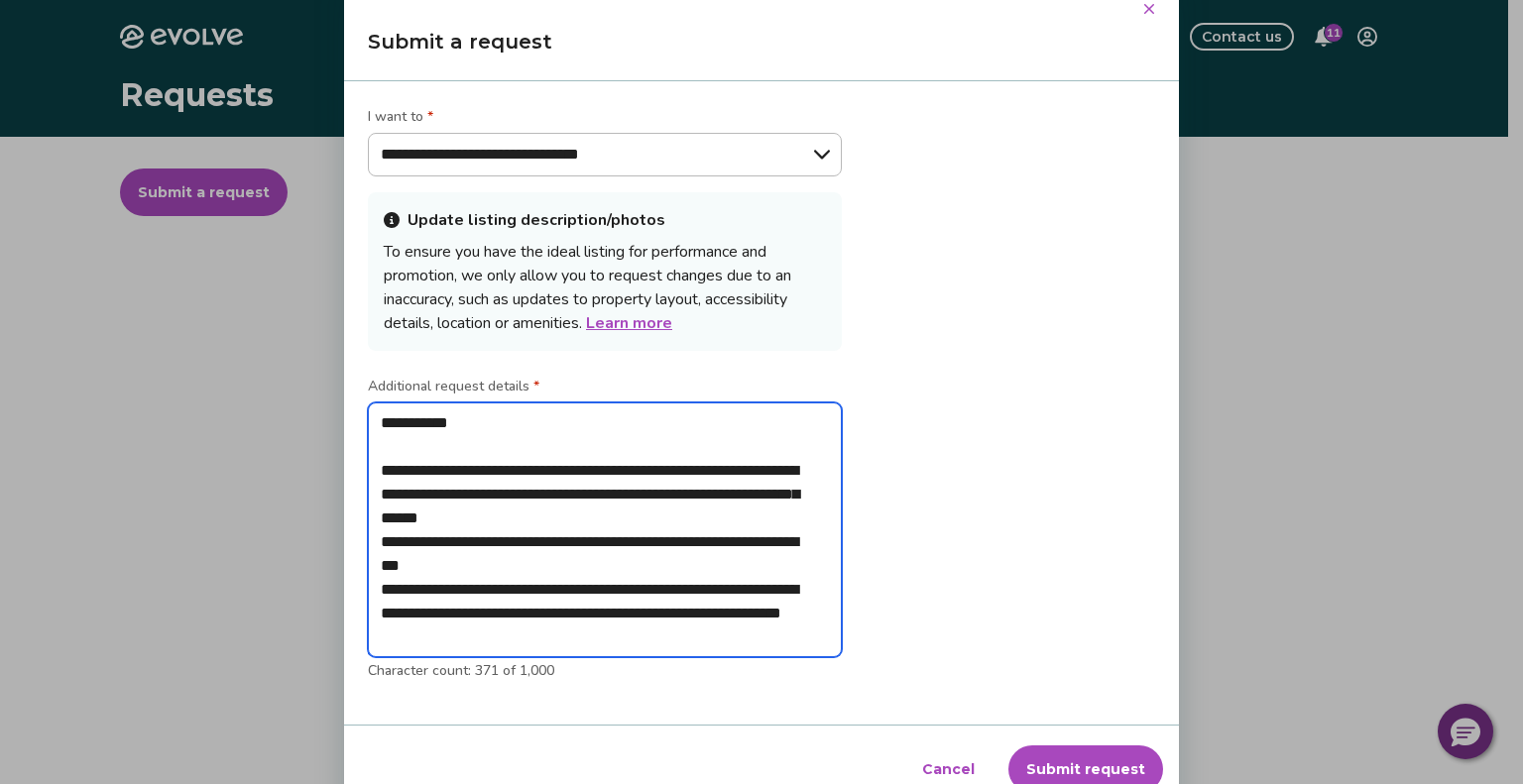 type on "*" 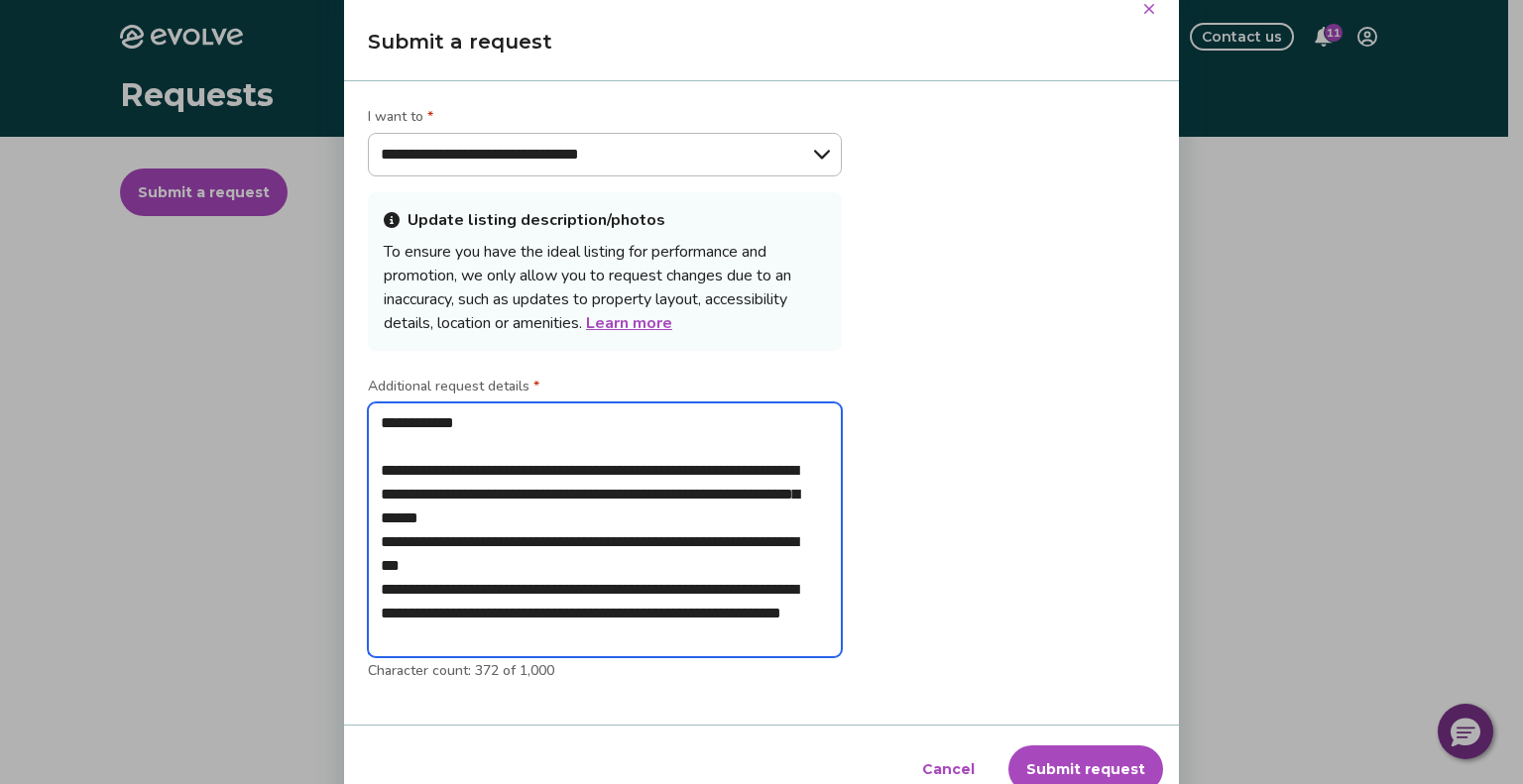 type on "*" 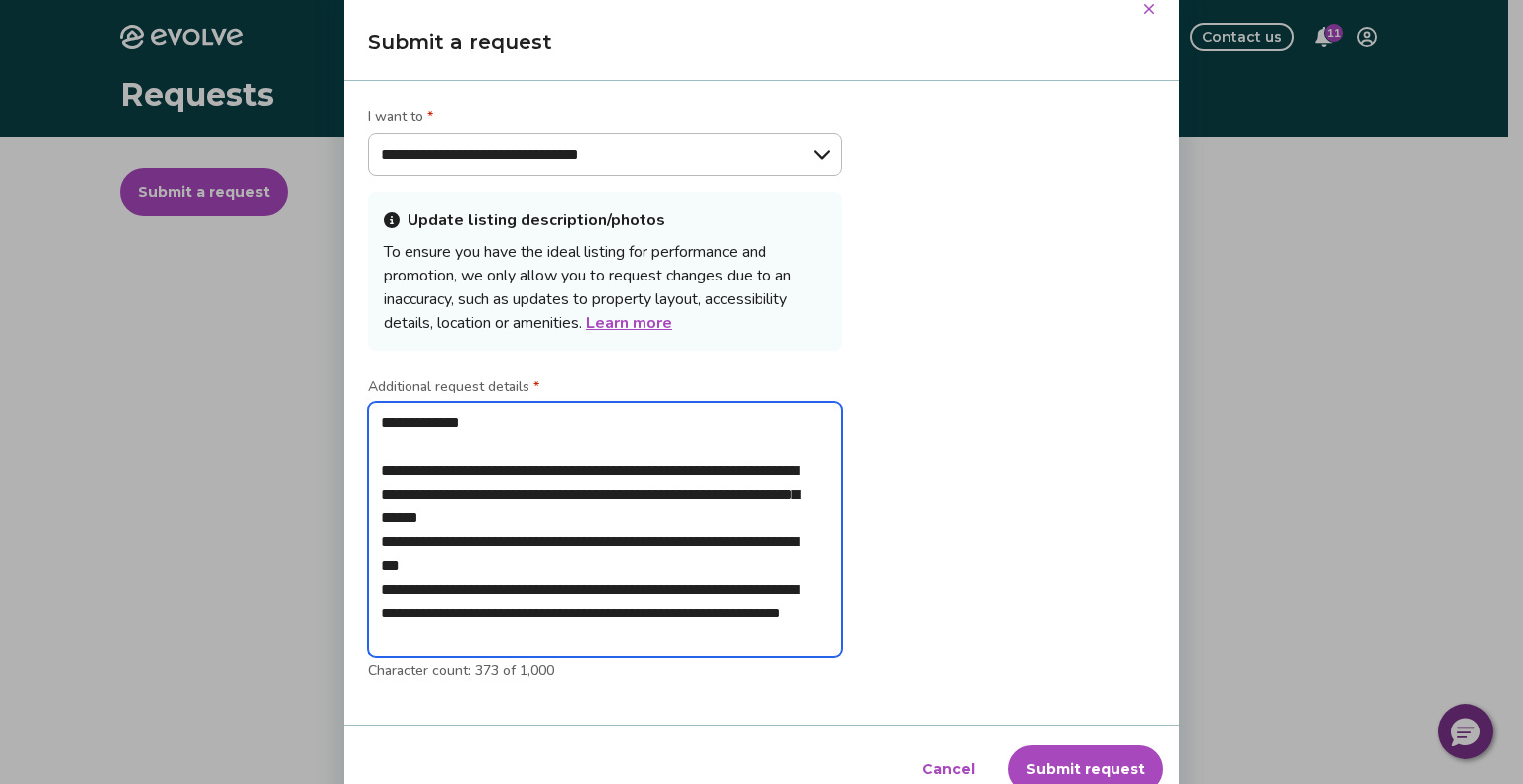 type on "*" 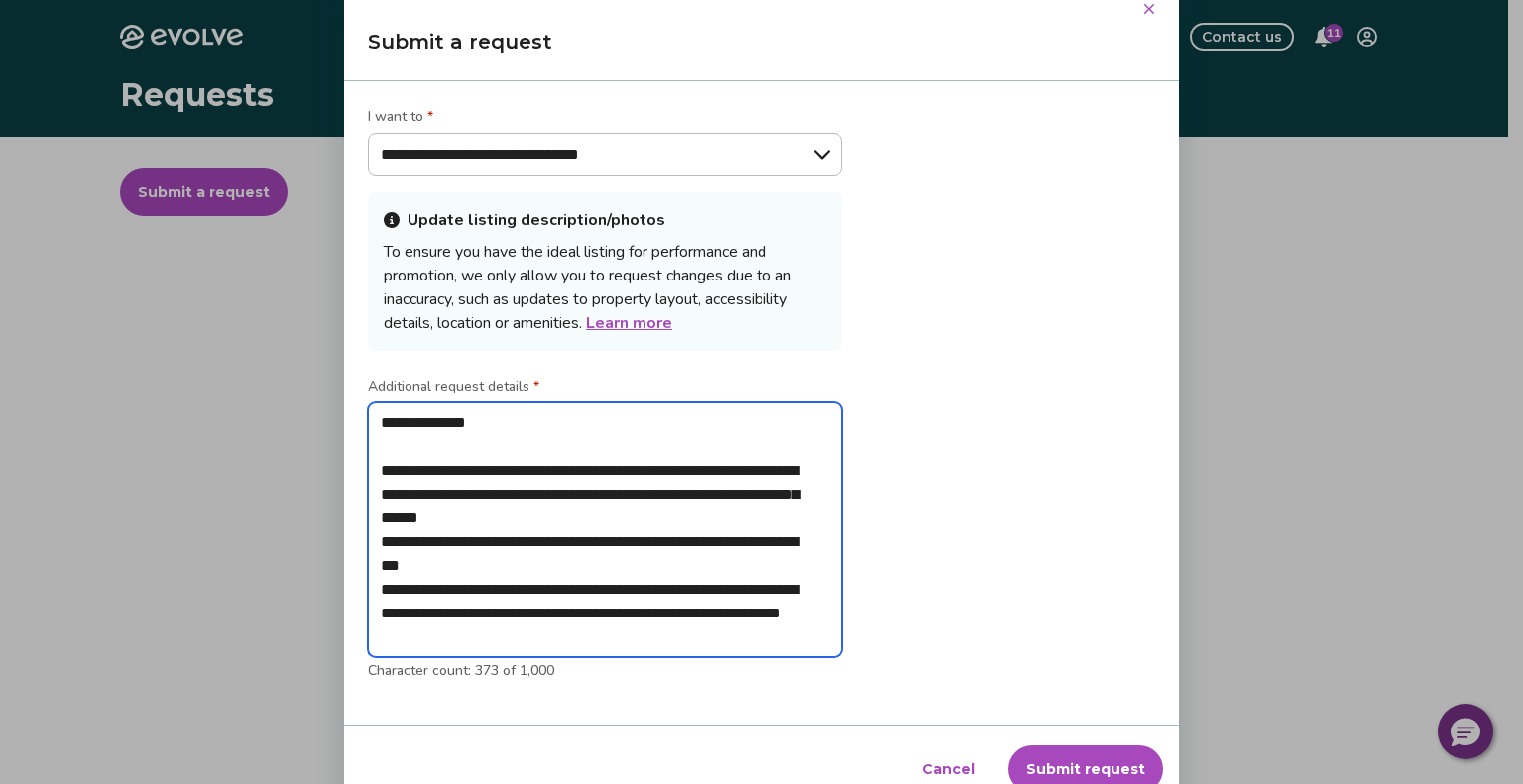 type on "*" 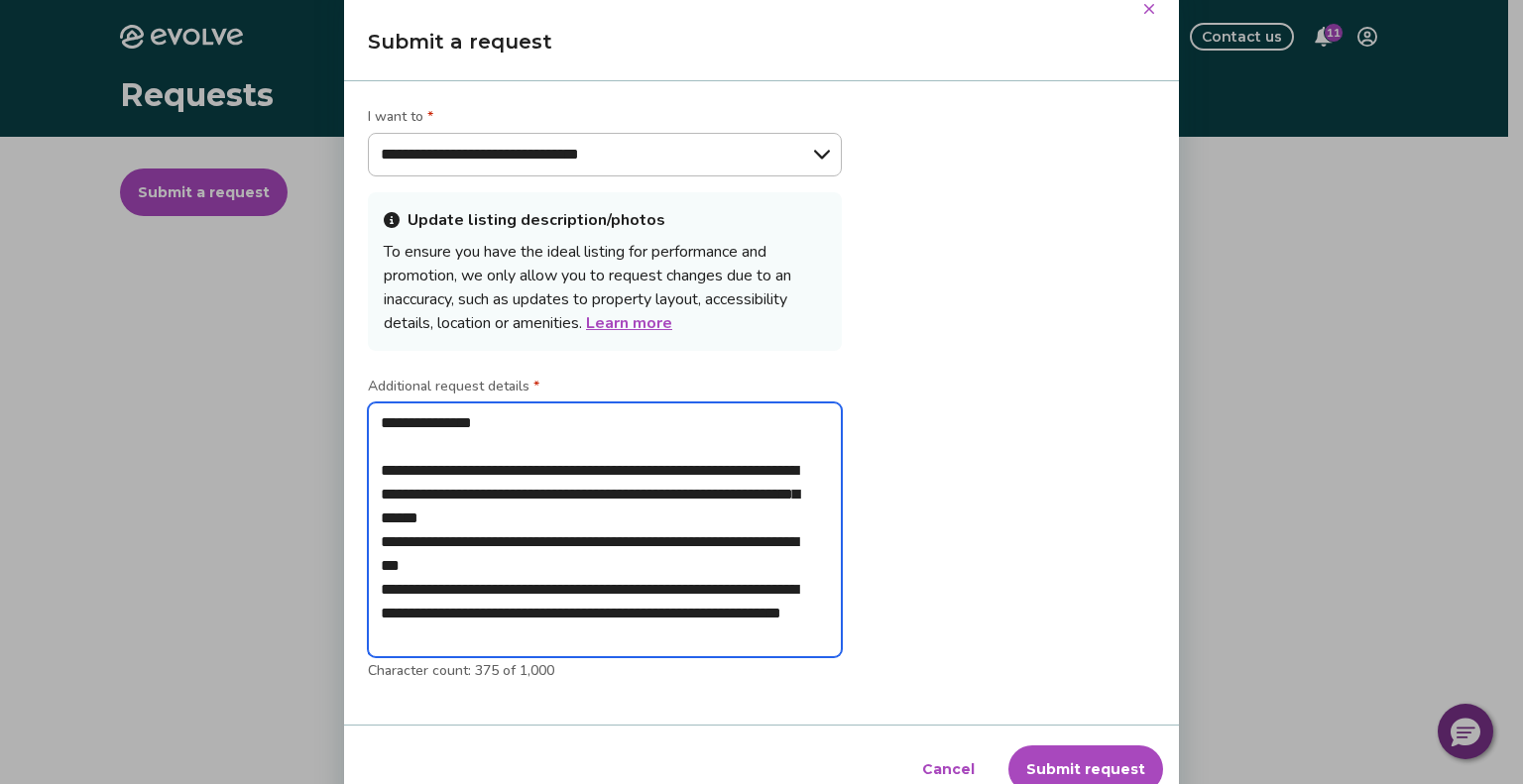 type on "*" 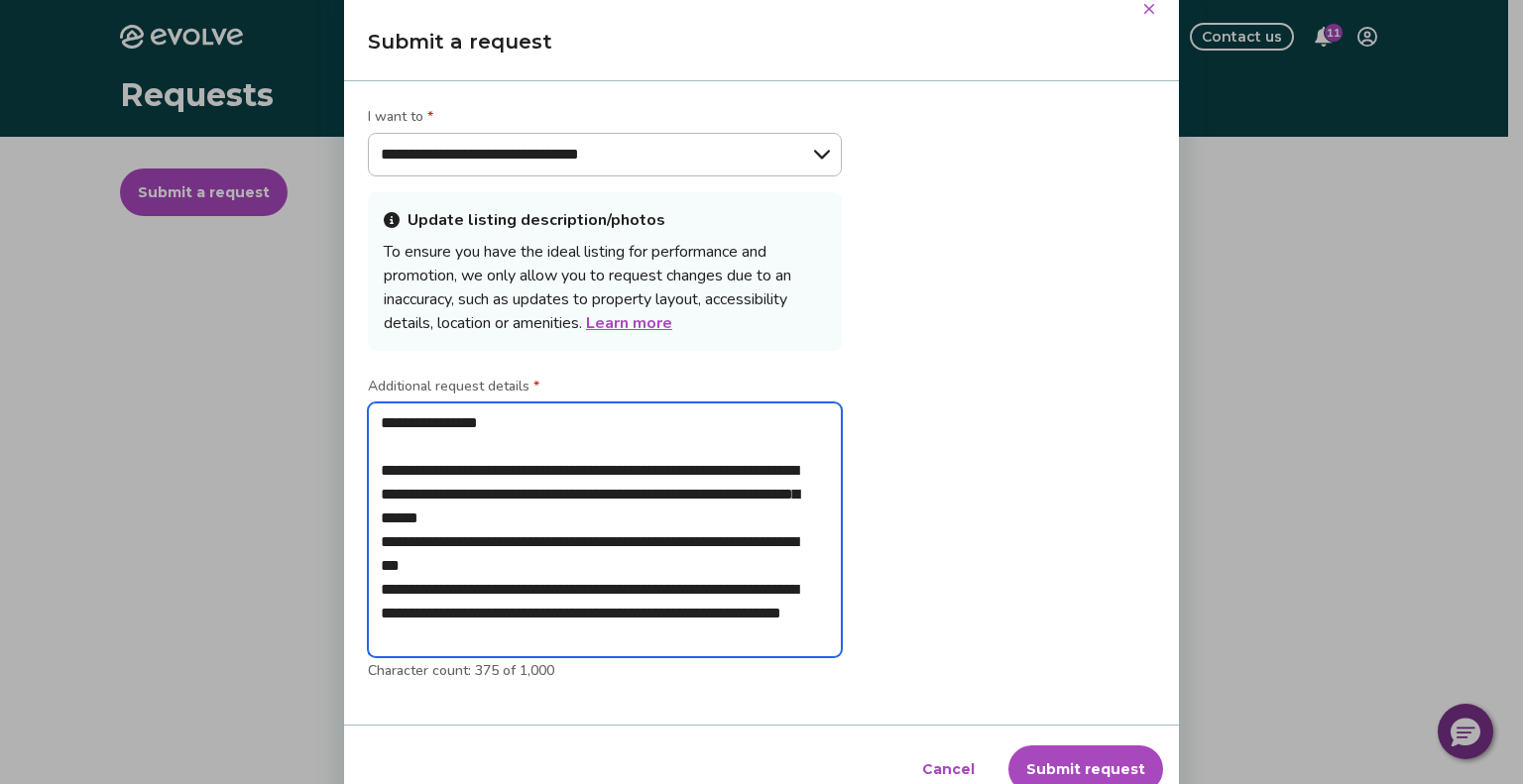 type on "*" 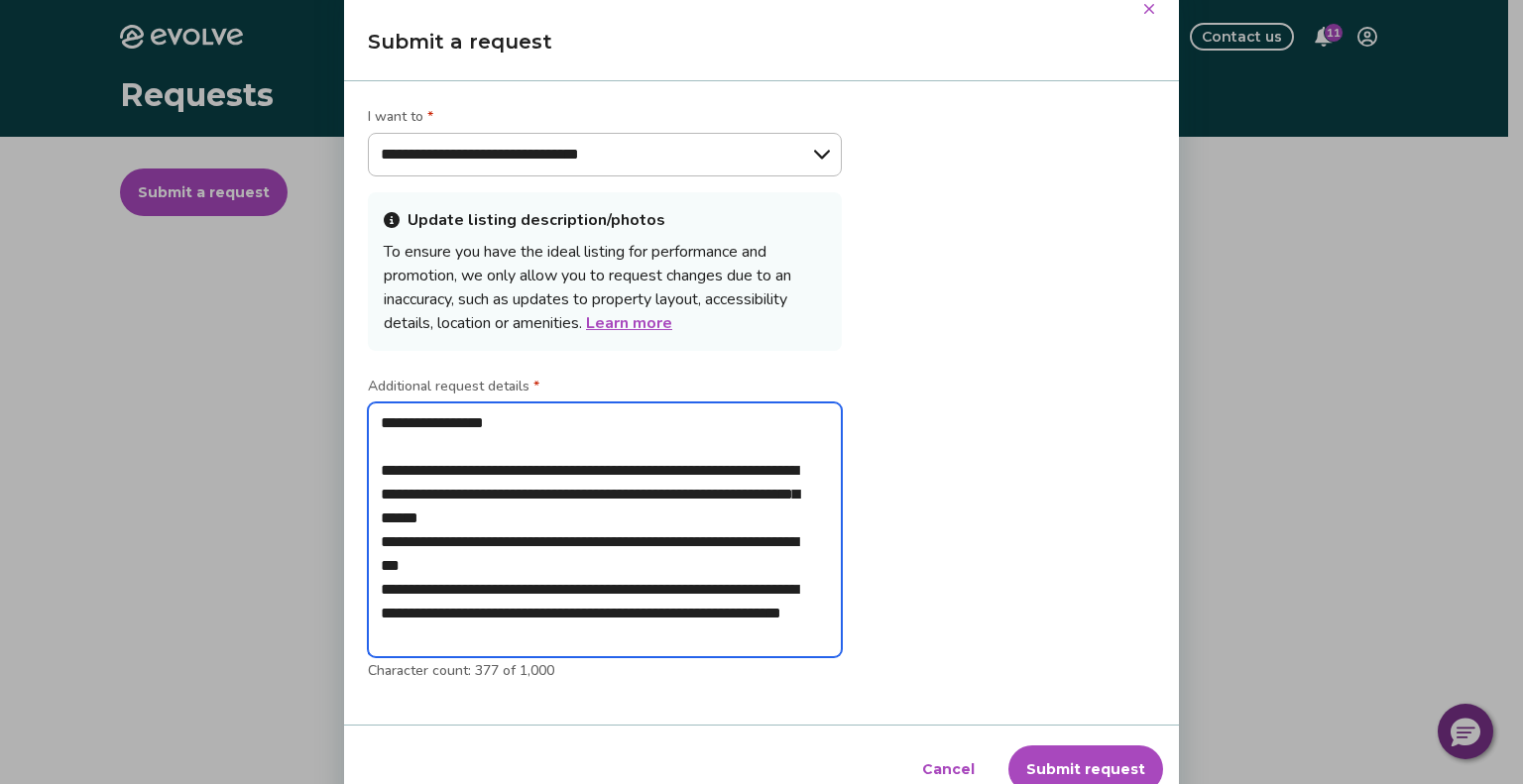 type on "*" 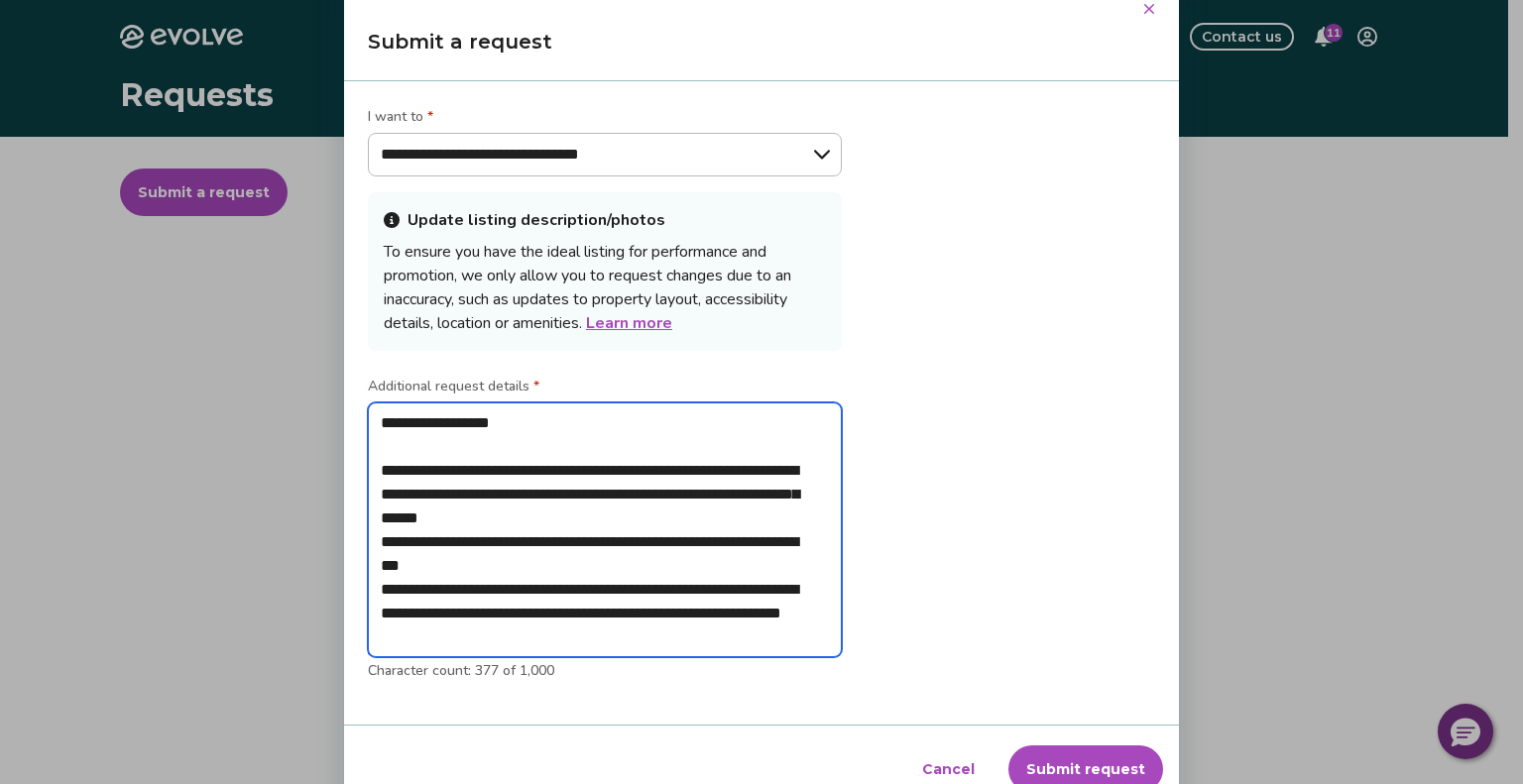 type on "*" 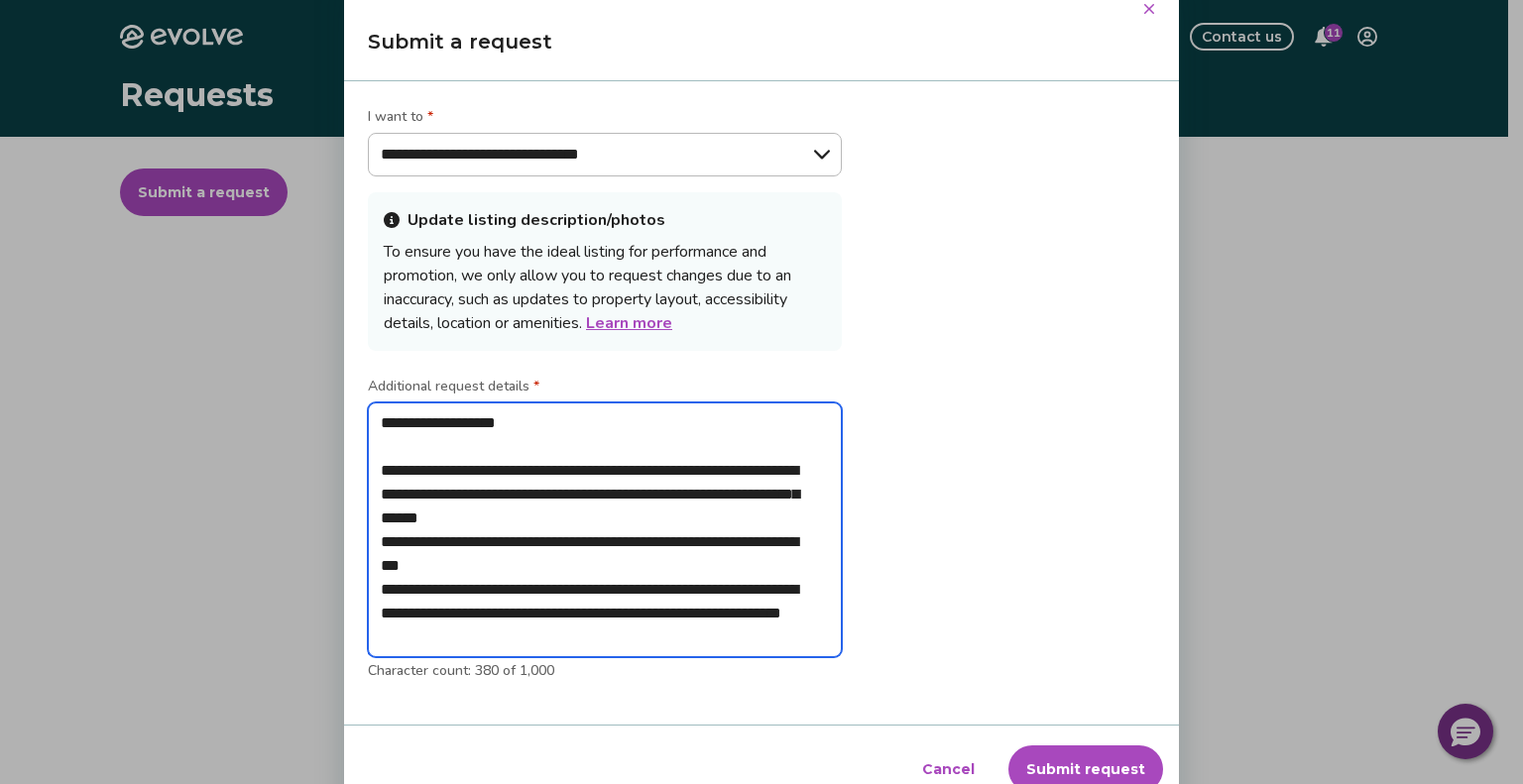 type on "*" 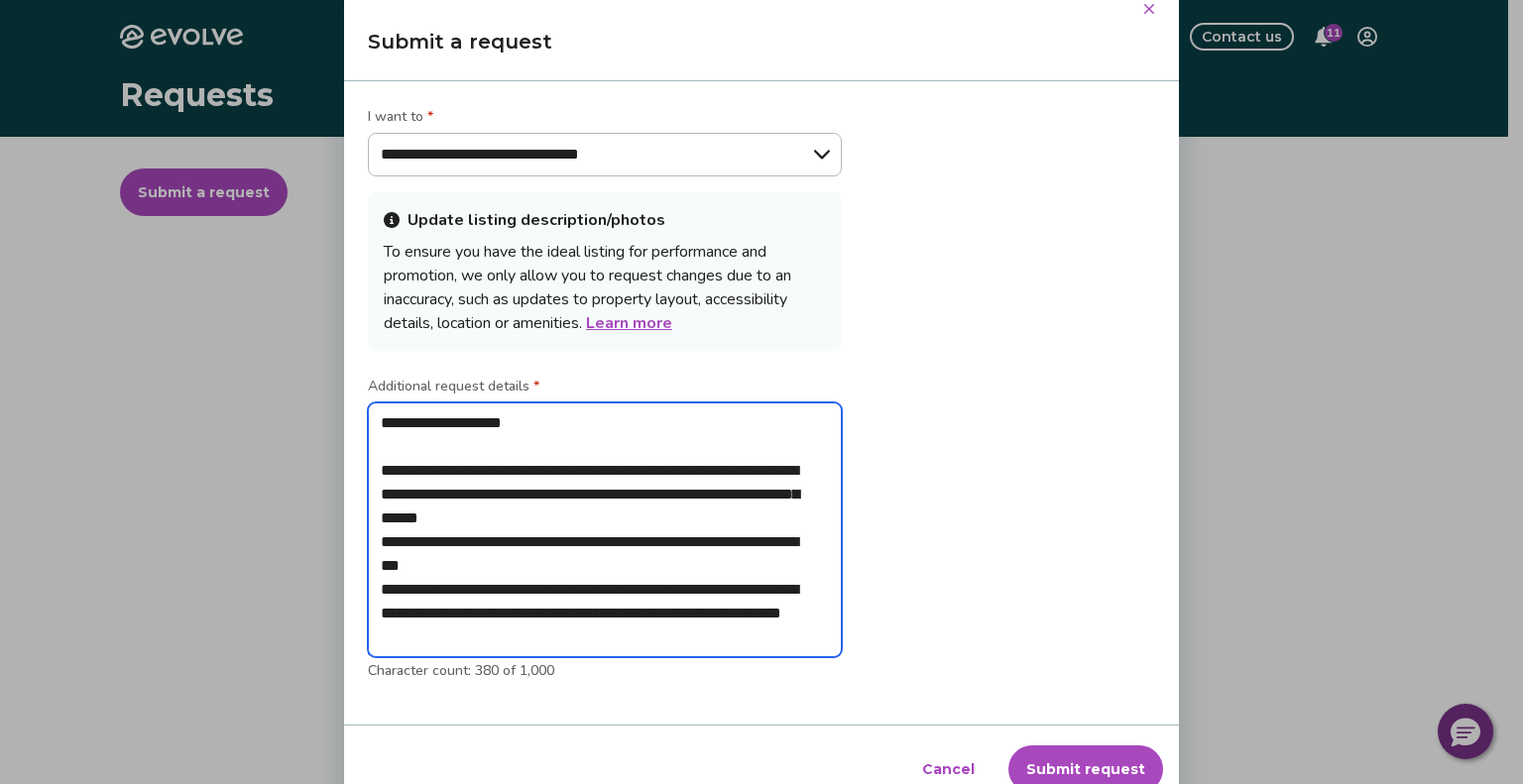 type on "*" 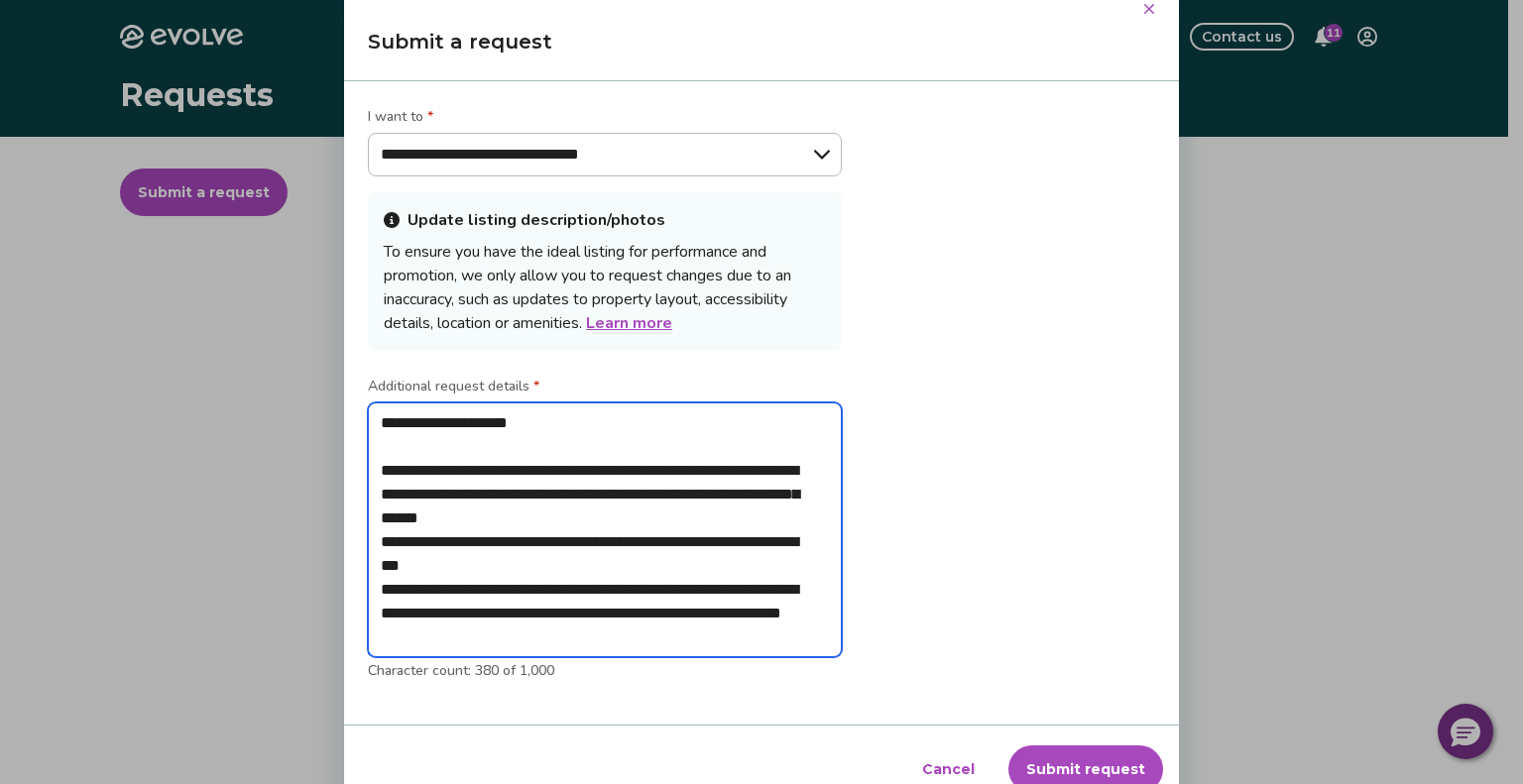 type on "*" 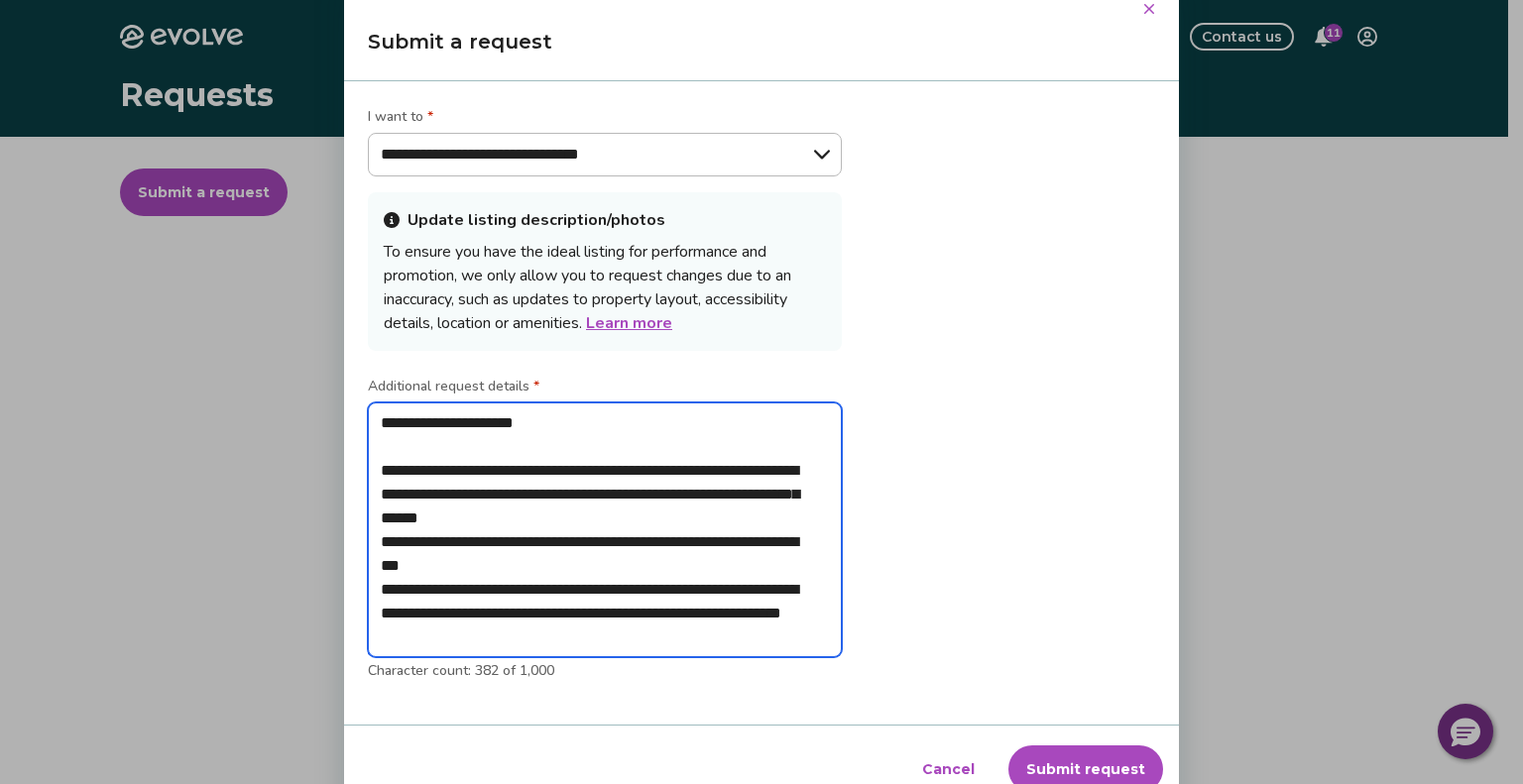 type on "*" 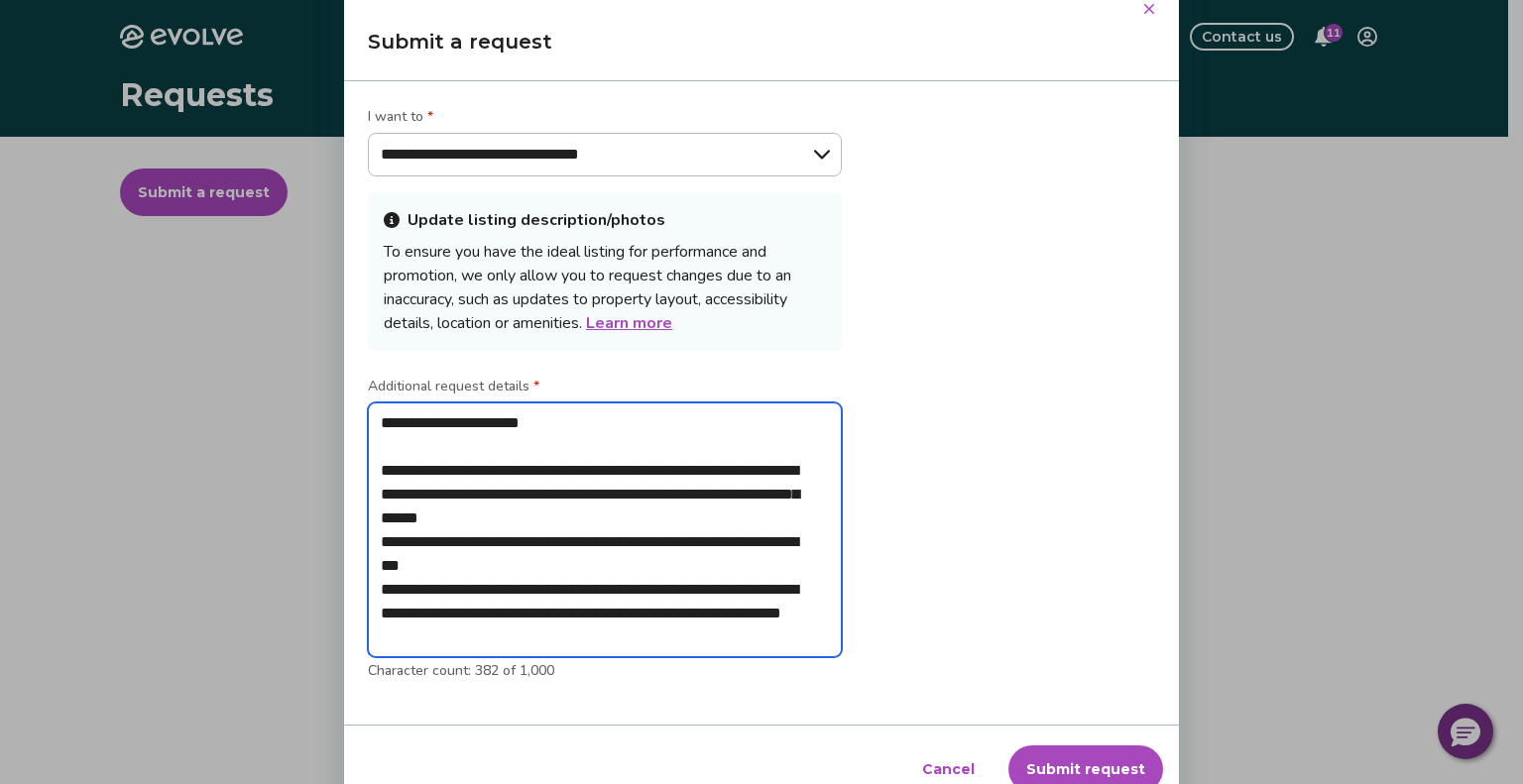 type on "*" 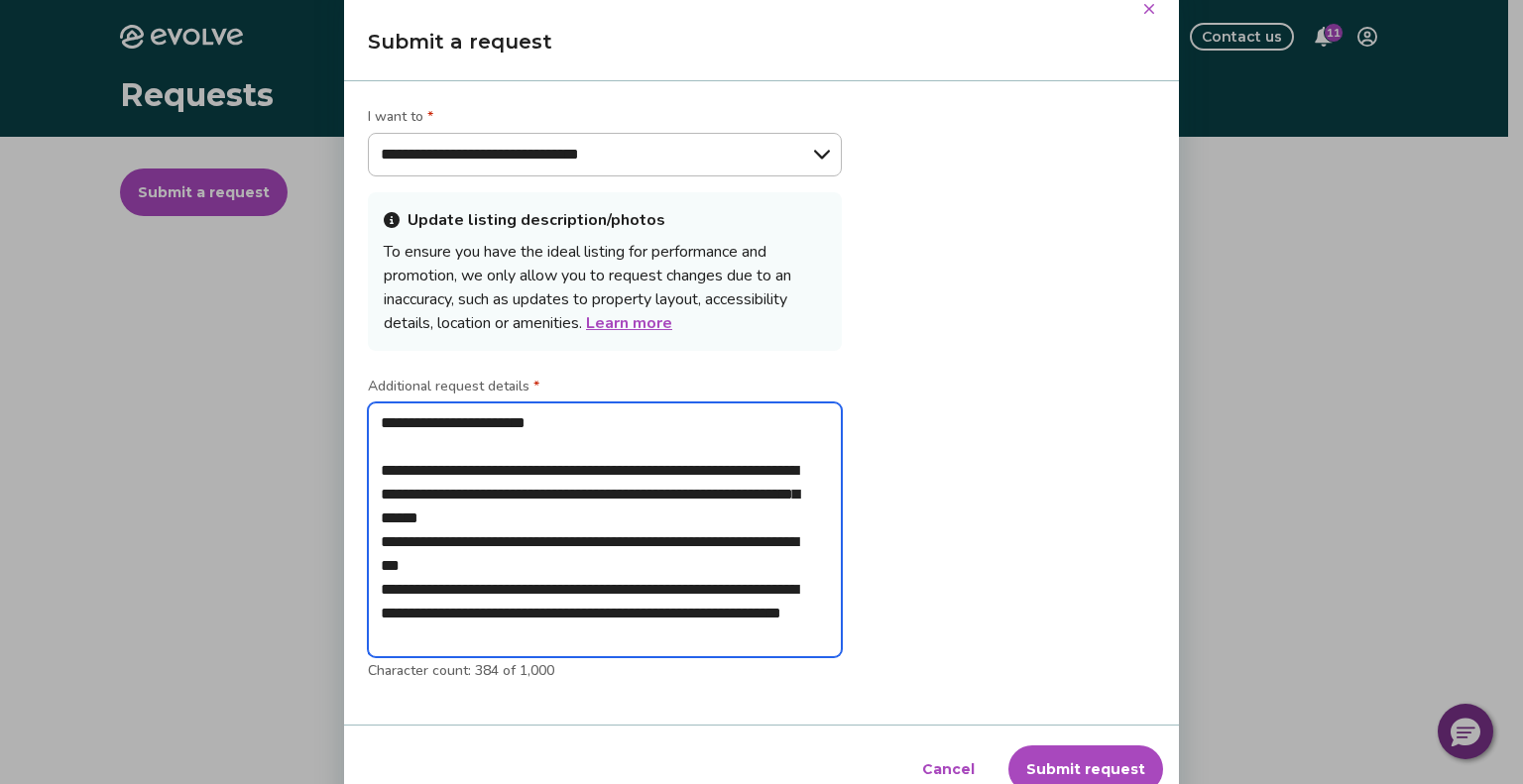 type on "*" 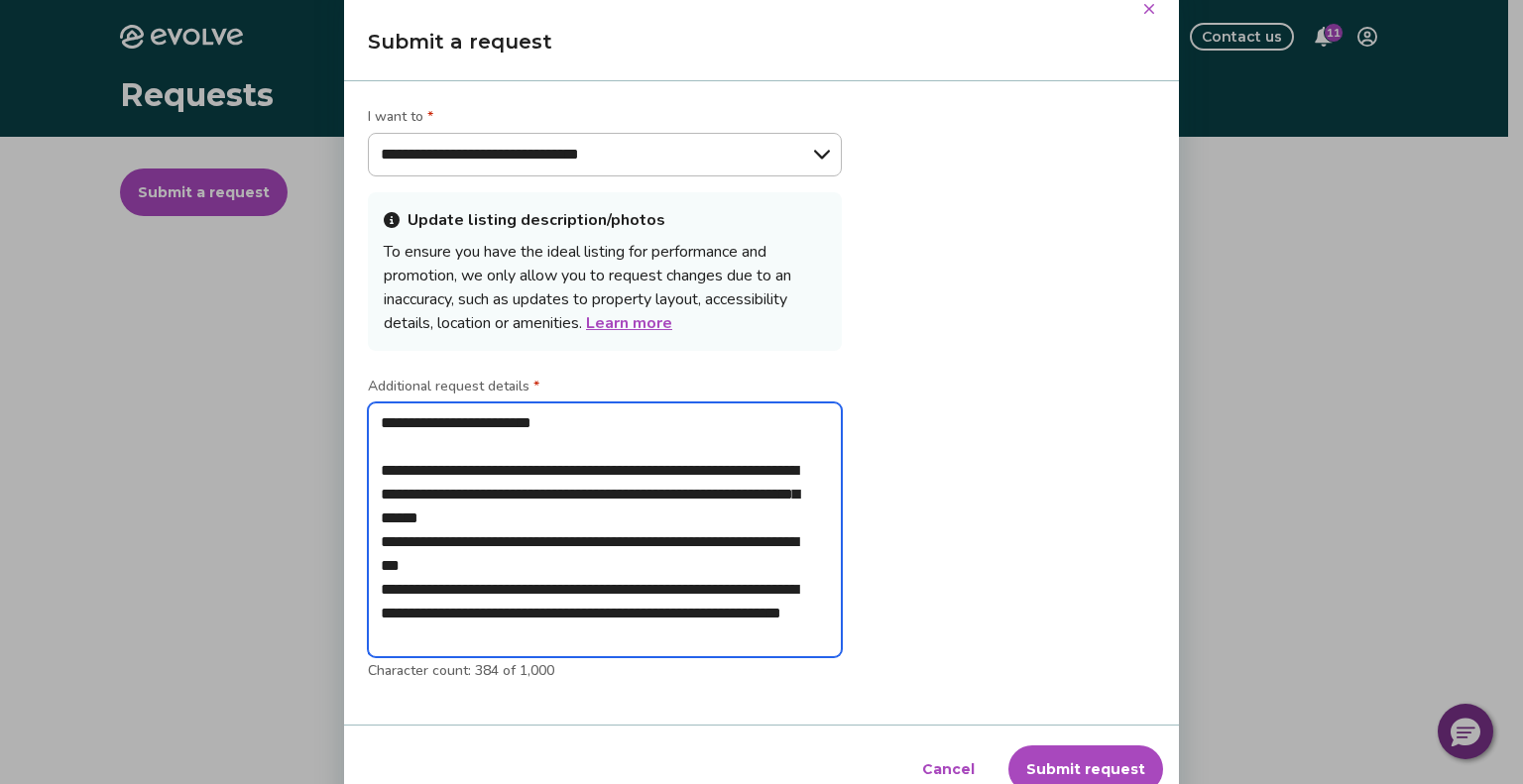 type on "*" 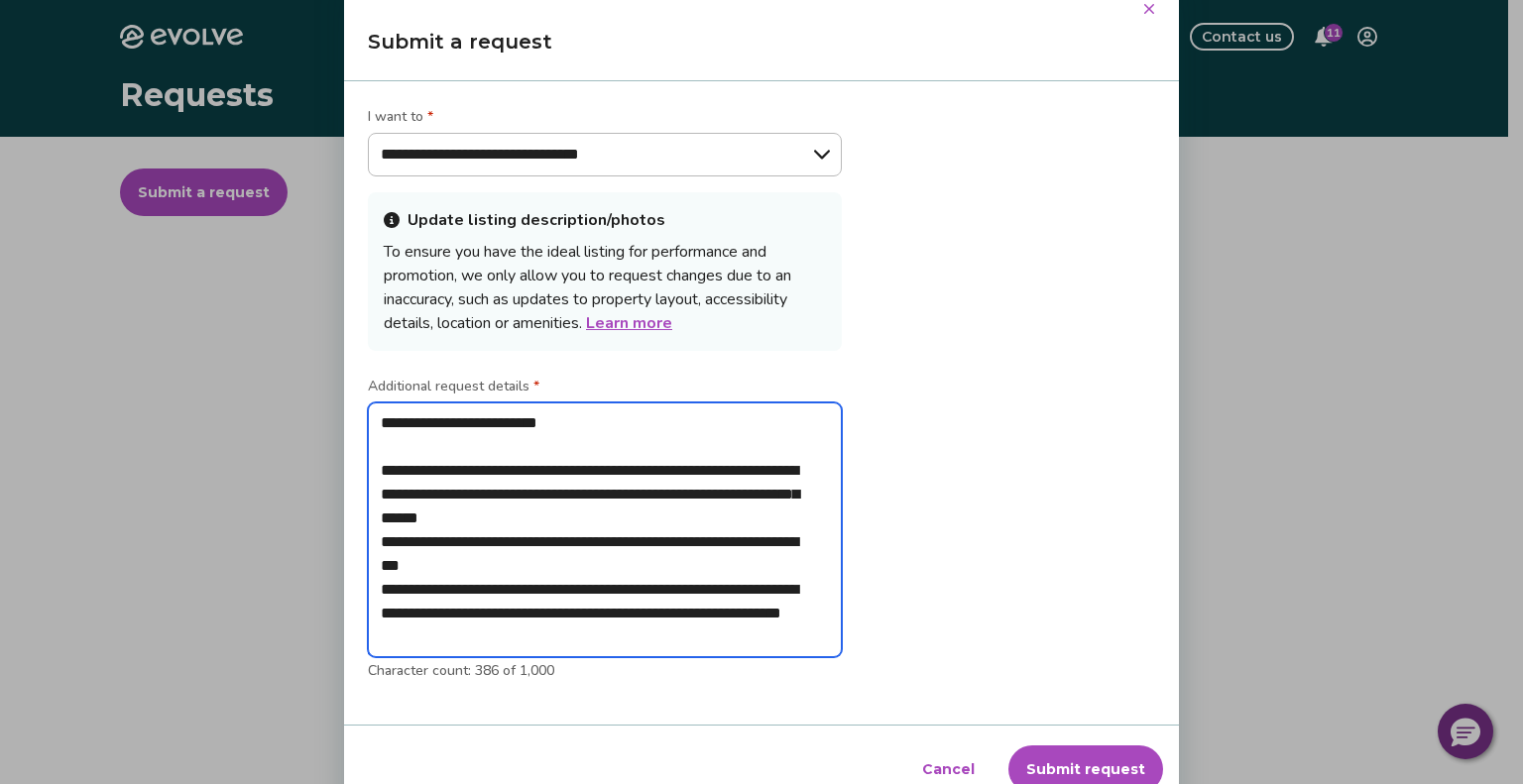 type on "**********" 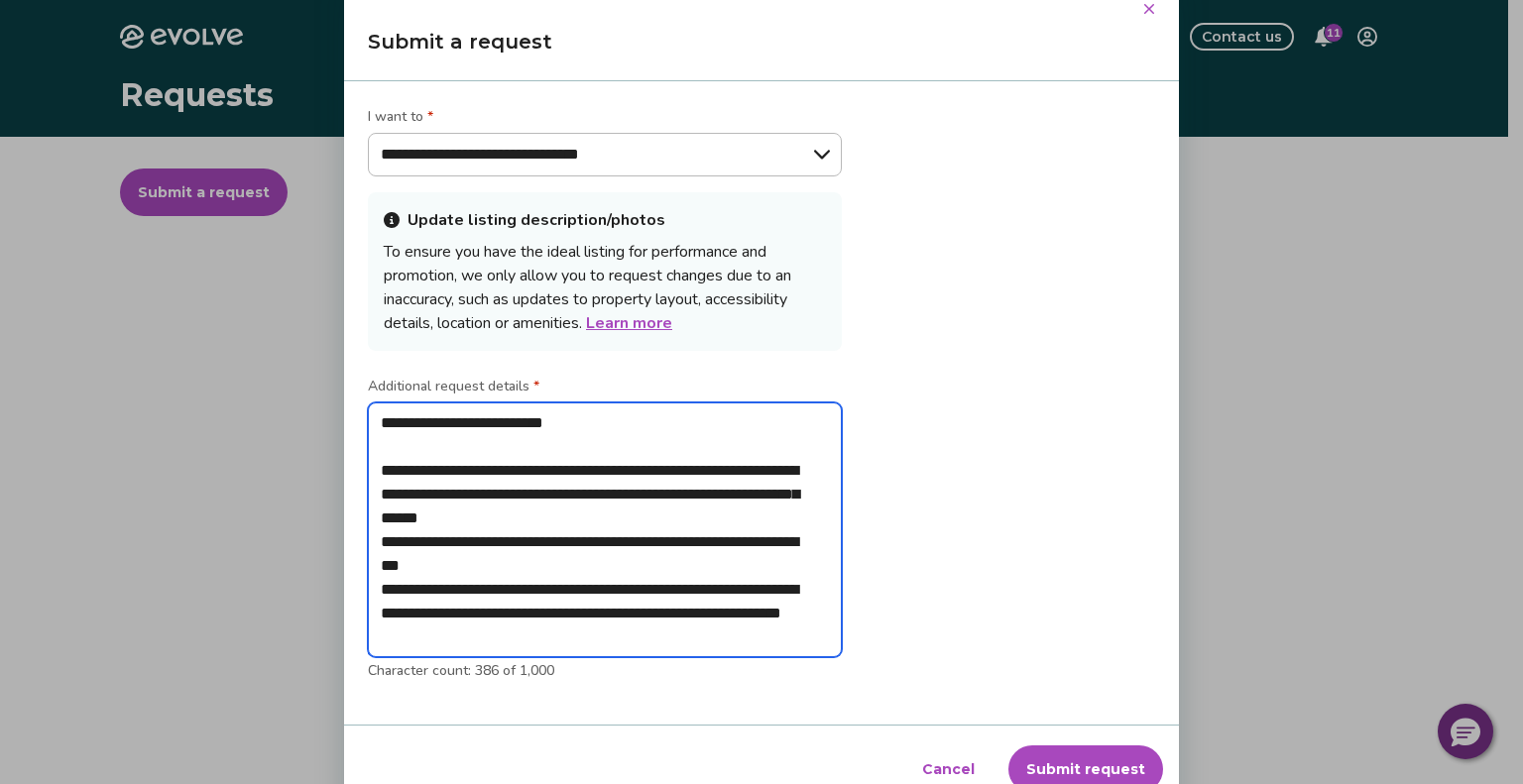 type on "*" 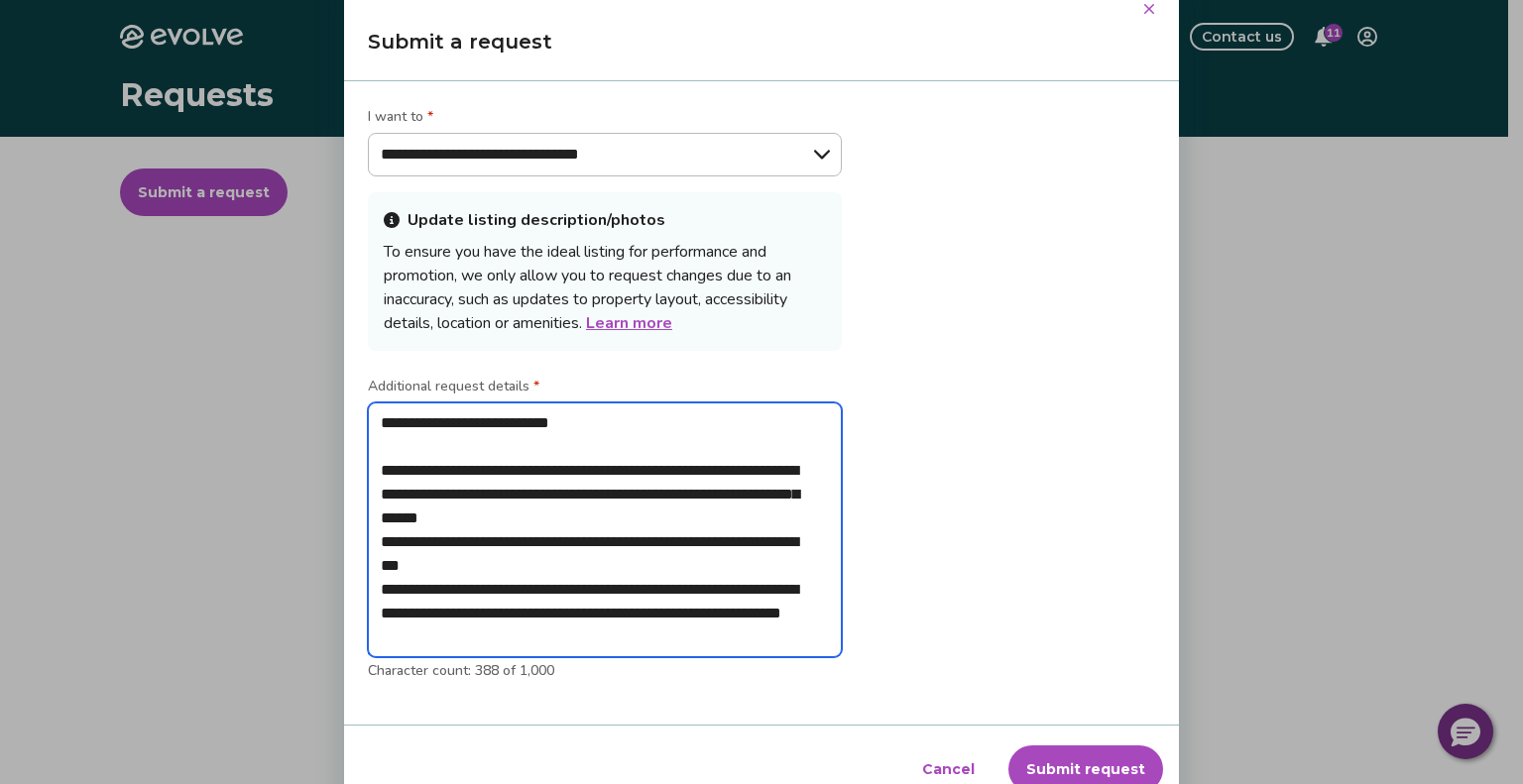 type on "*" 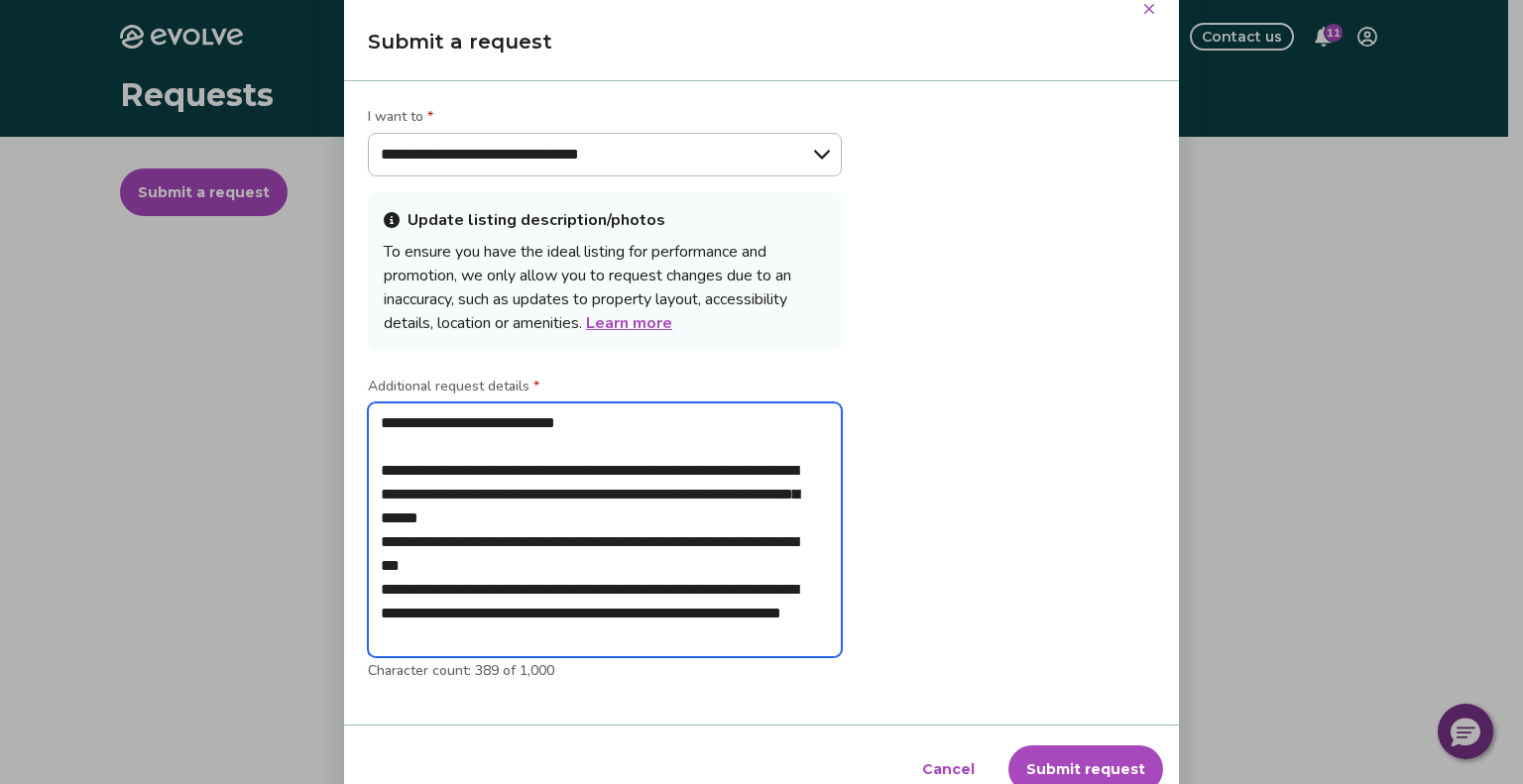 type on "*" 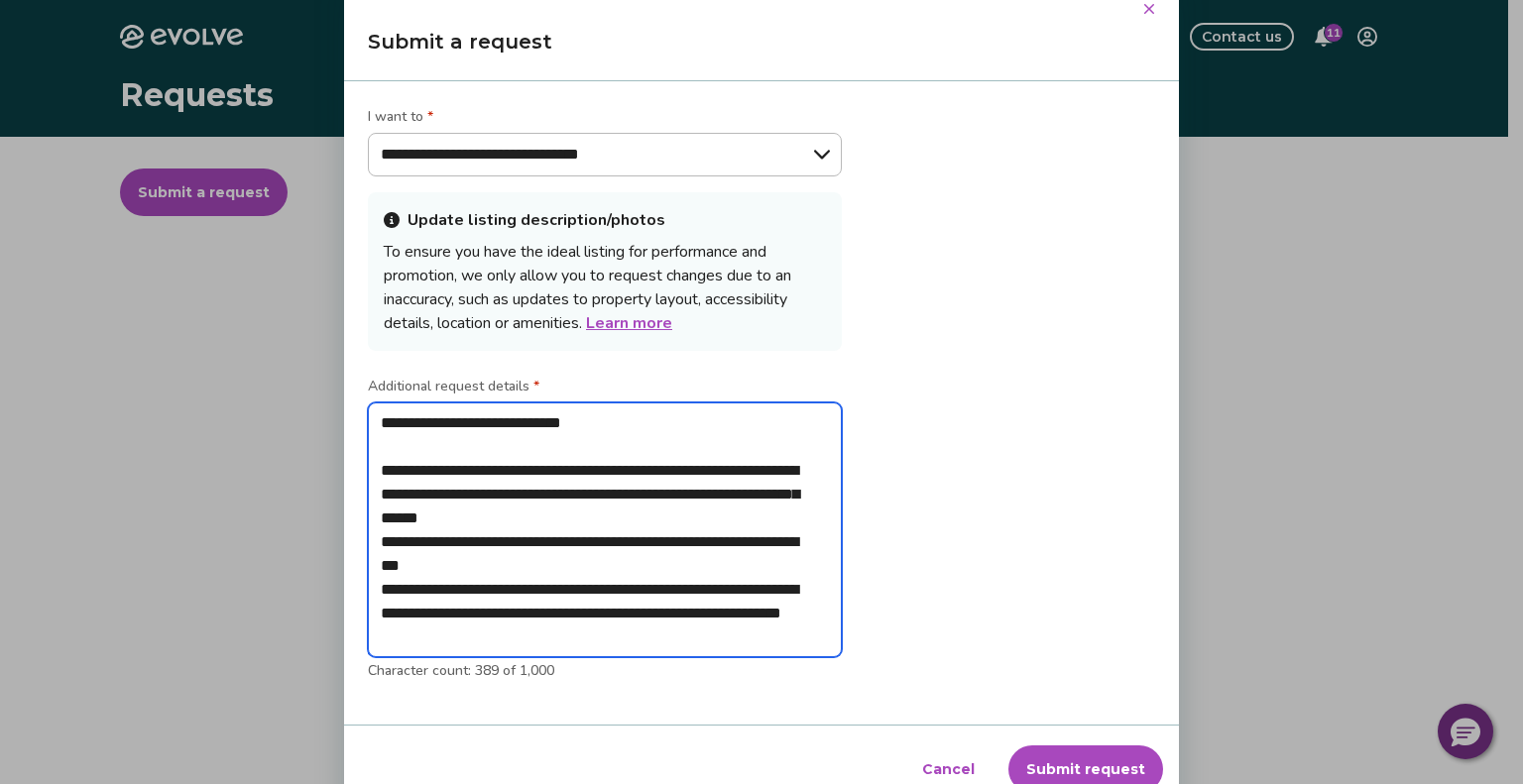 type on "*" 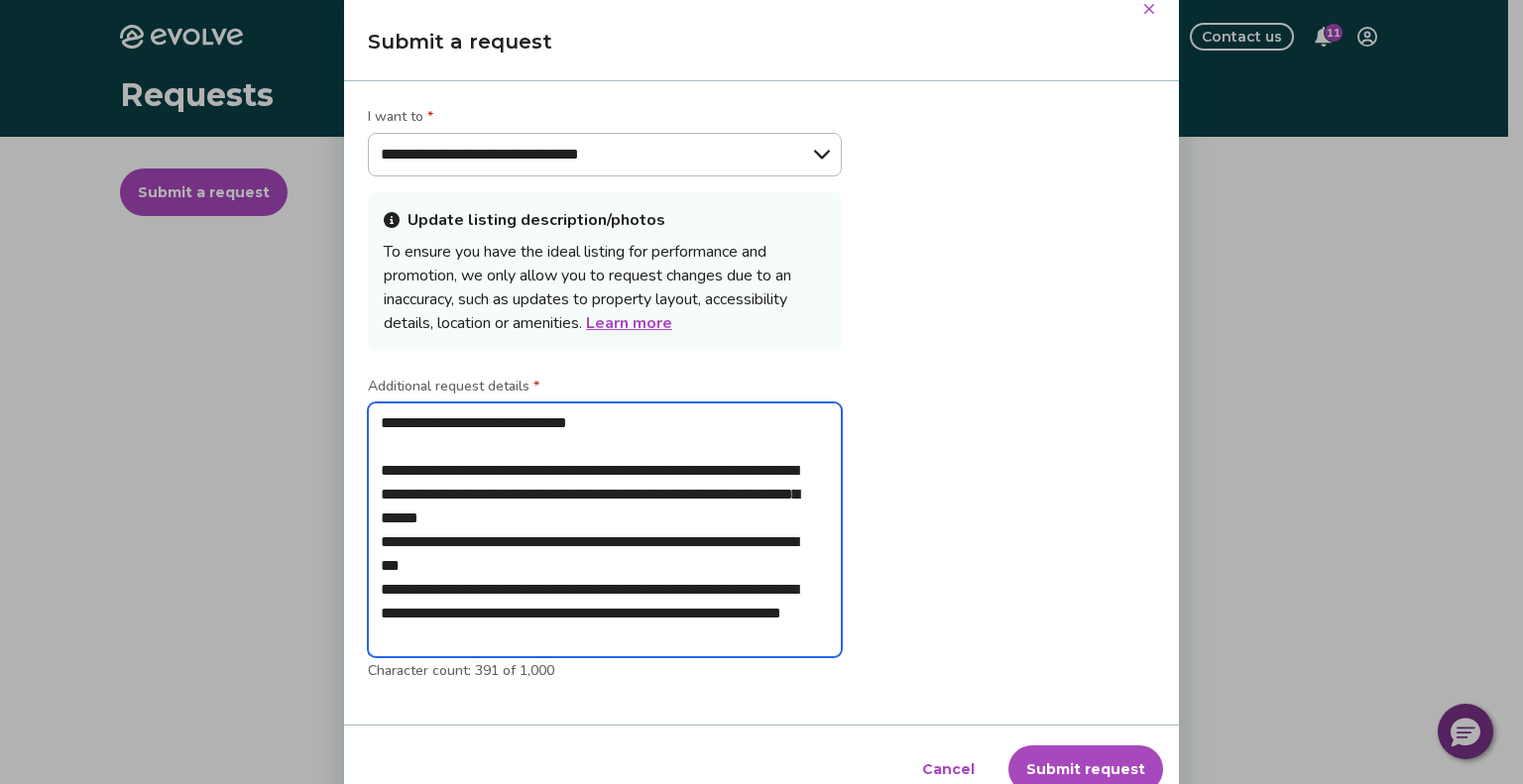 type on "*" 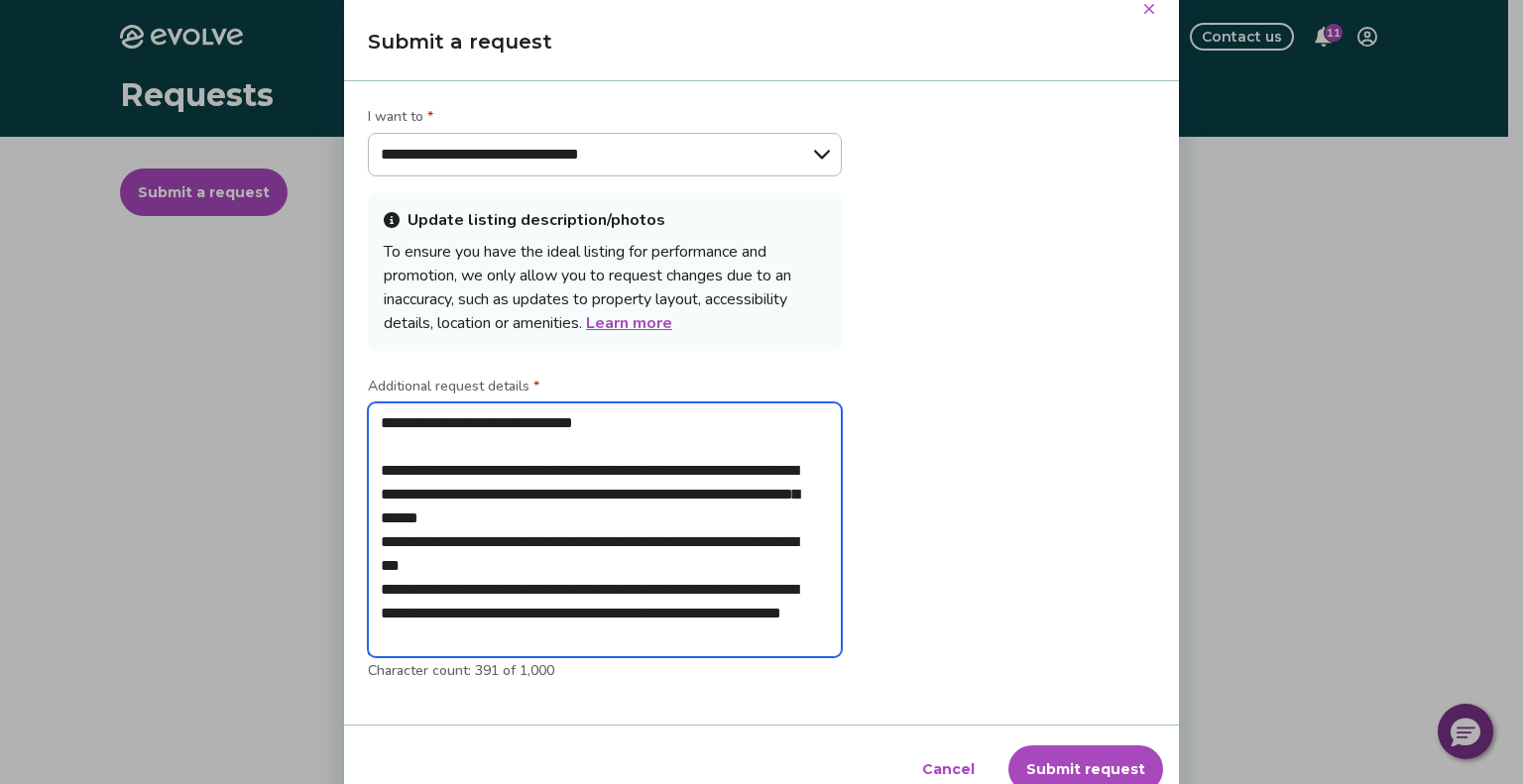 type on "*" 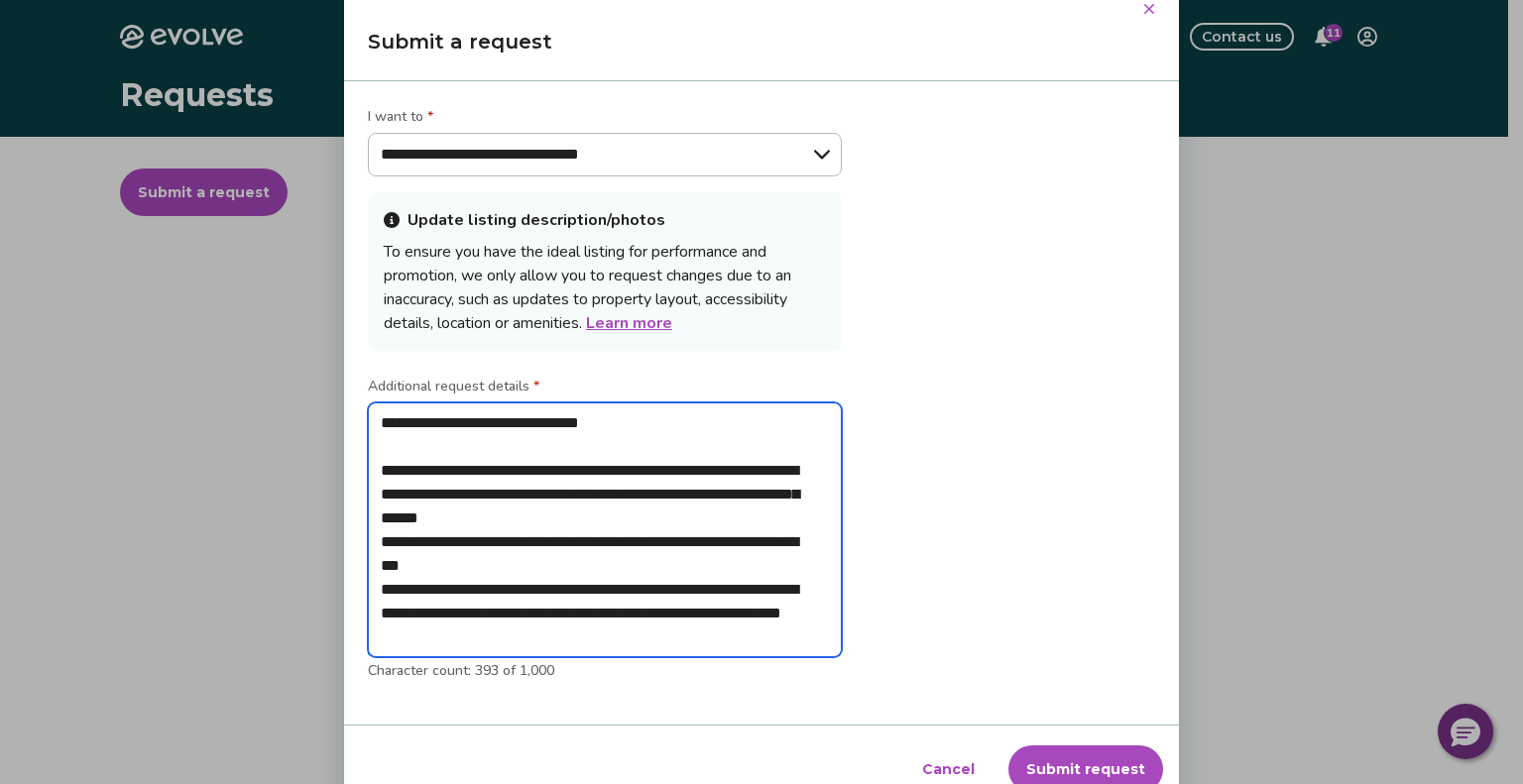 type on "*" 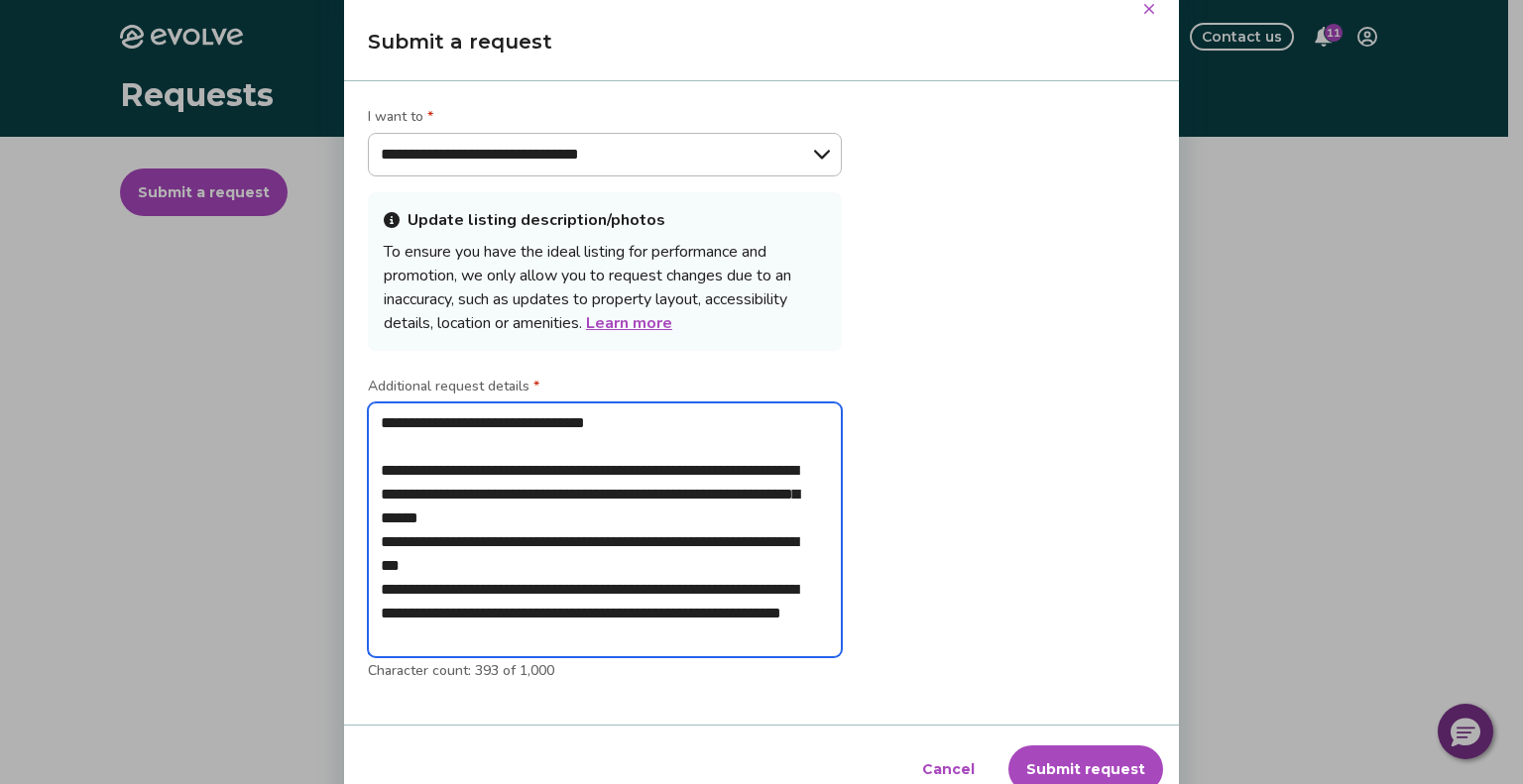 type on "*" 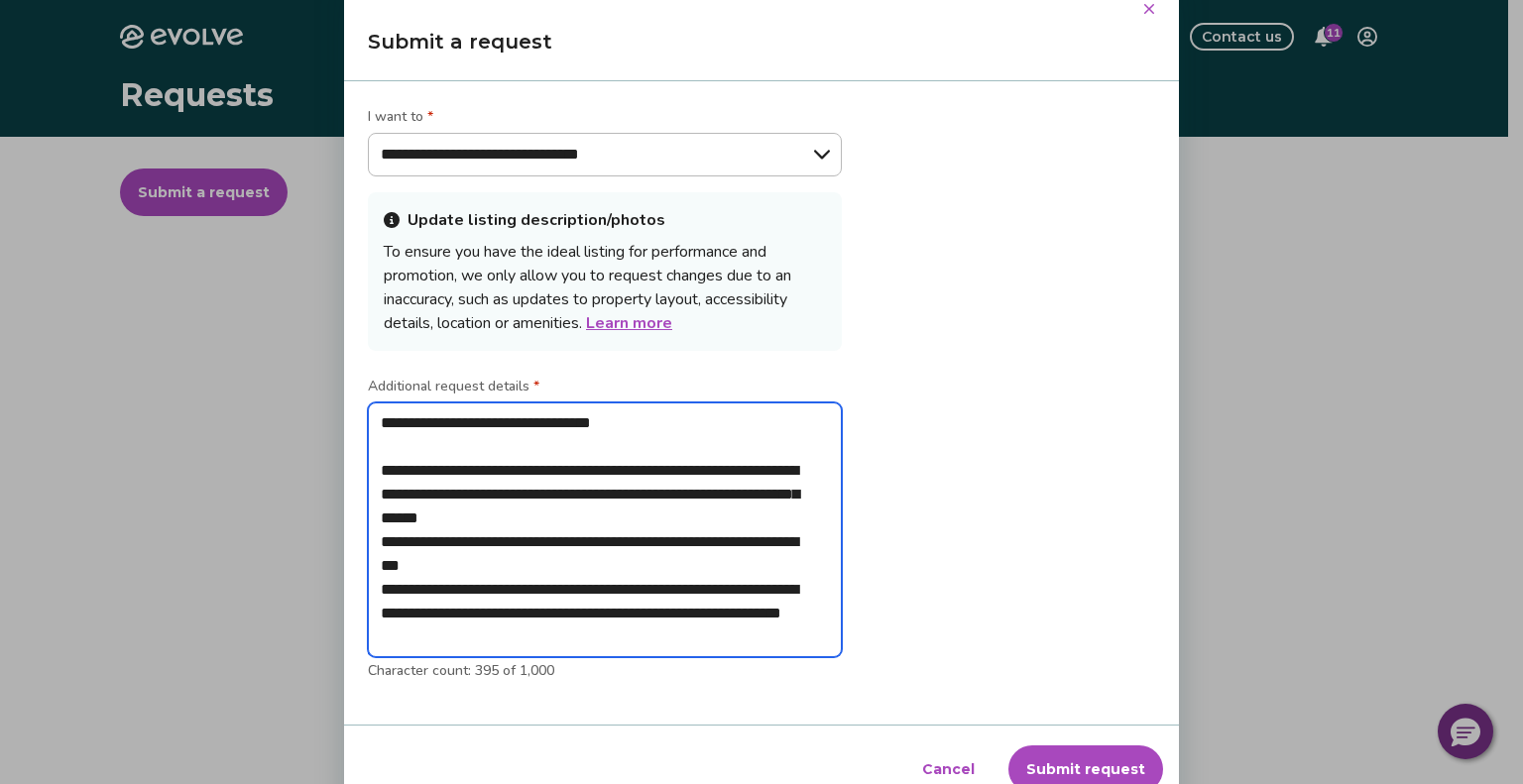 type on "*" 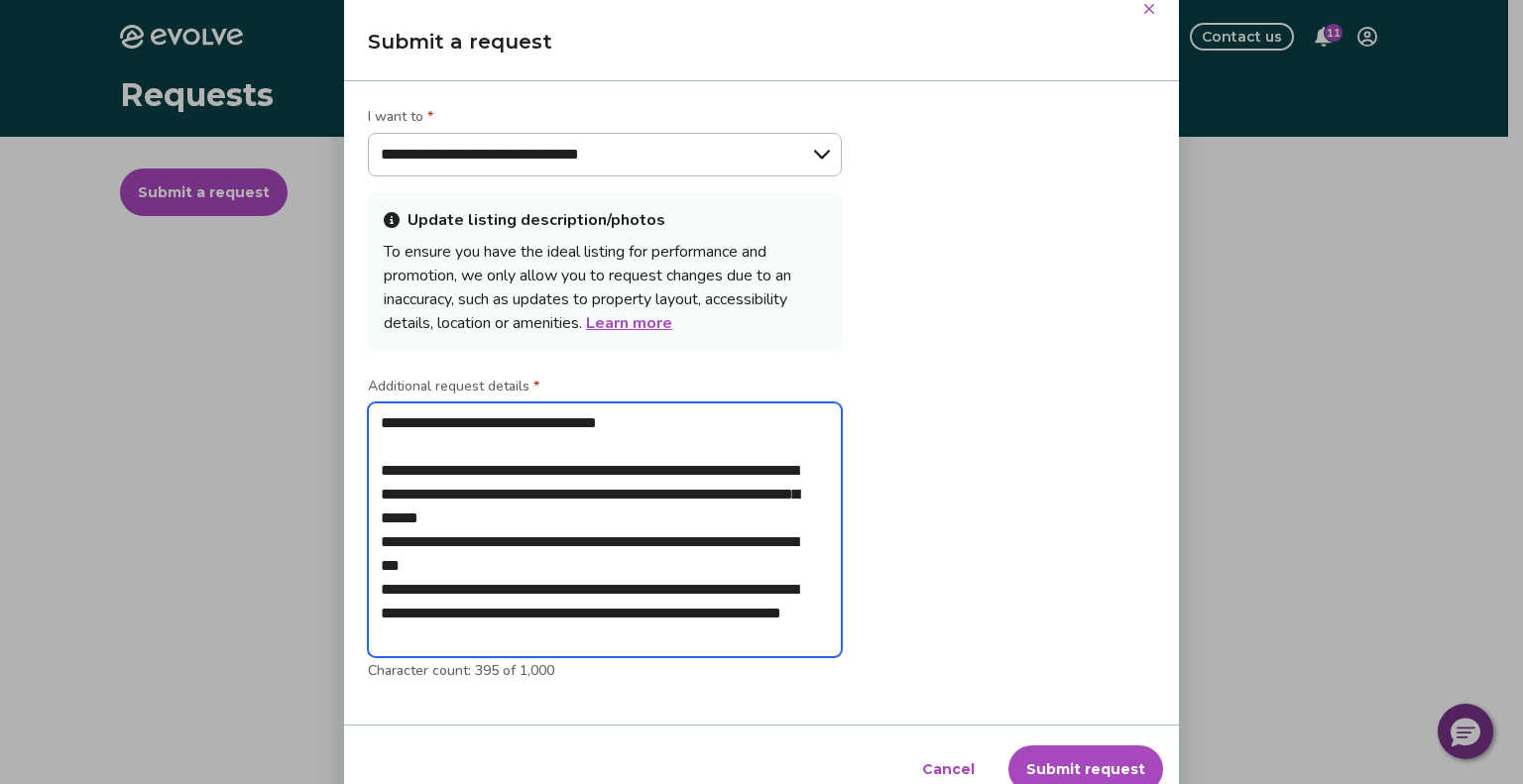 type on "*" 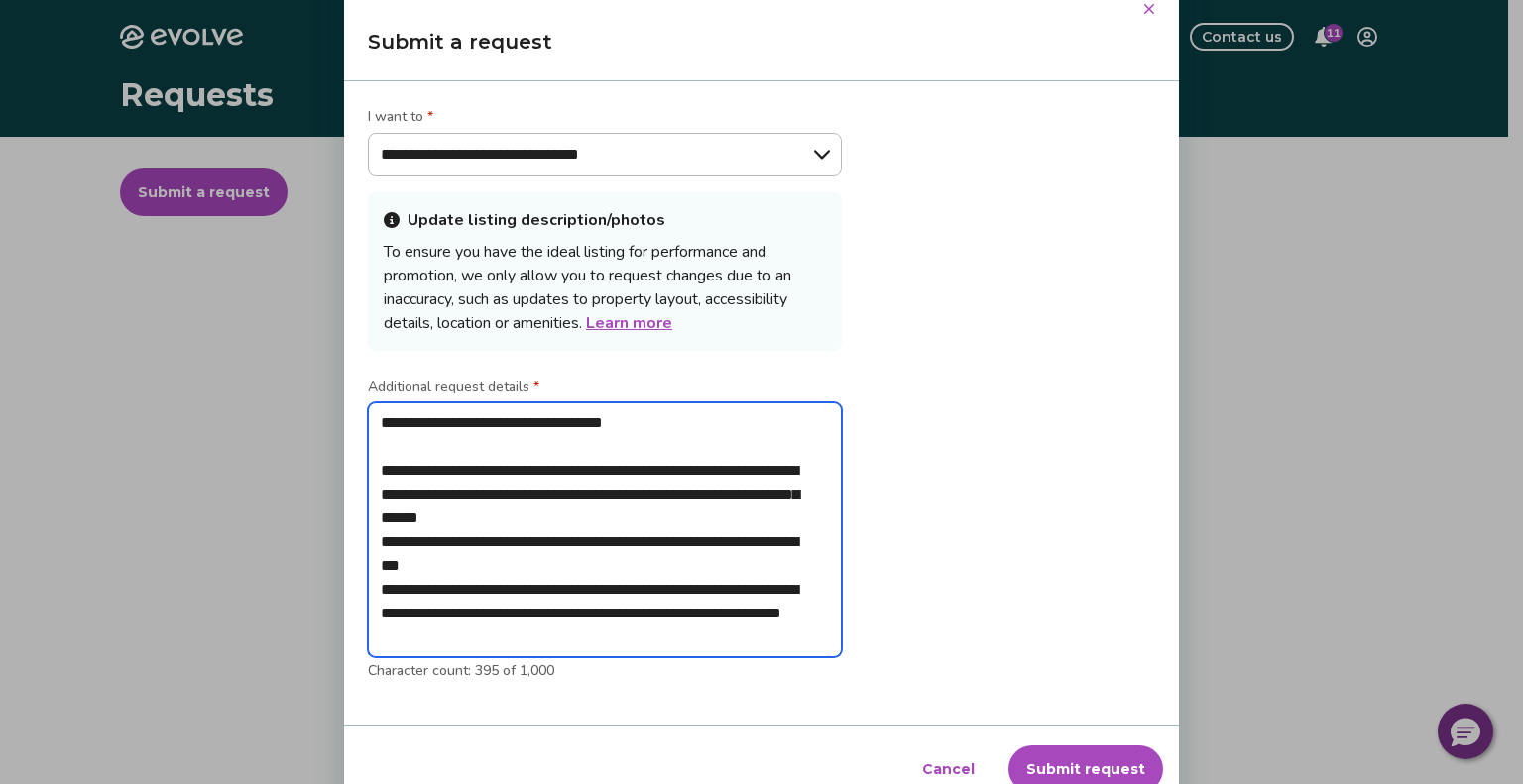 type on "*" 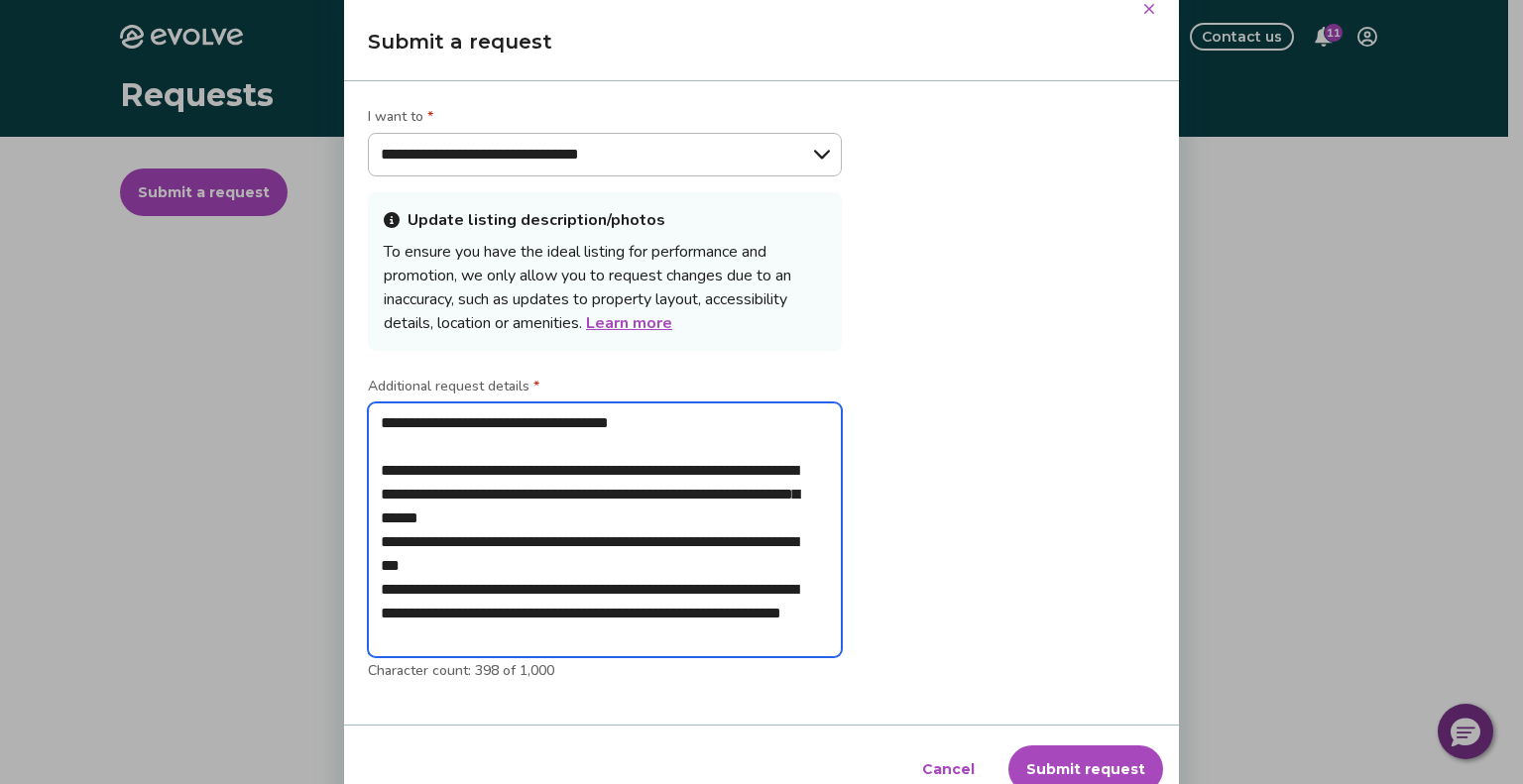type on "**********" 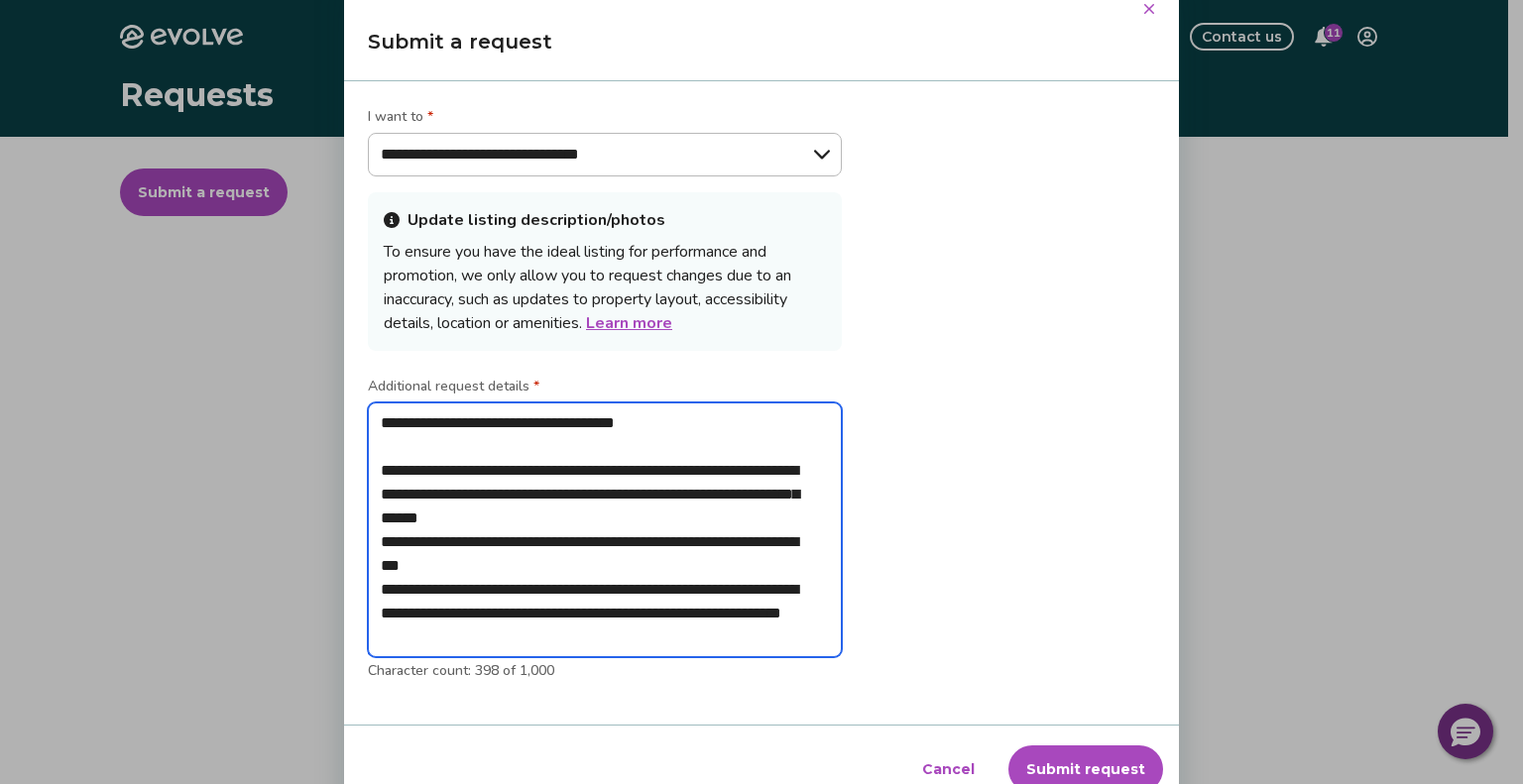 type 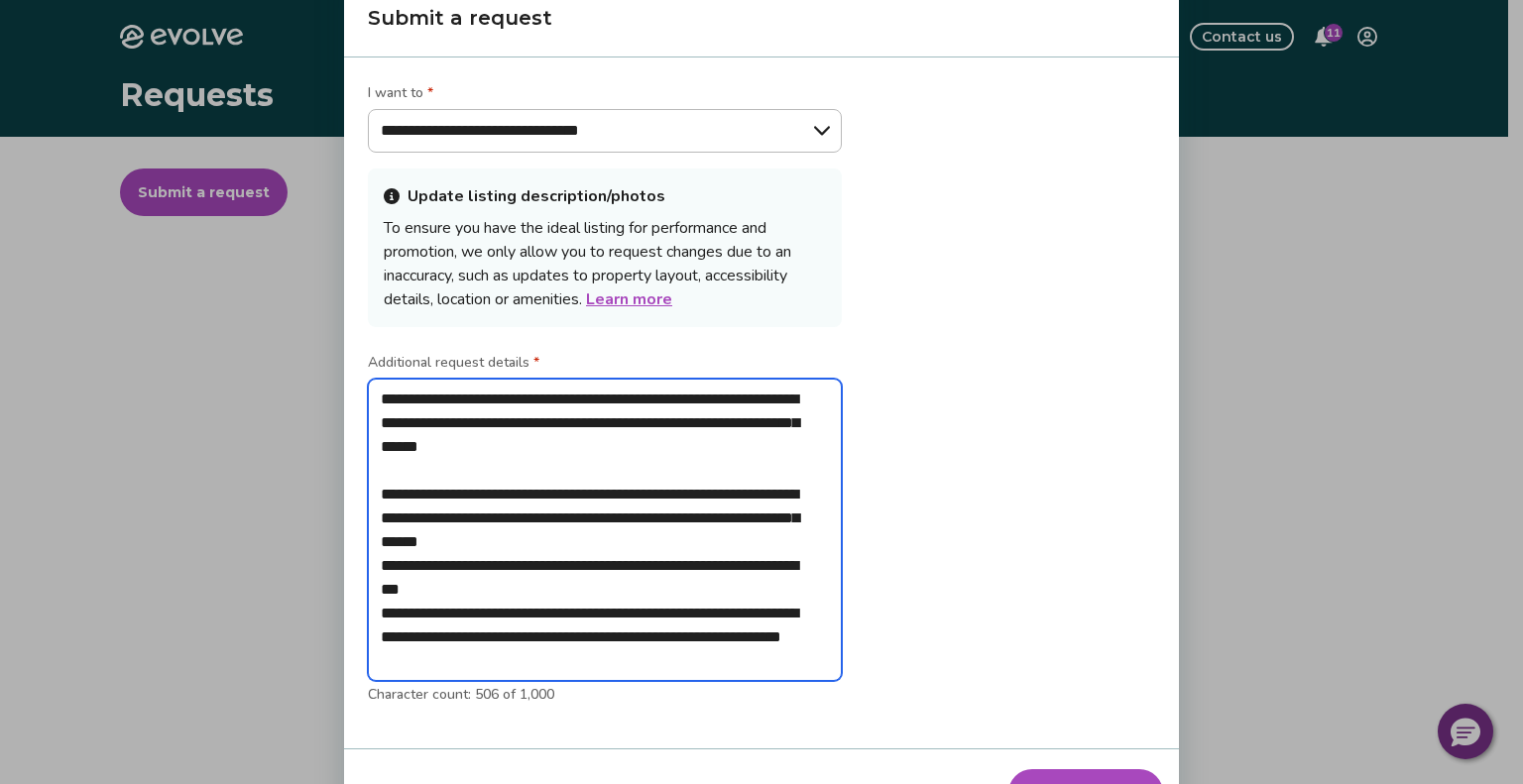 drag, startPoint x: 381, startPoint y: 492, endPoint x: 458, endPoint y: 491, distance: 77.00649 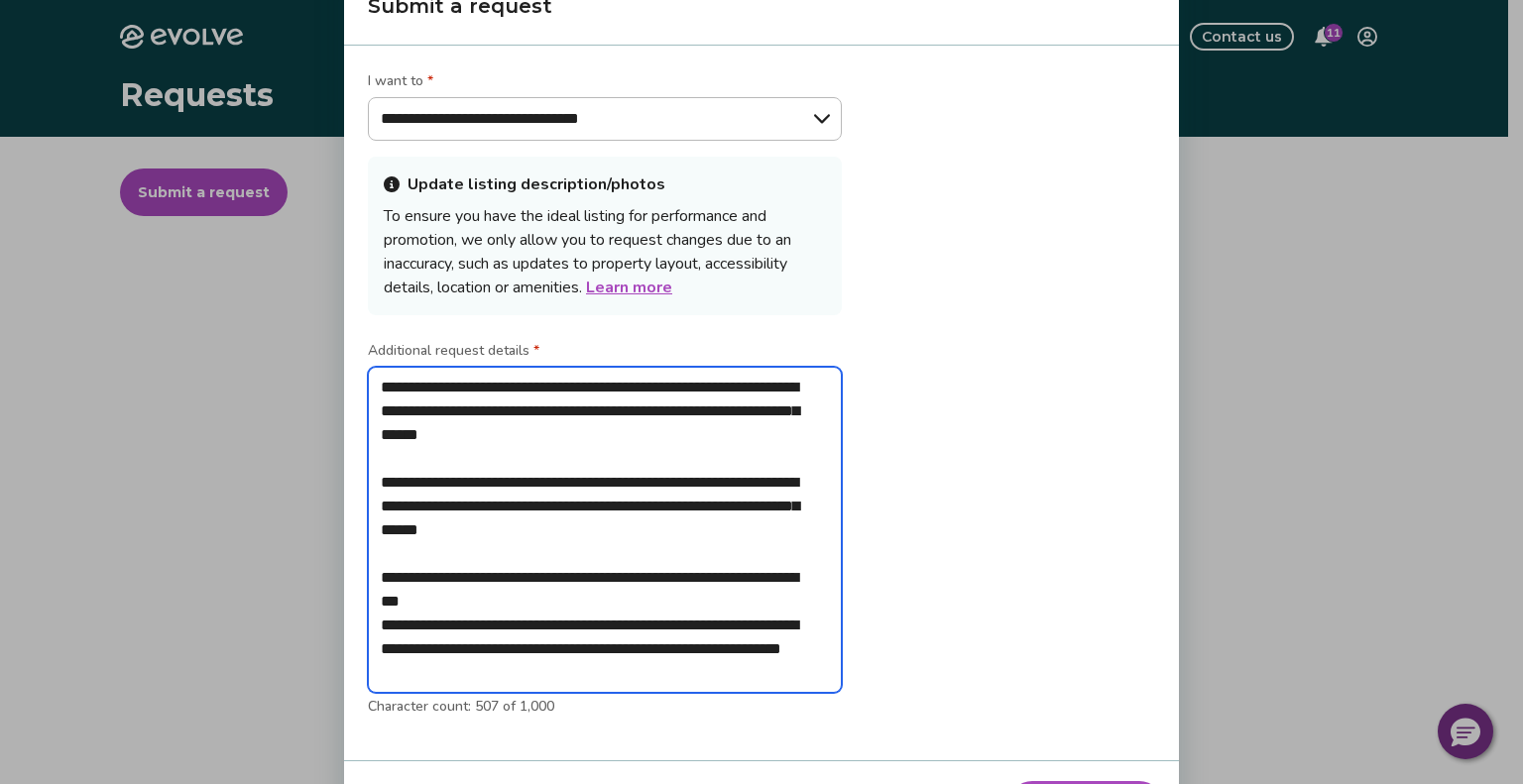 click on "**********" at bounding box center (605, 530) 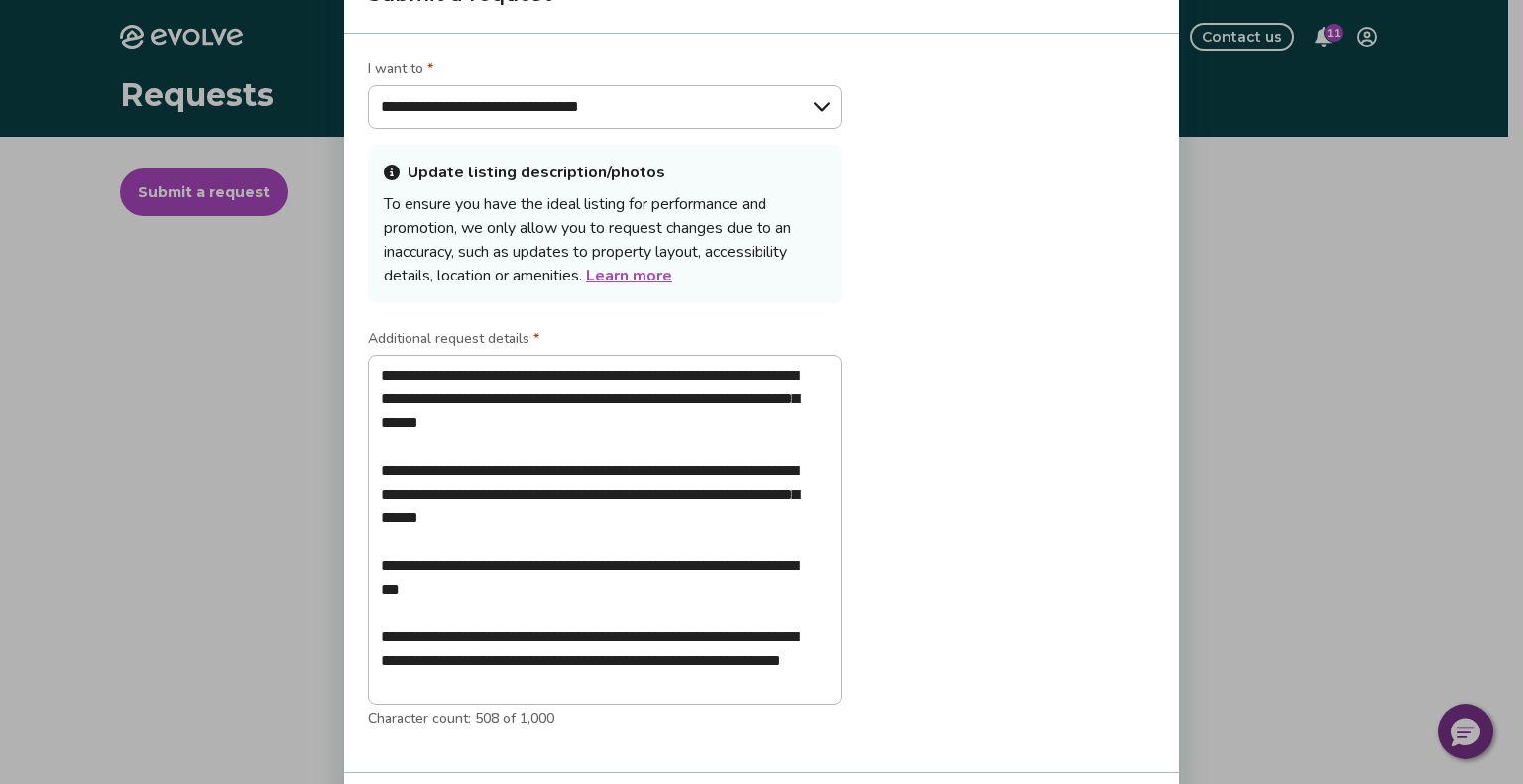 click on "**********" at bounding box center [762, 403] 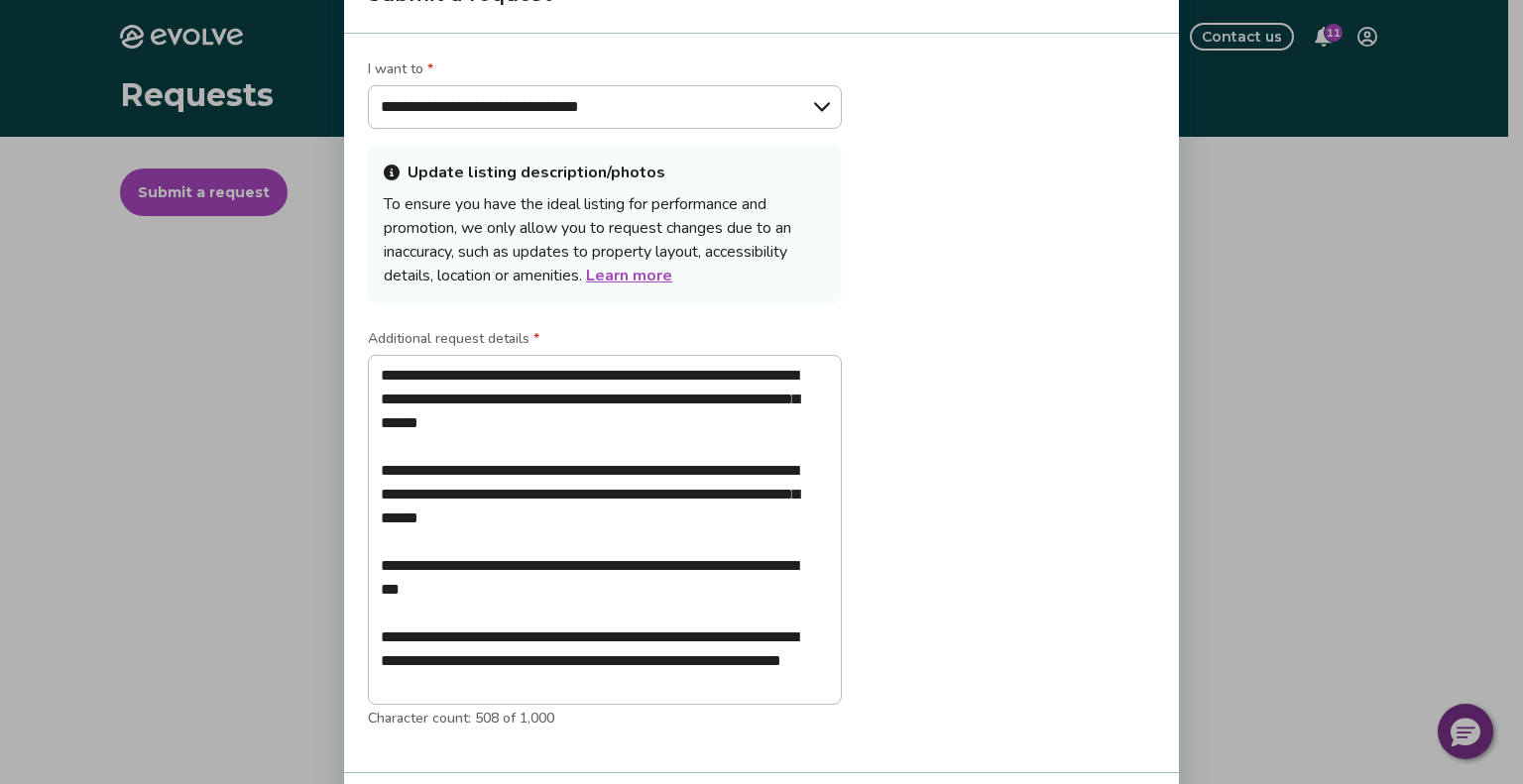 click on "**********" at bounding box center [762, 403] 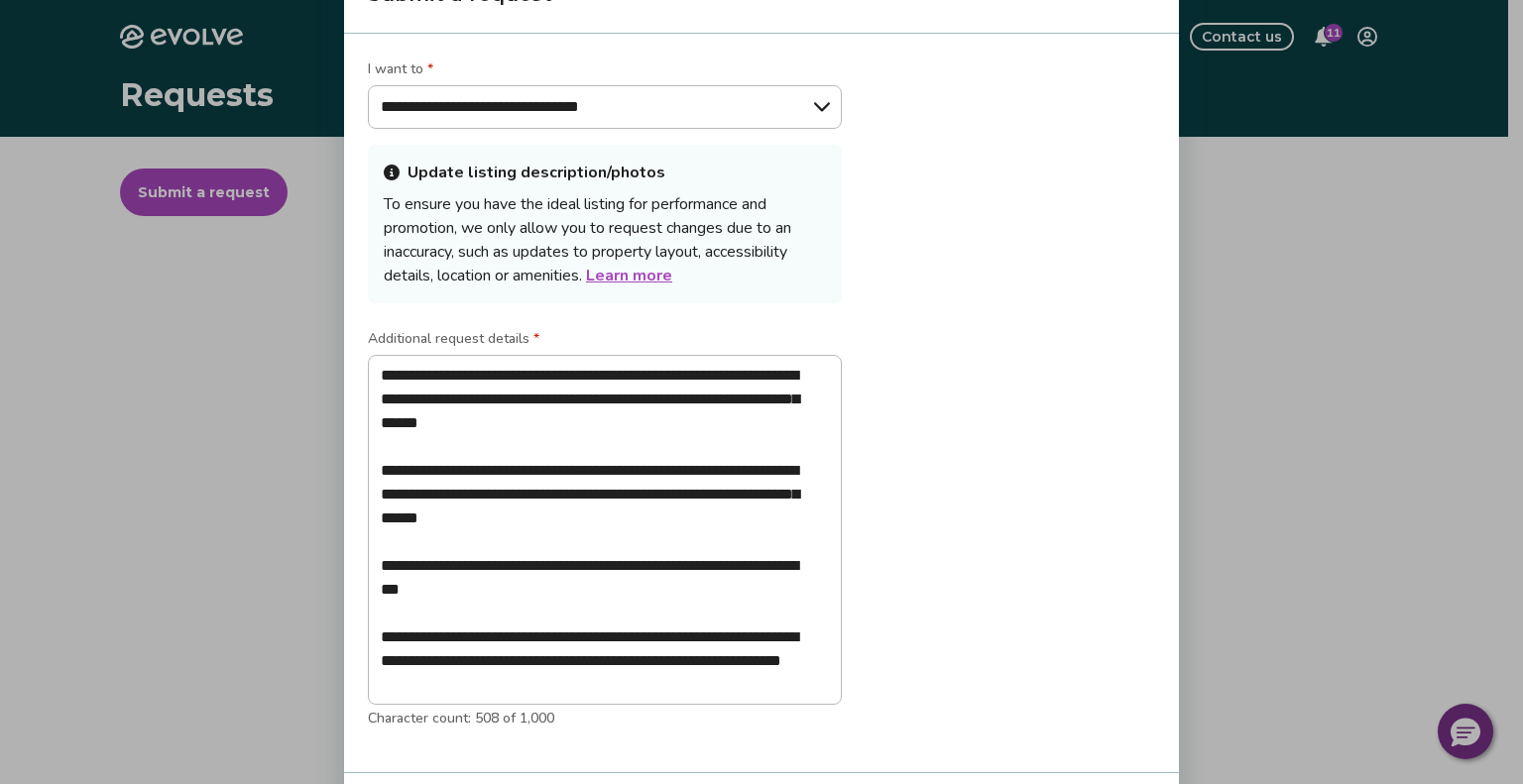click on "**********" at bounding box center (762, 403) 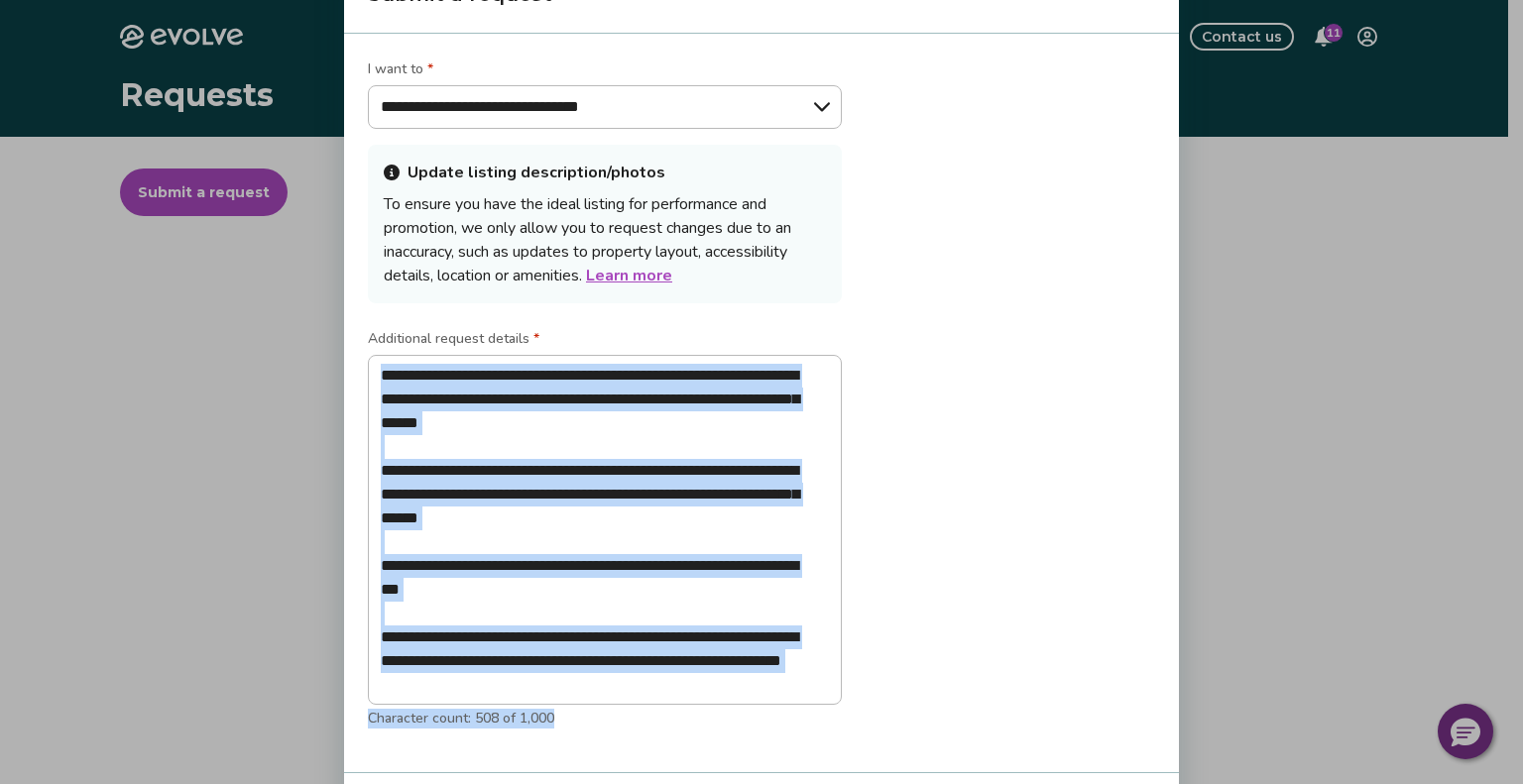 drag, startPoint x: 1178, startPoint y: 624, endPoint x: 1087, endPoint y: 732, distance: 141.2268 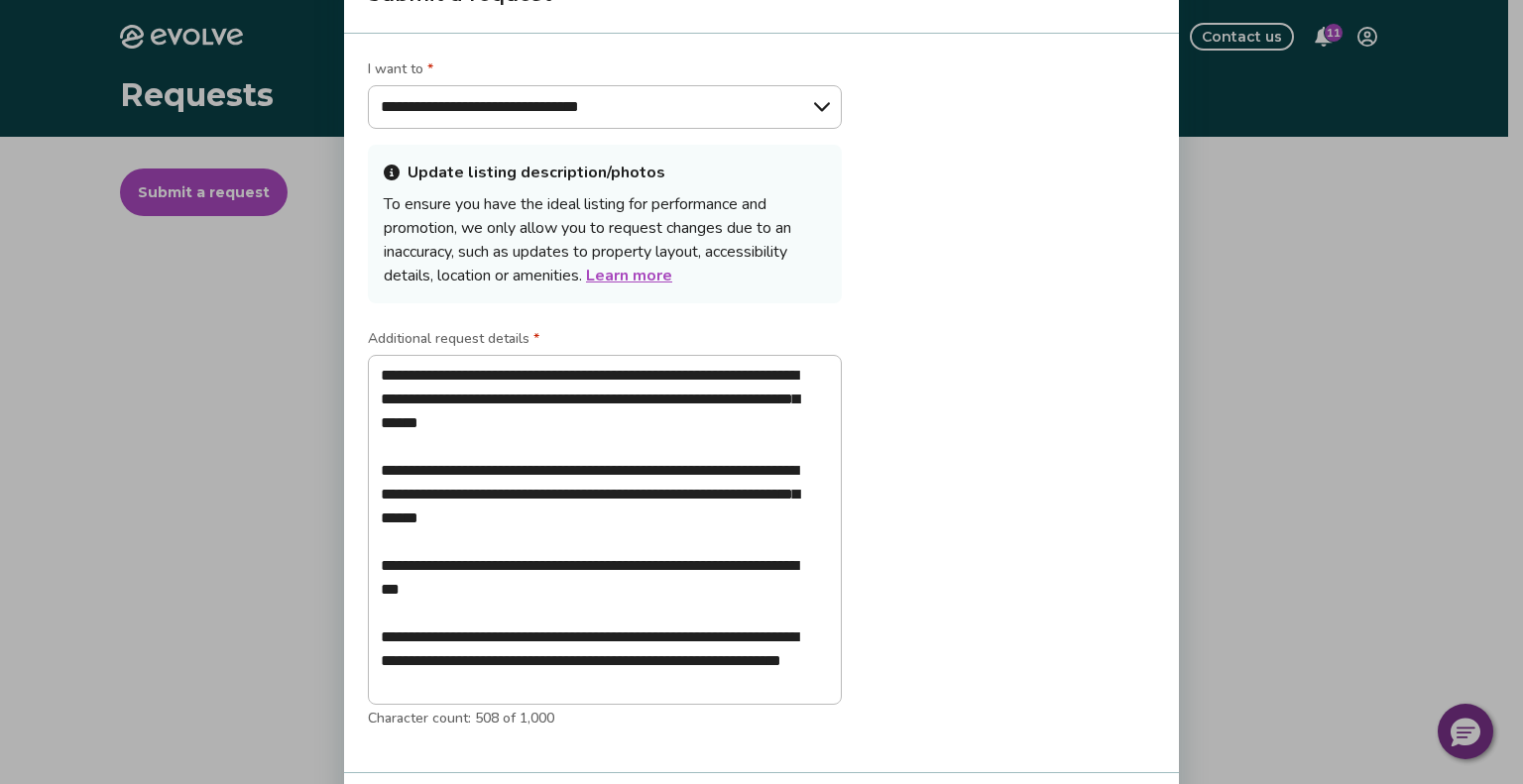 click on "Cancel" at bounding box center [948, 817] 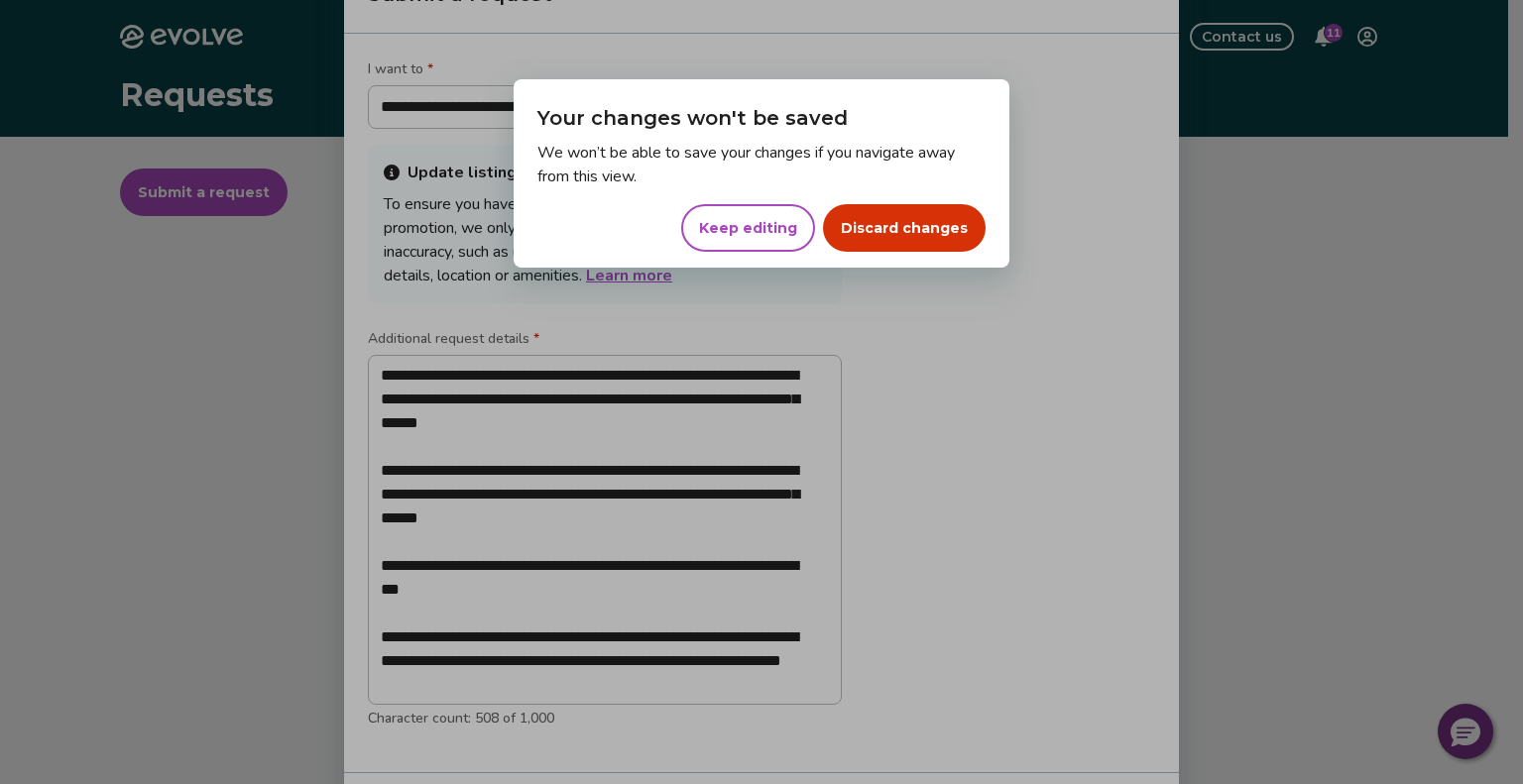 click on "Keep editing" at bounding box center [748, 228] 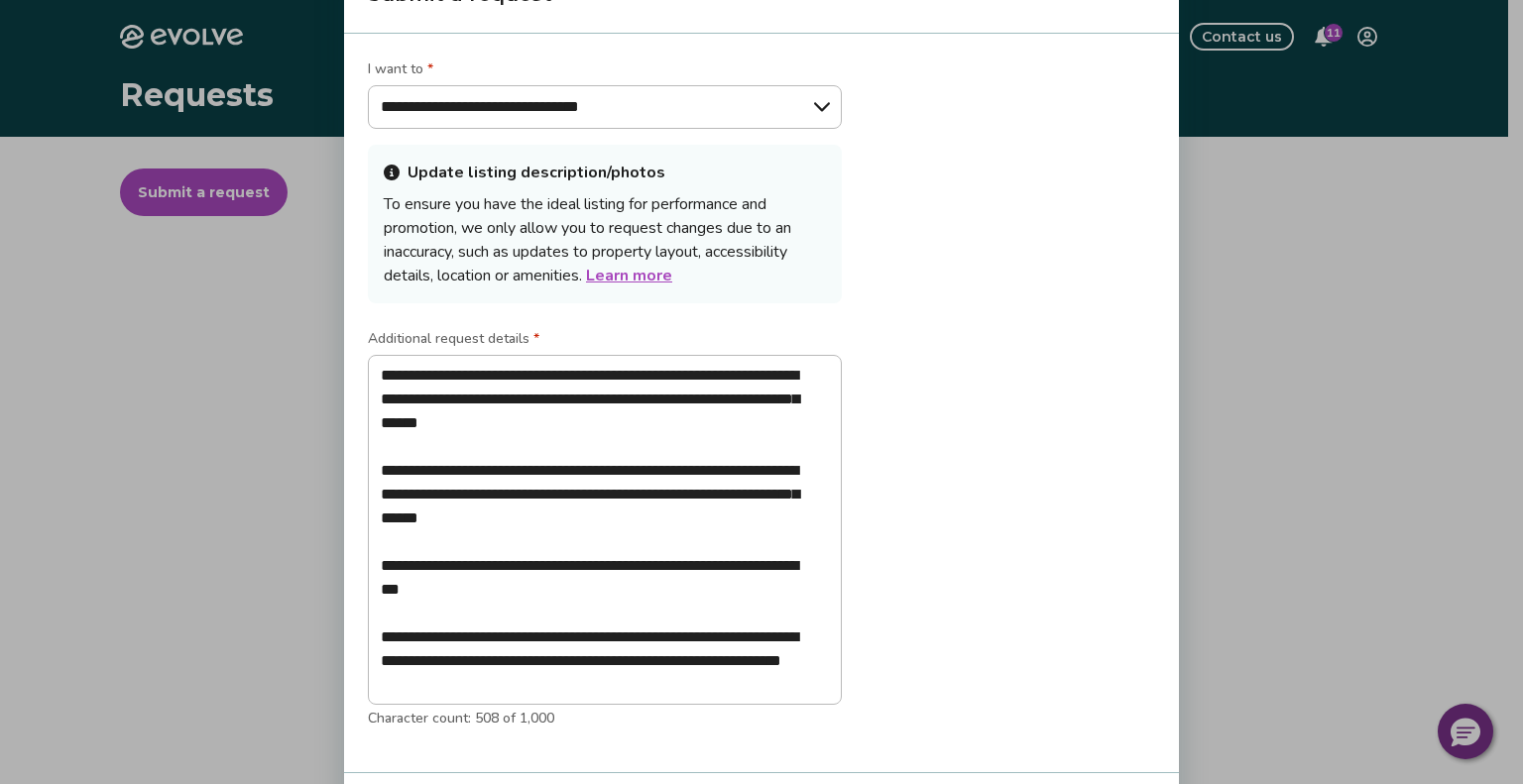 click on "**********" at bounding box center (762, 403) 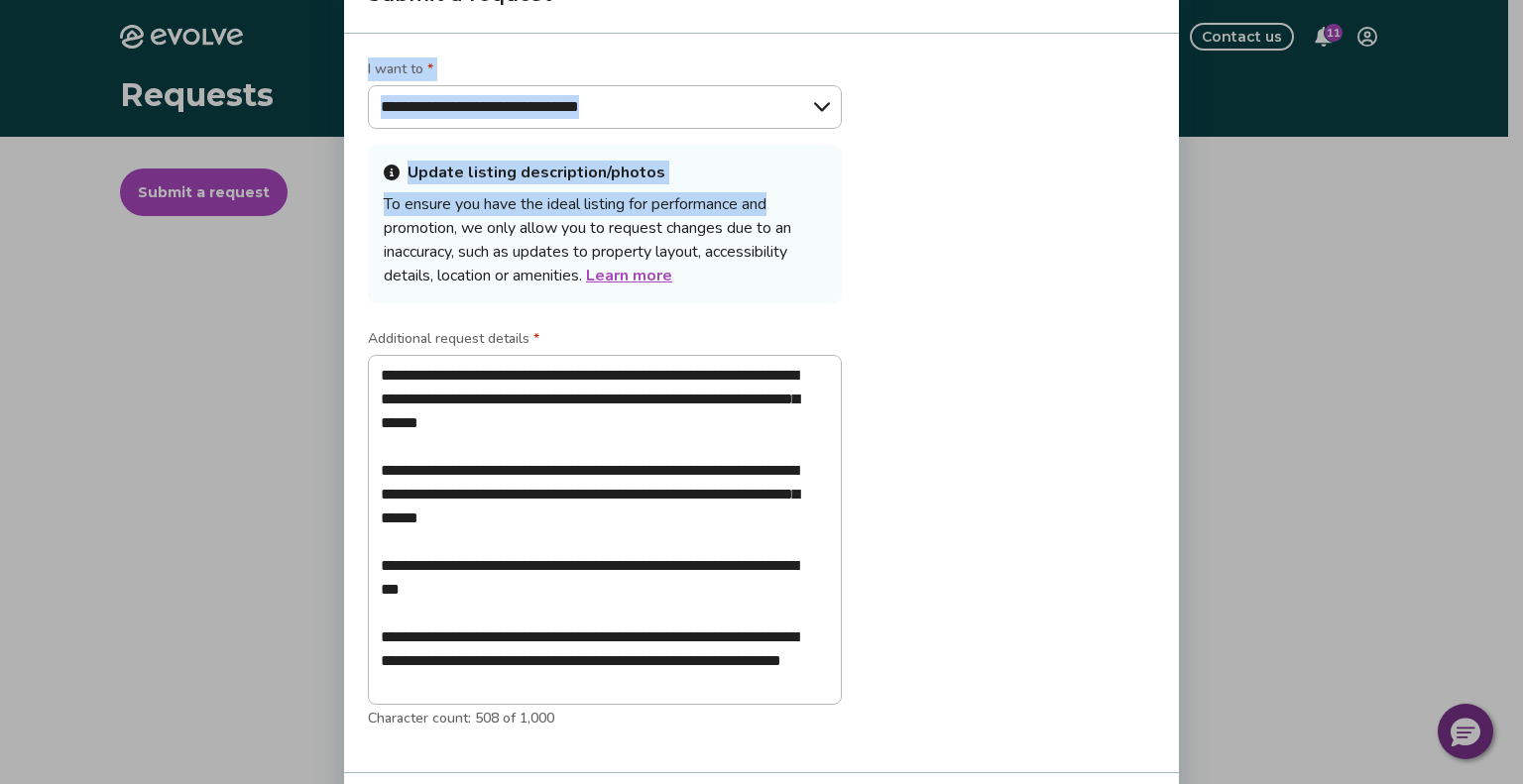 drag, startPoint x: 1176, startPoint y: 185, endPoint x: 1183, endPoint y: 21, distance: 164.14932 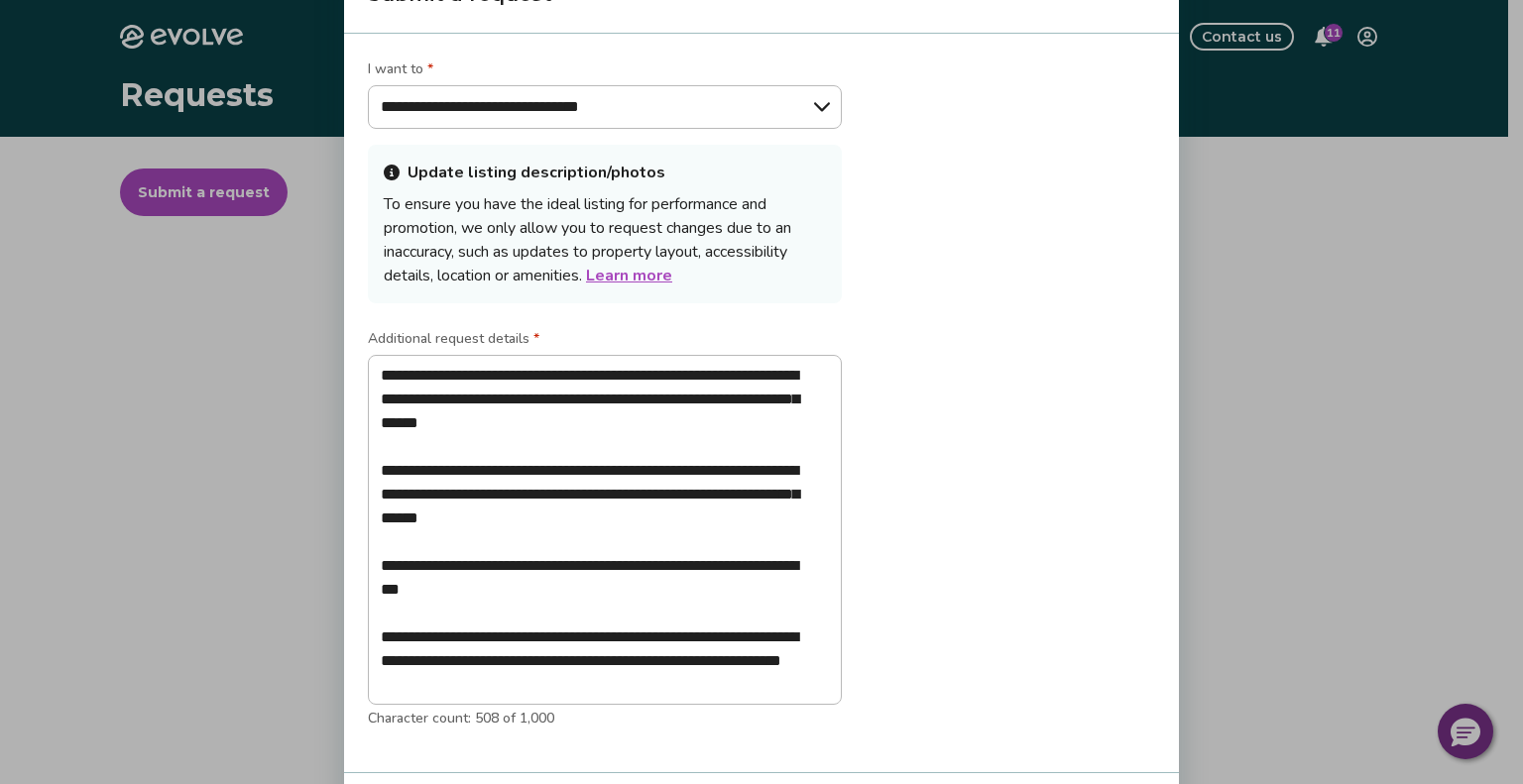 click on "Submit a request" at bounding box center (762, 2) 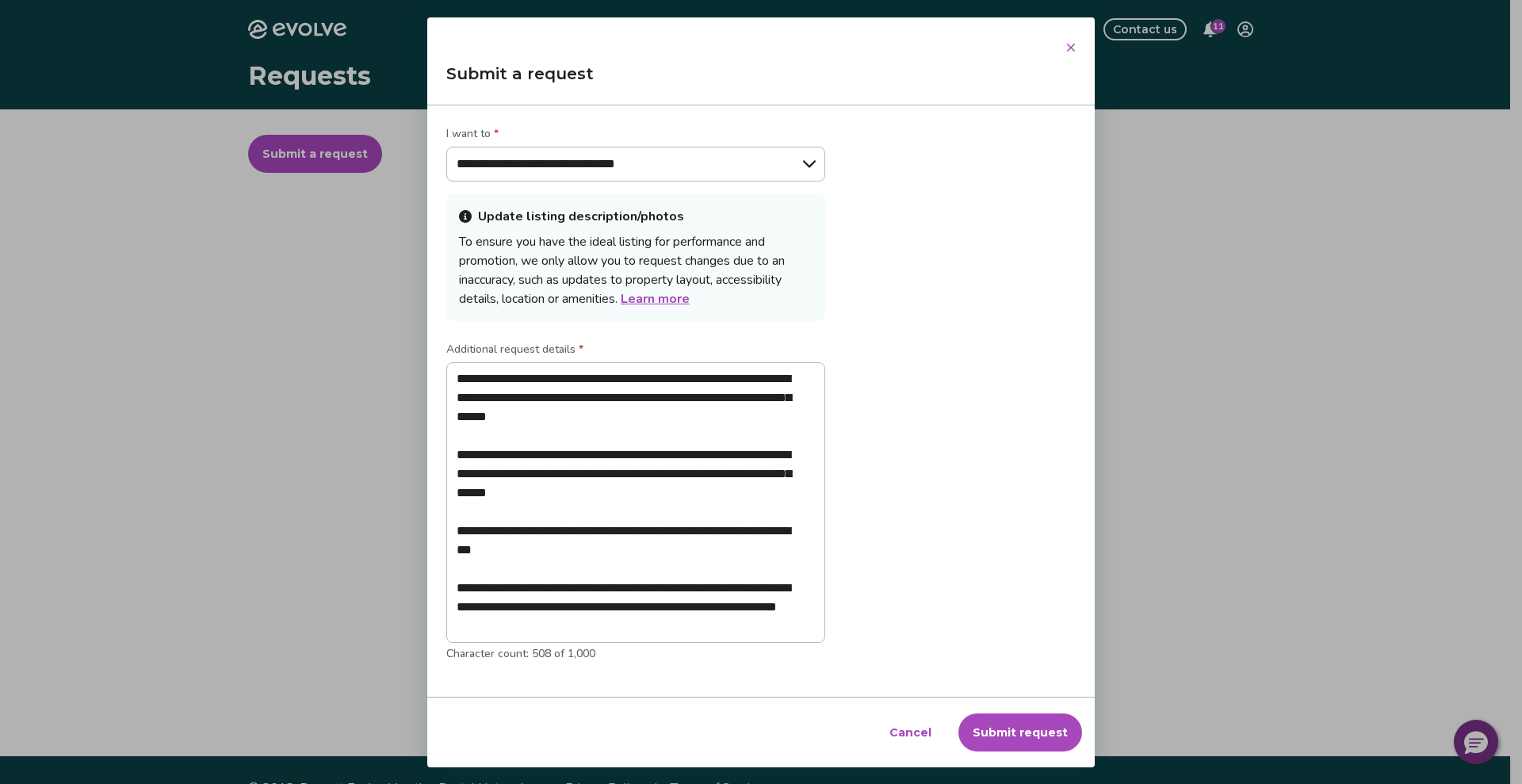 click on "Submit request" at bounding box center [1020, 732] 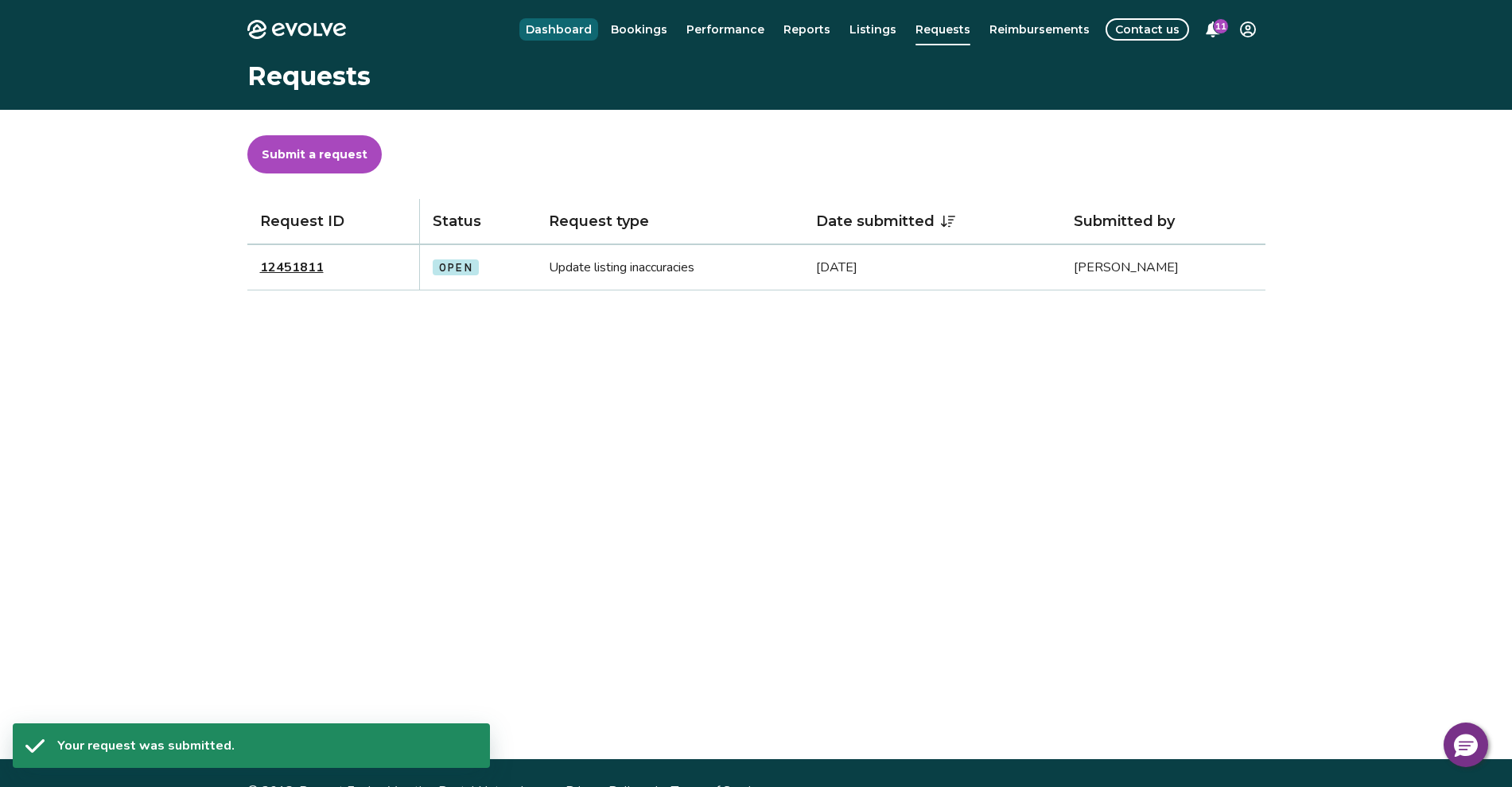 click on "Dashboard" at bounding box center [558, 29] 